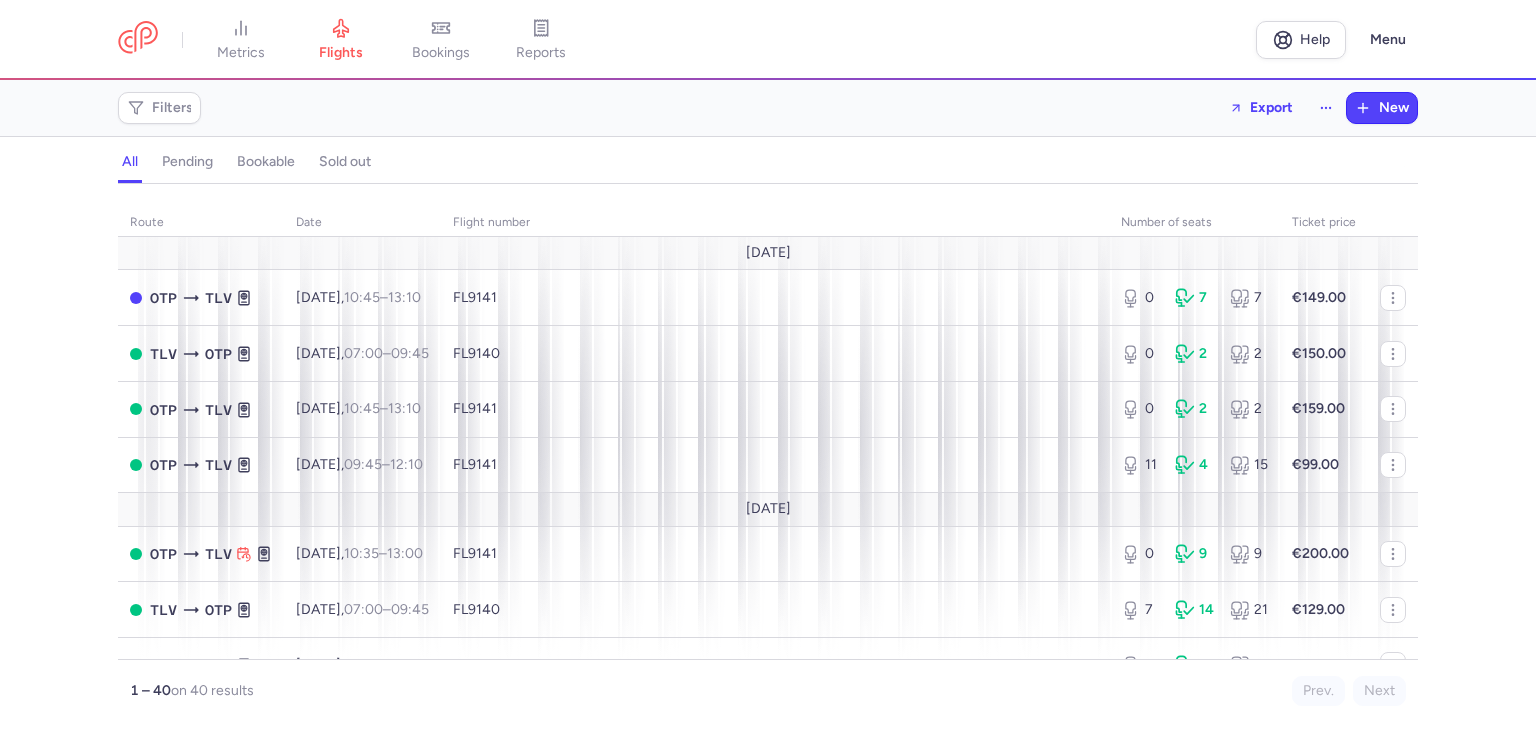 scroll, scrollTop: 0, scrollLeft: 0, axis: both 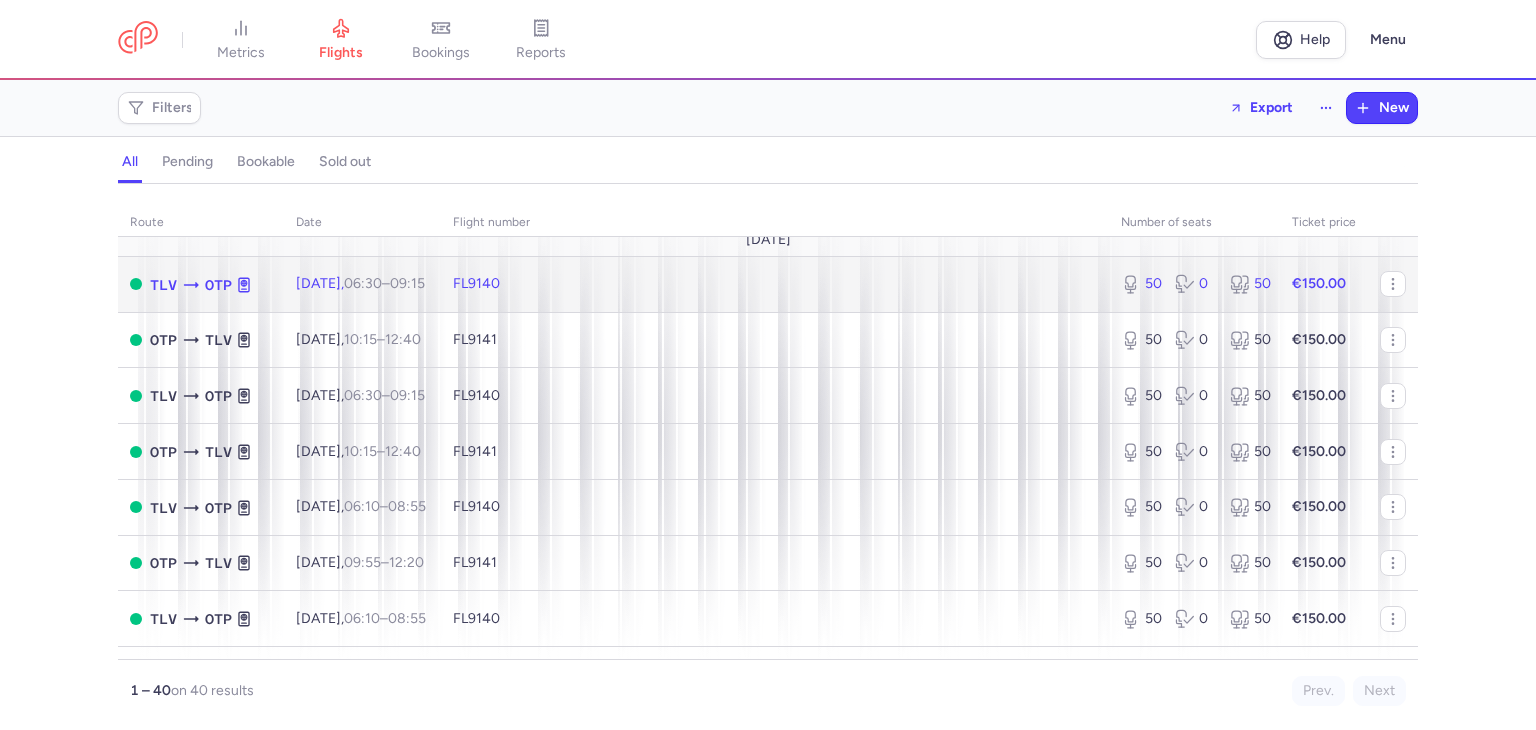 click on "FL9140" at bounding box center (775, 284) 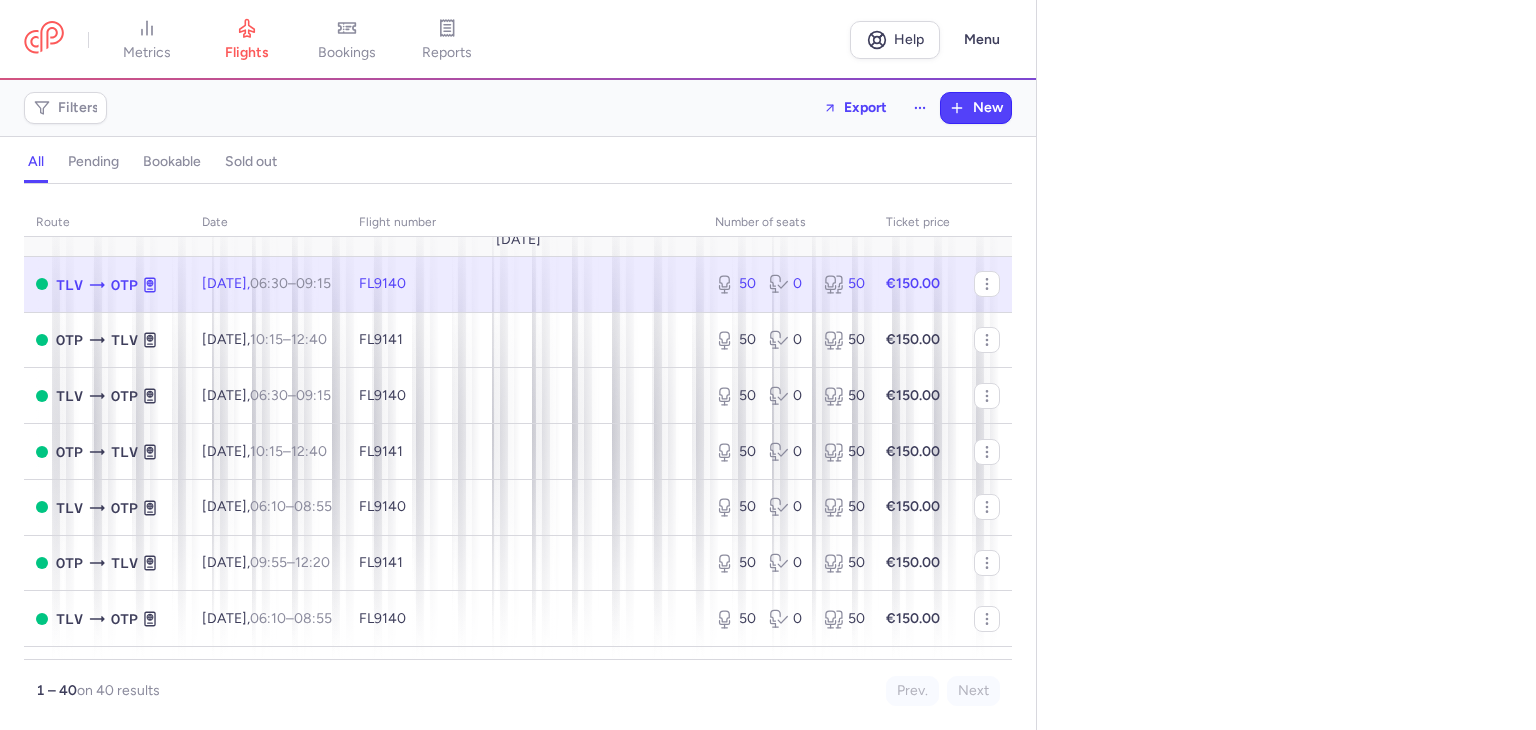 select on "days" 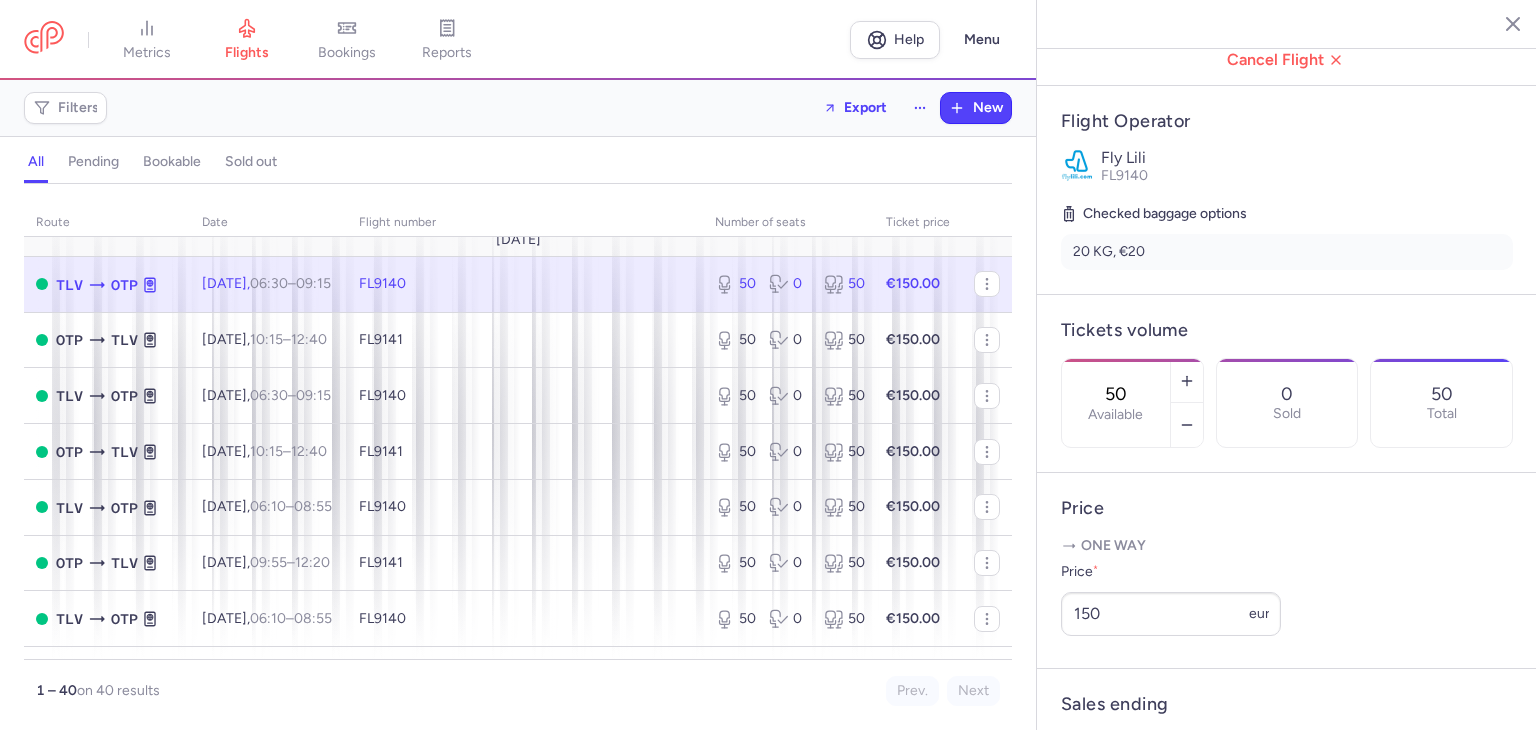 scroll, scrollTop: 375, scrollLeft: 0, axis: vertical 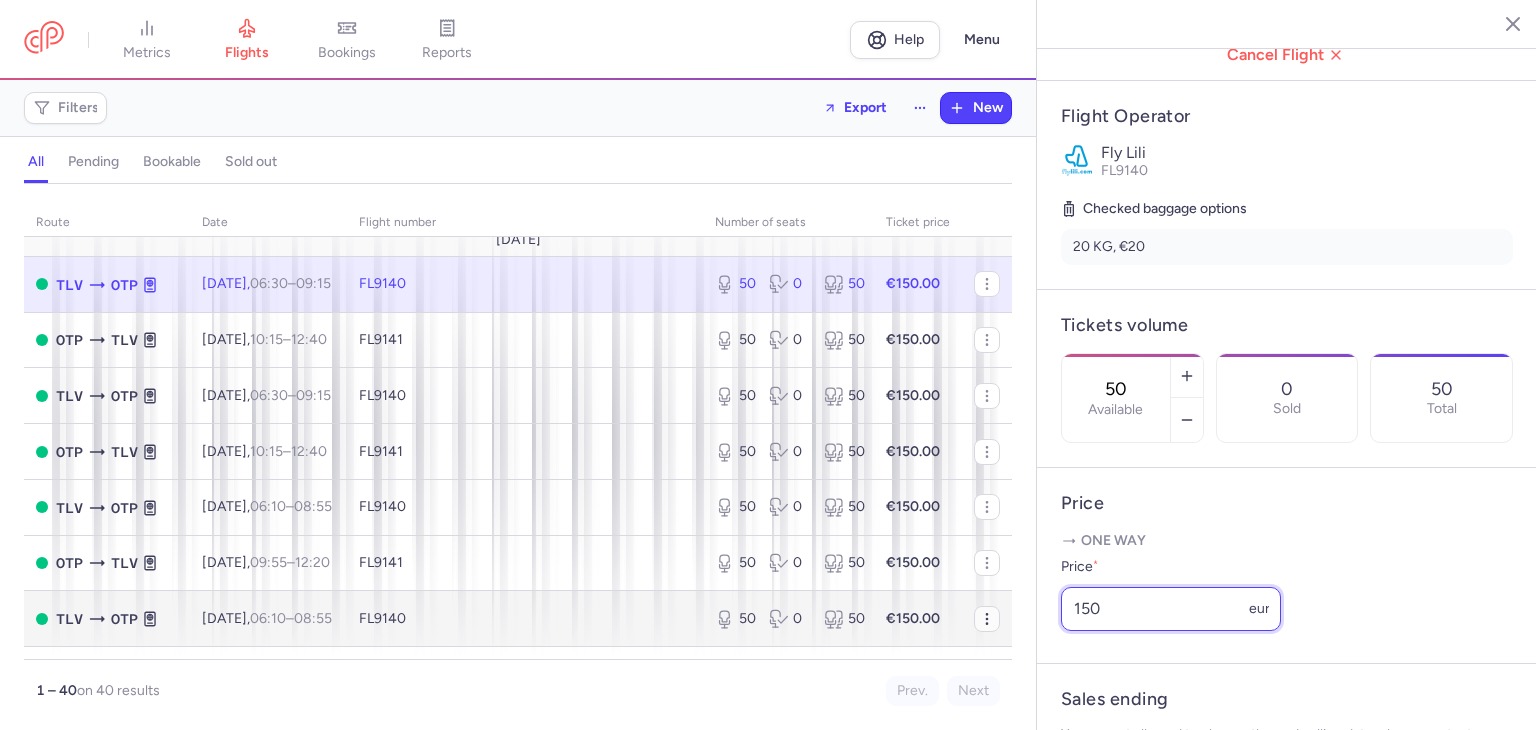drag, startPoint x: 1187, startPoint y: 650, endPoint x: 976, endPoint y: 653, distance: 211.02133 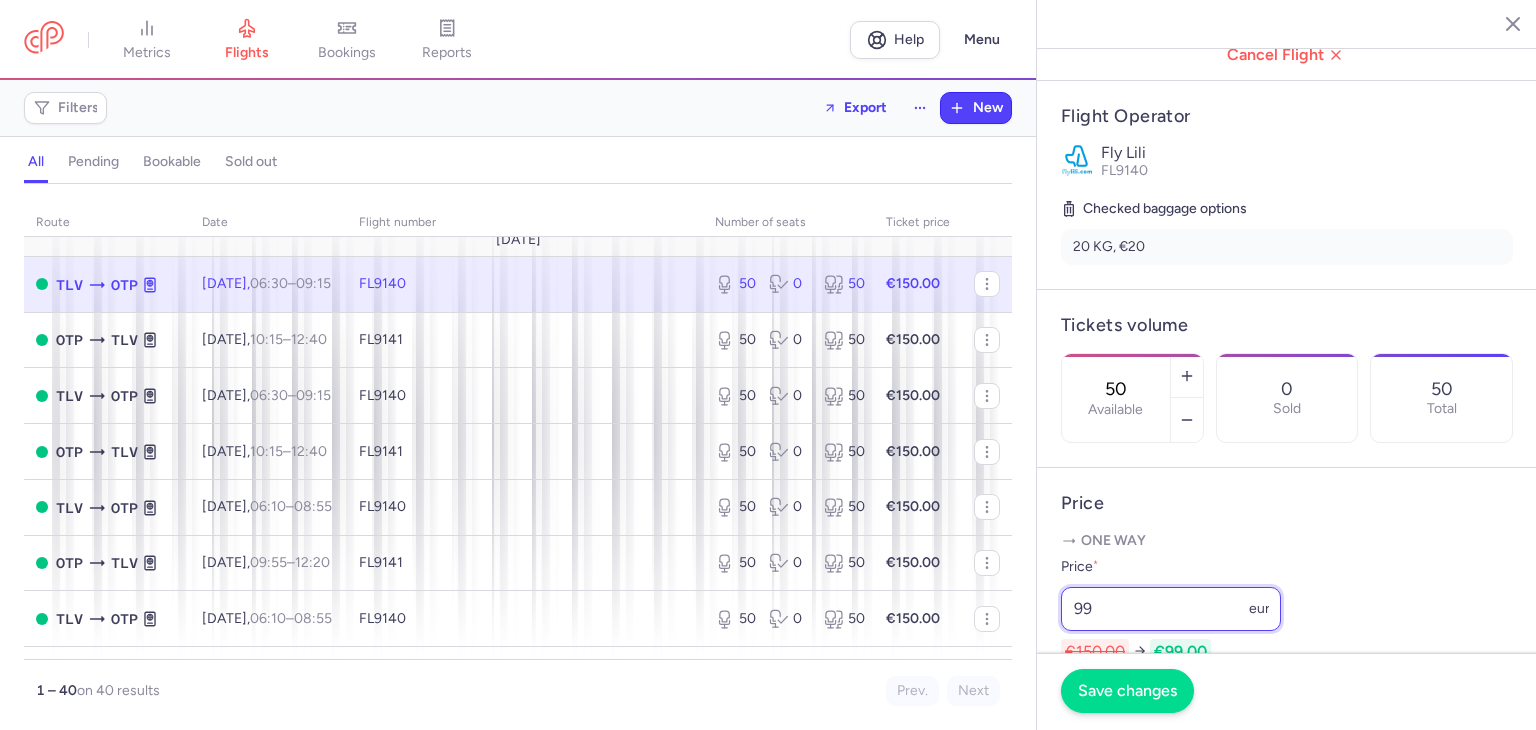 type on "99" 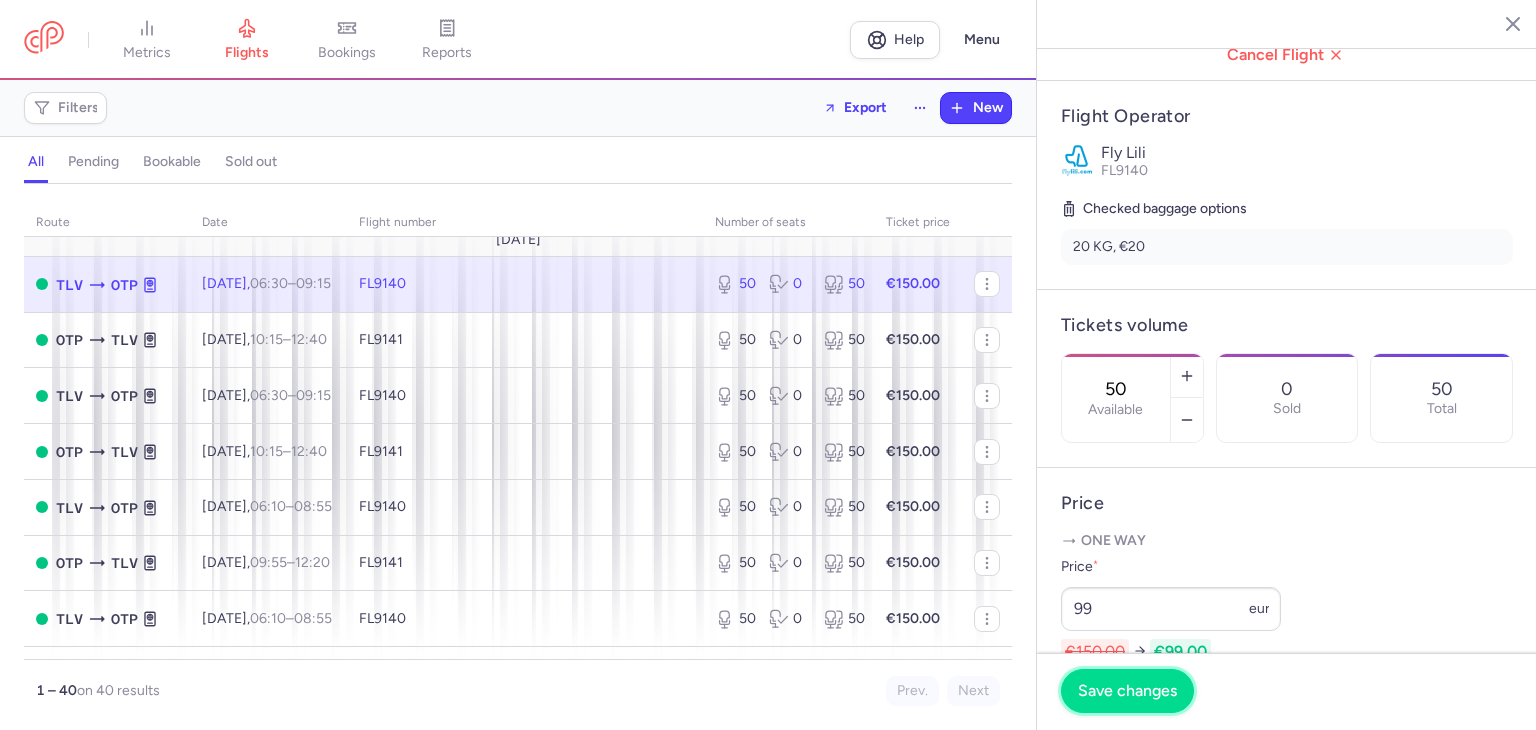 click on "Save changes" at bounding box center (1127, 691) 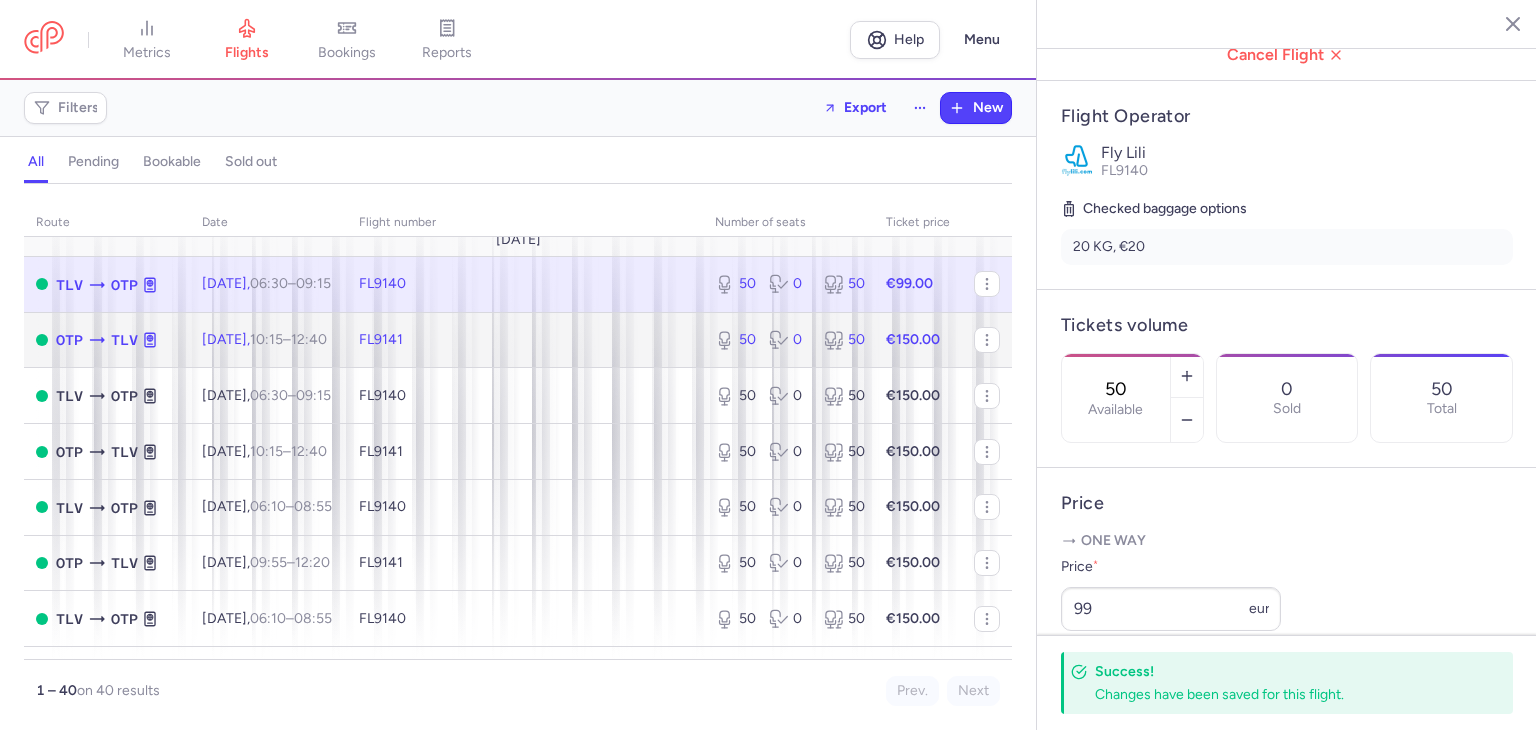 click on "FL9141" at bounding box center (525, 340) 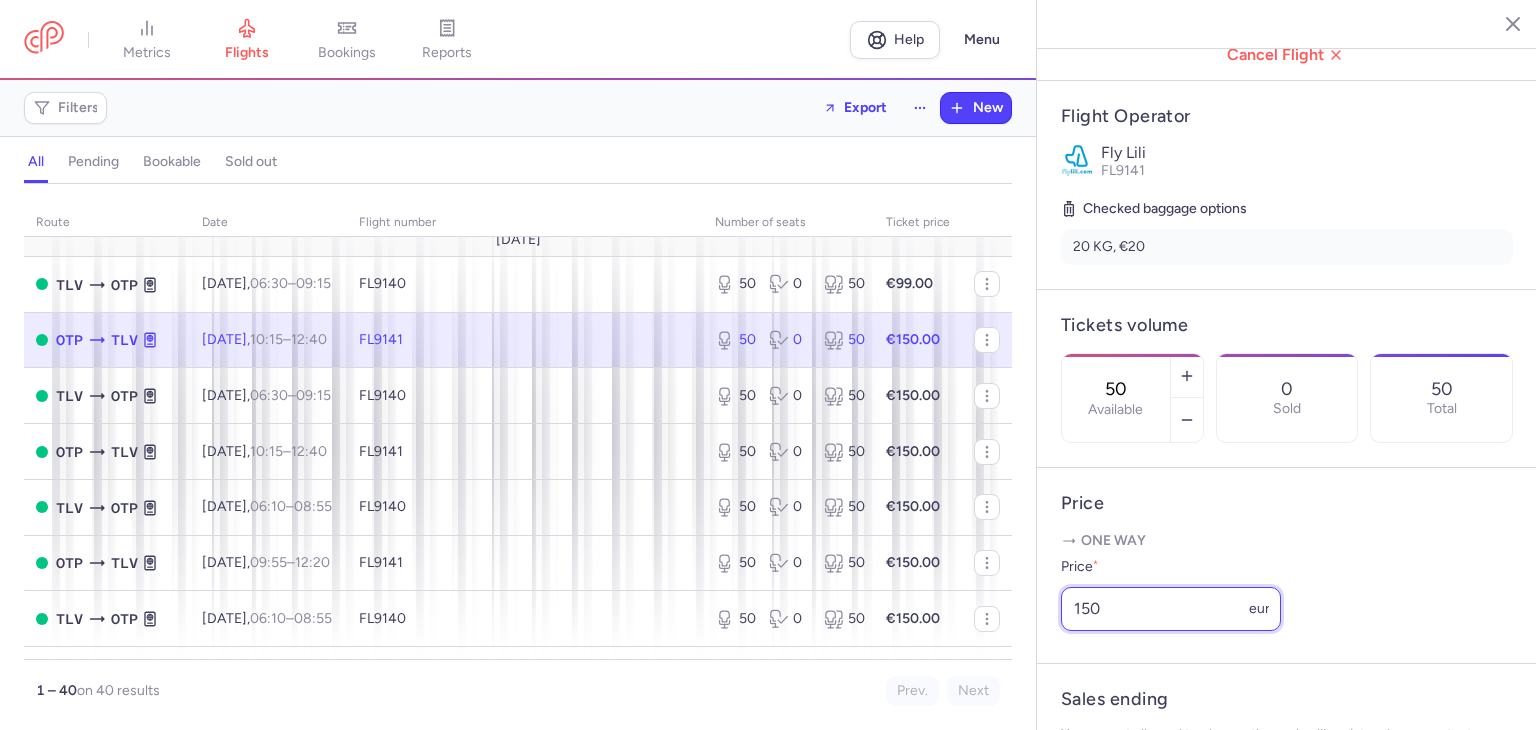click on "150" at bounding box center [1171, 609] 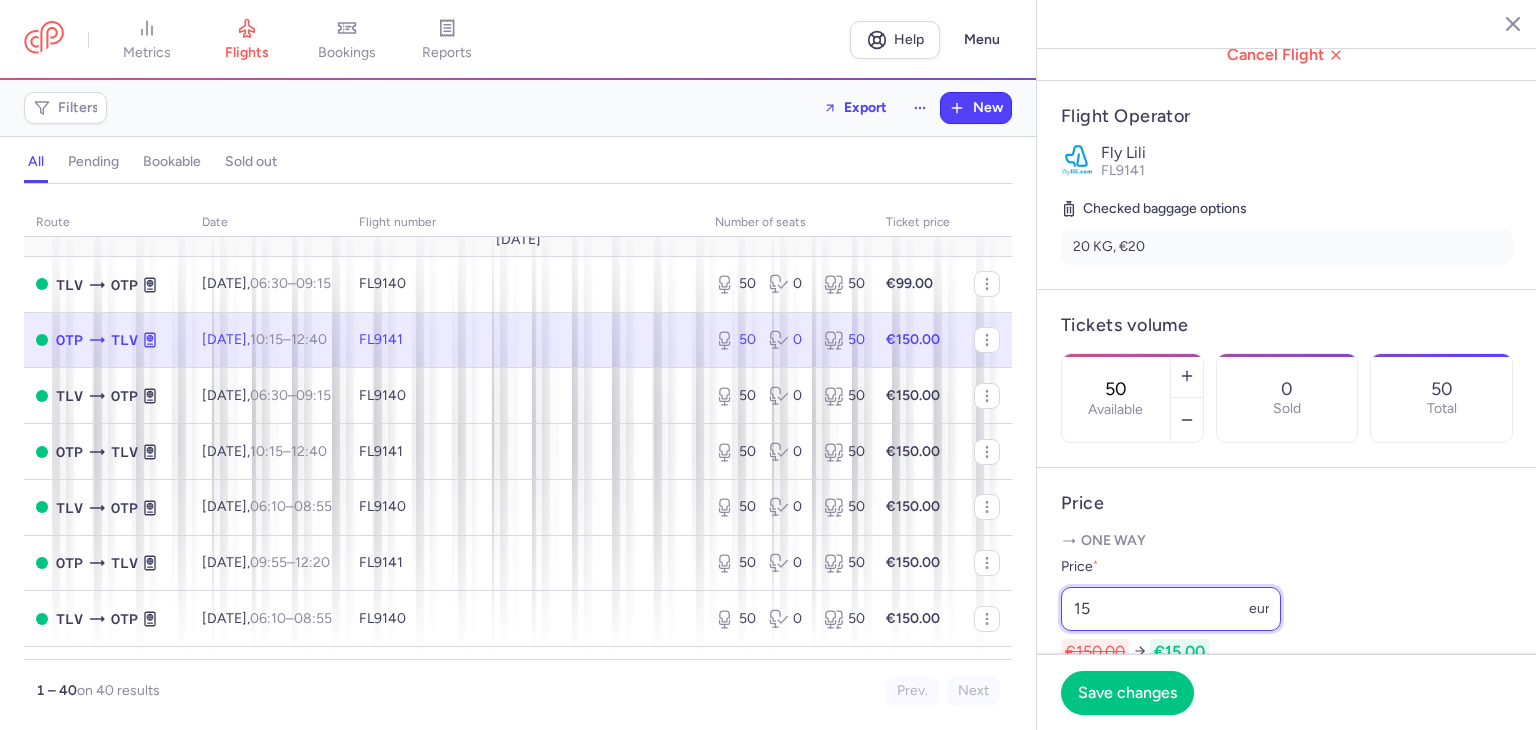 type on "1" 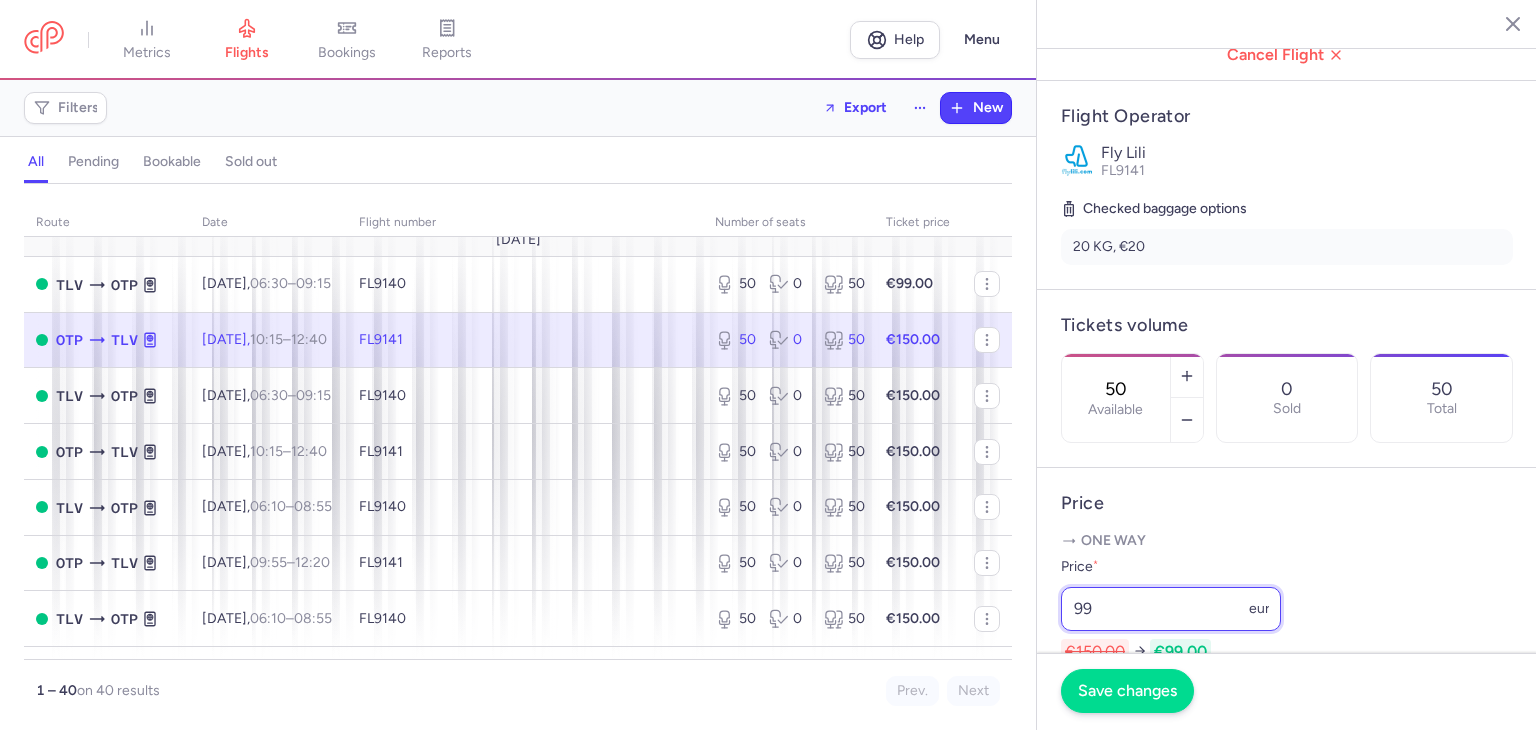 type on "99" 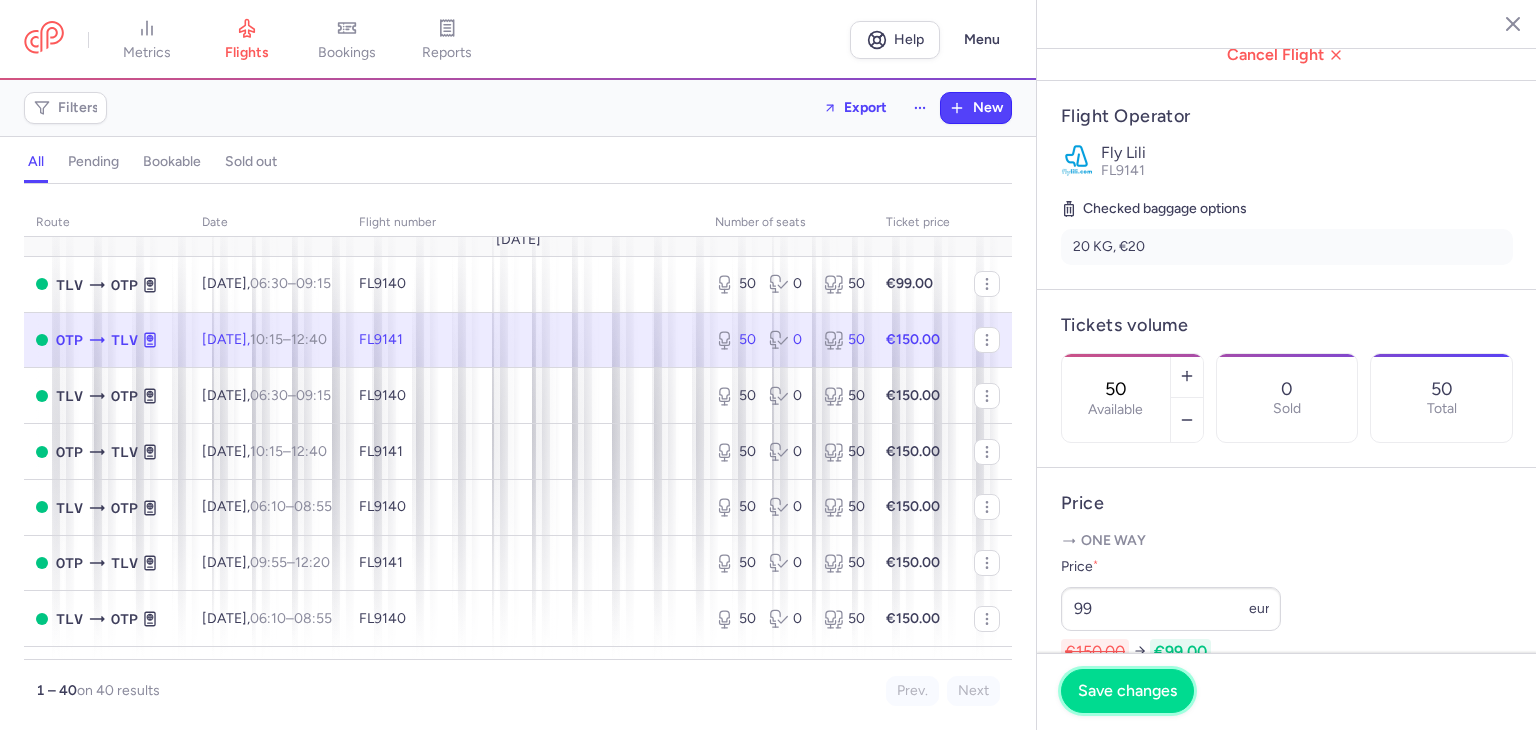 click on "Save changes" at bounding box center (1127, 691) 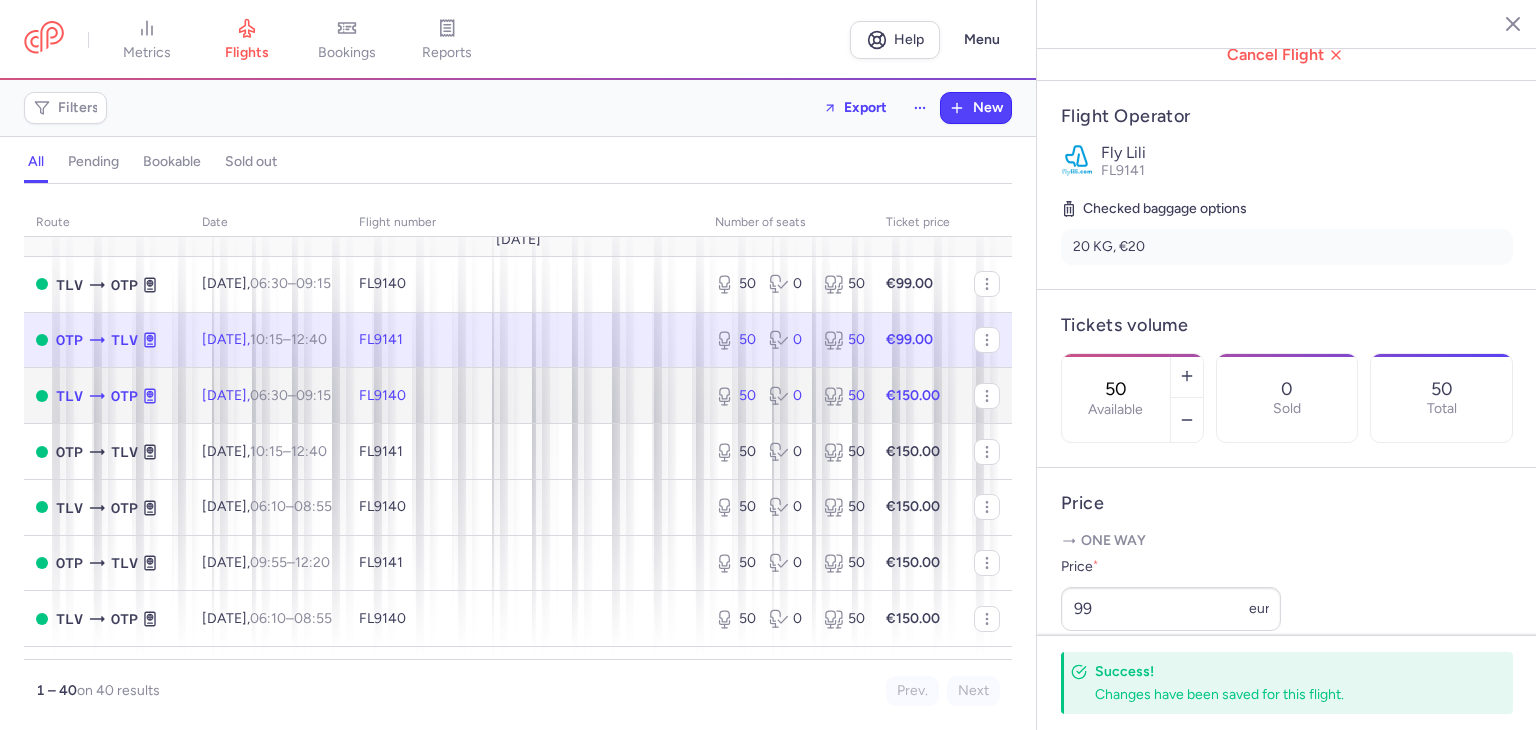 click on "FL9140" at bounding box center [525, 396] 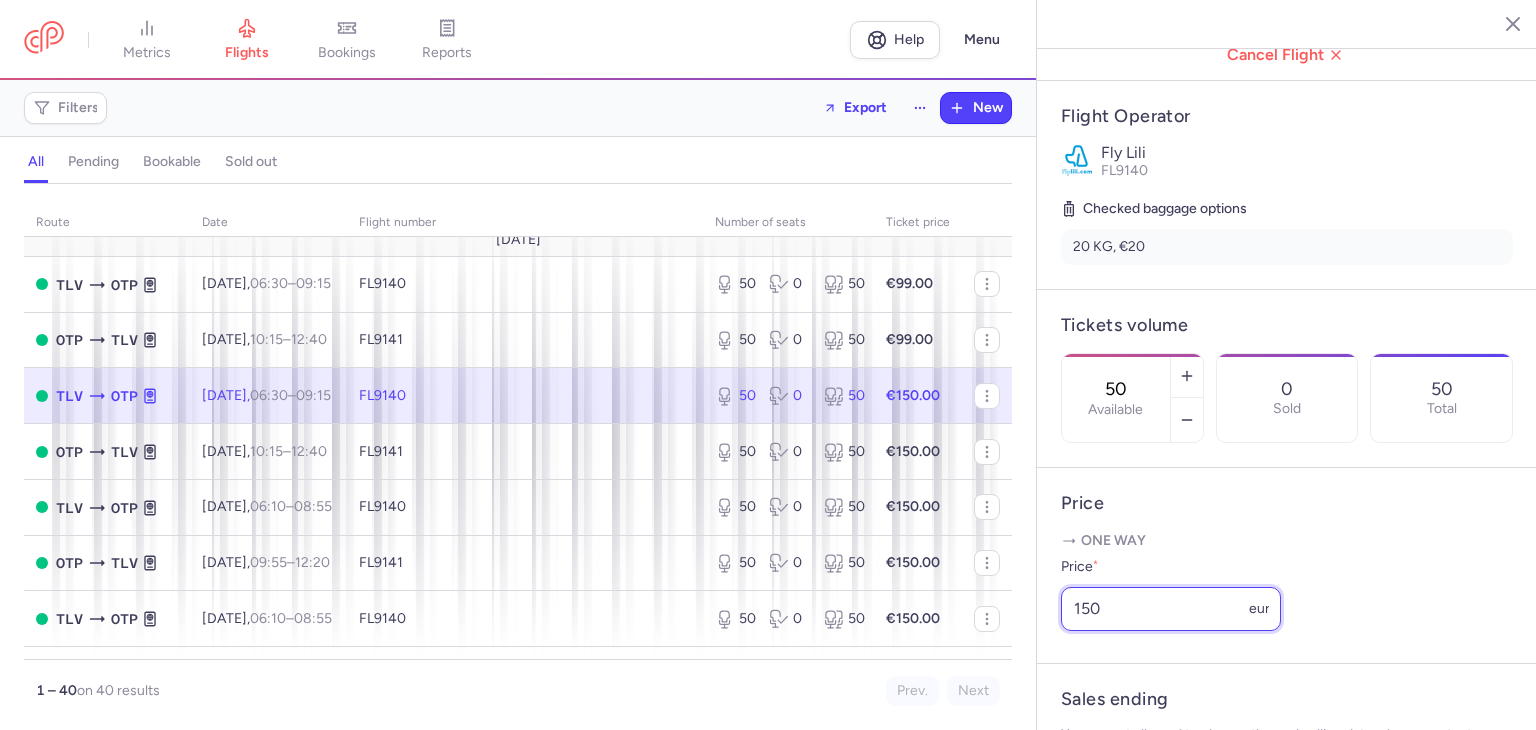 drag, startPoint x: 1191, startPoint y: 636, endPoint x: 1036, endPoint y: 655, distance: 156.16017 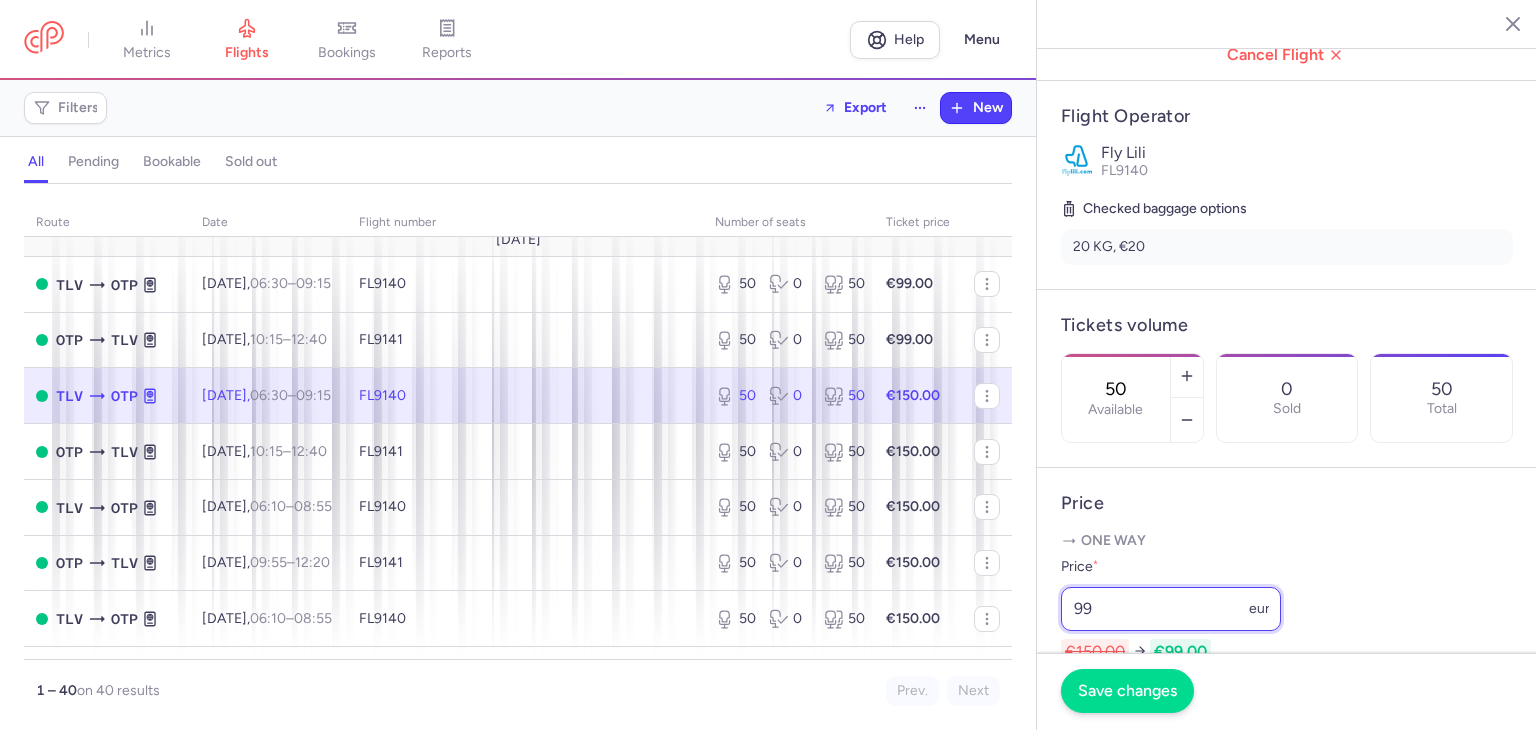 type on "99" 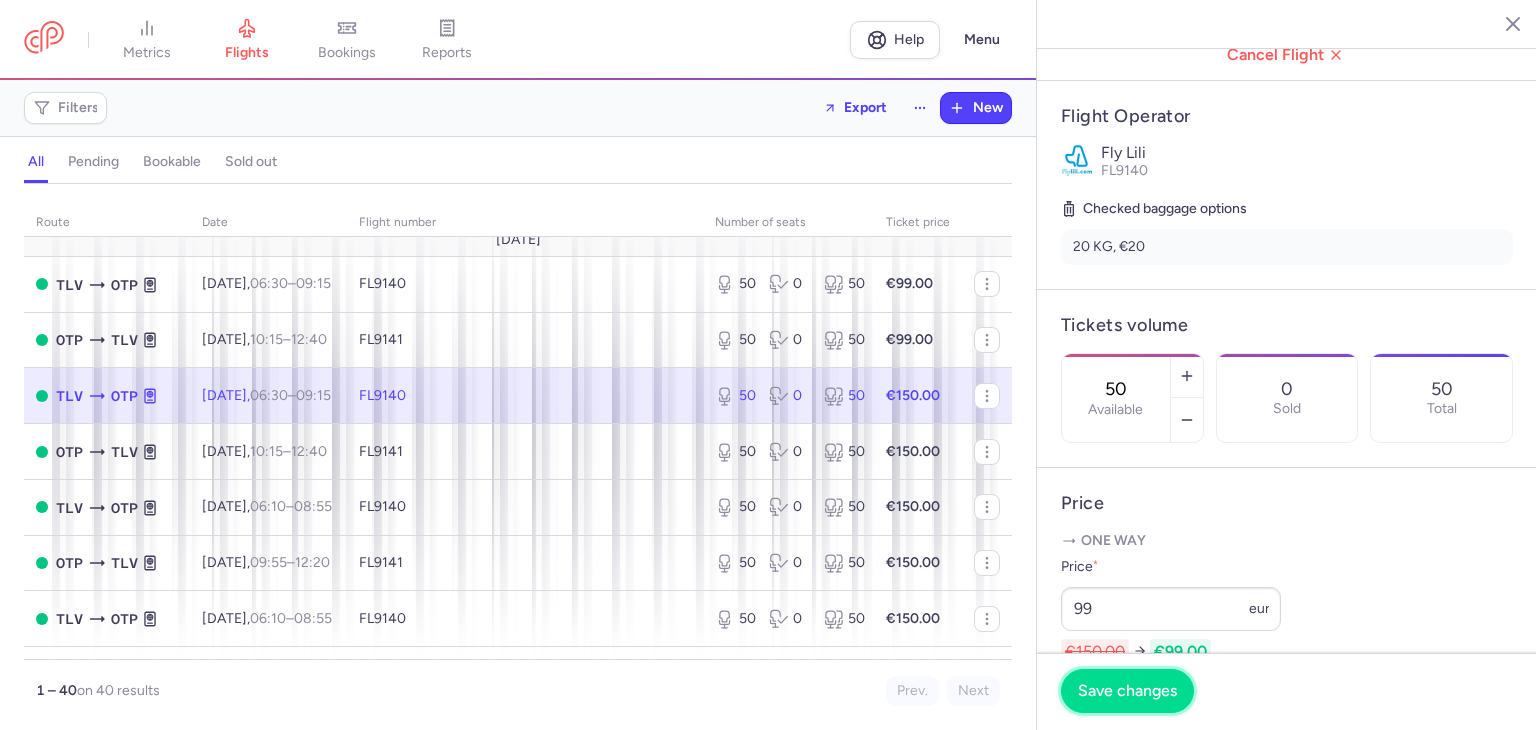 click on "Save changes" at bounding box center [1127, 691] 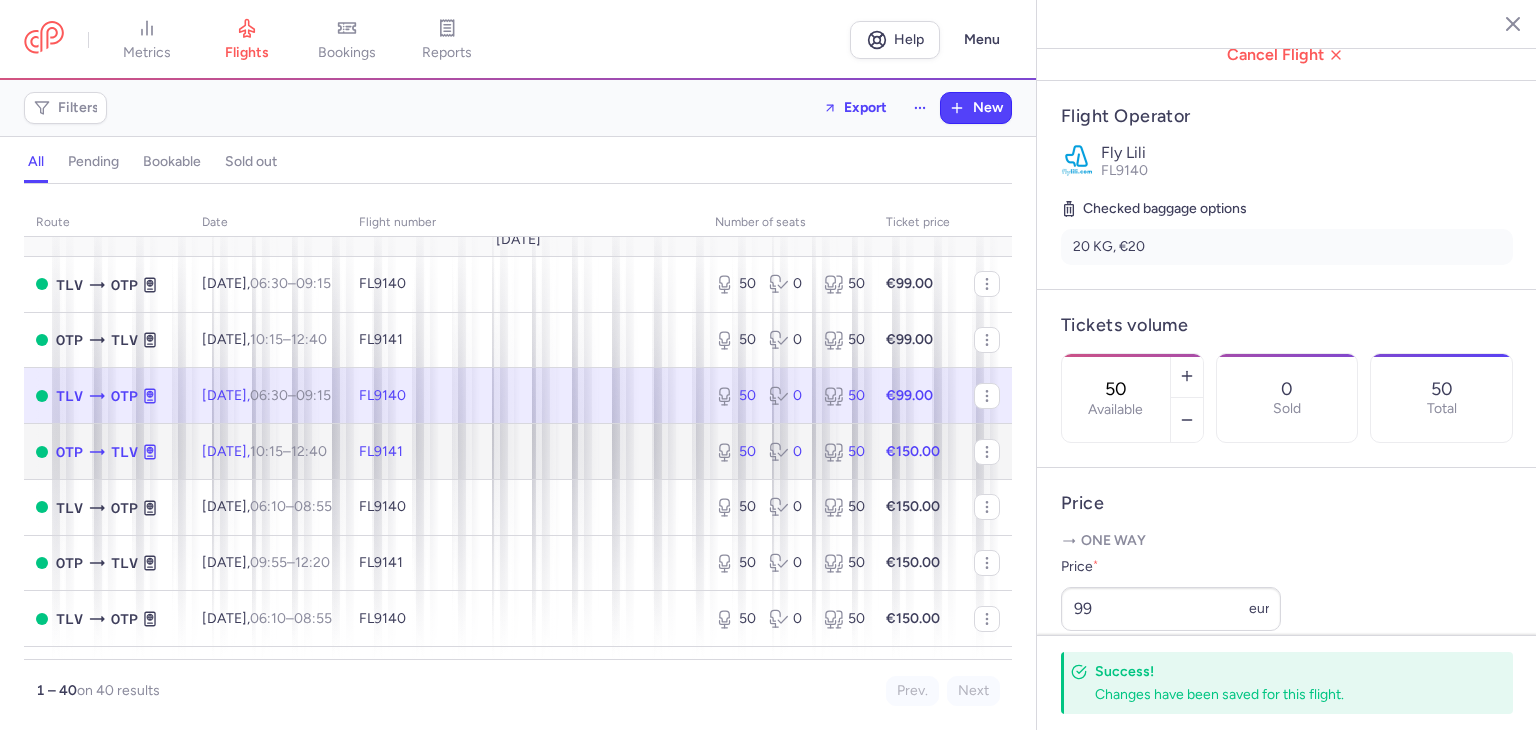 click on "FL9141" at bounding box center (525, 452) 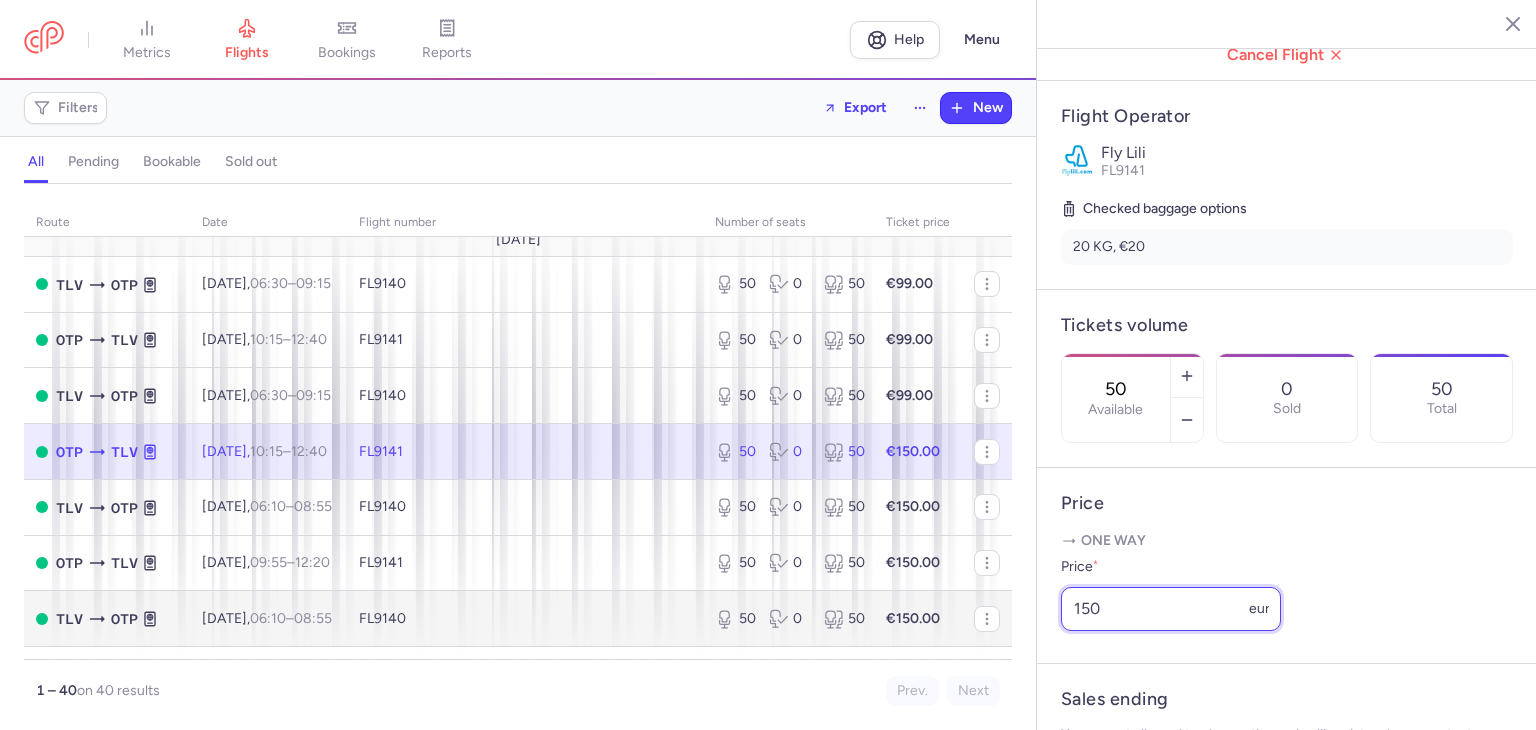 drag, startPoint x: 1126, startPoint y: 636, endPoint x: 933, endPoint y: 625, distance: 193.31322 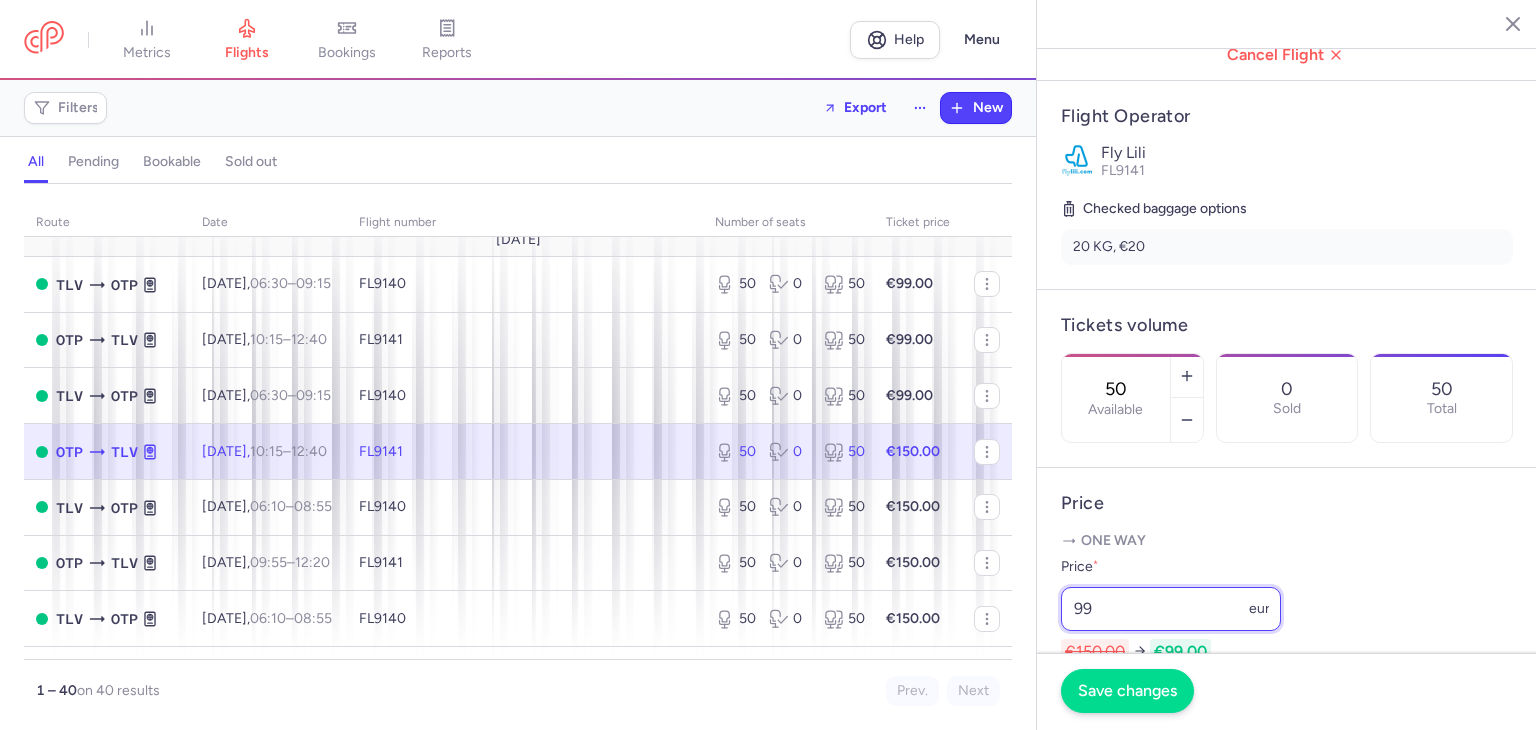 type on "99" 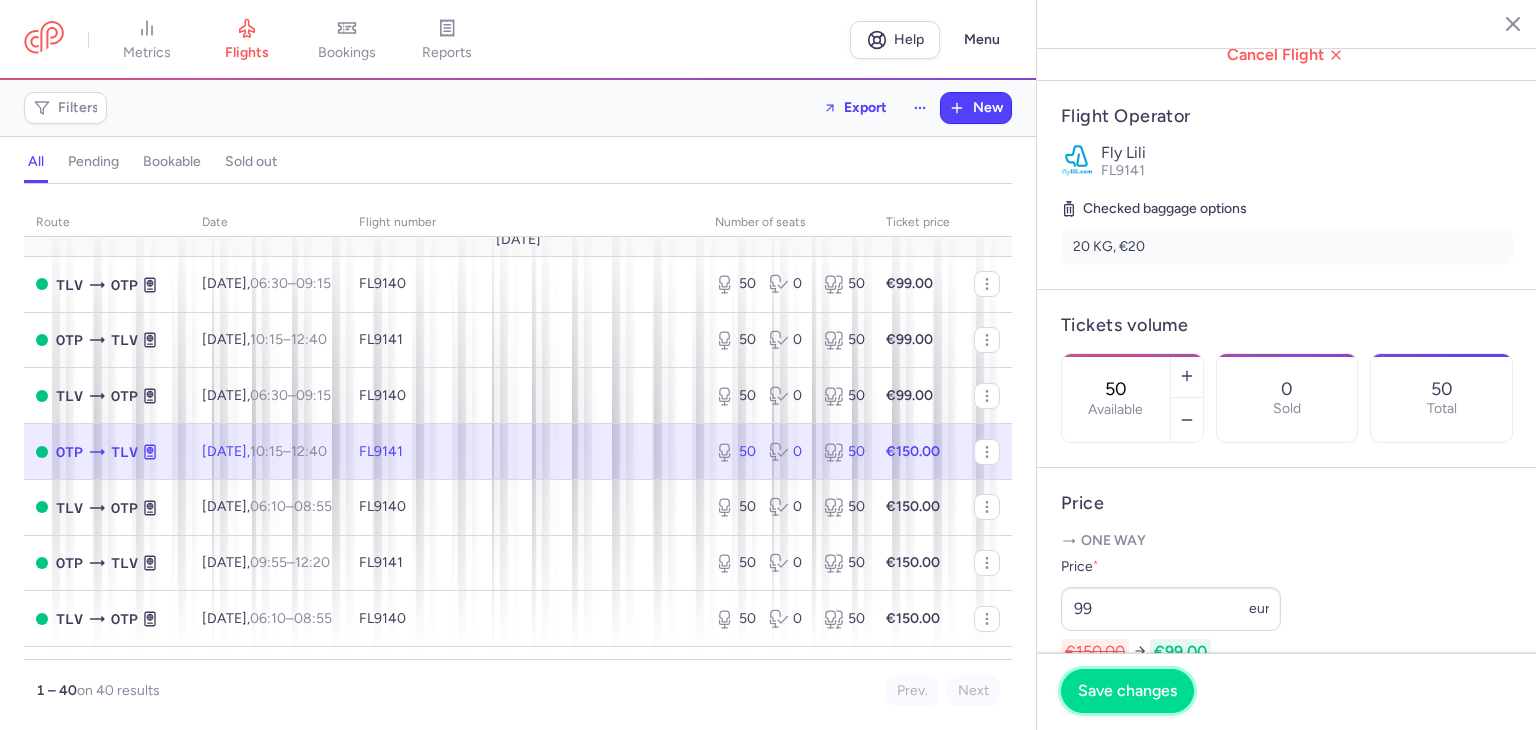 click on "Save changes" at bounding box center (1127, 691) 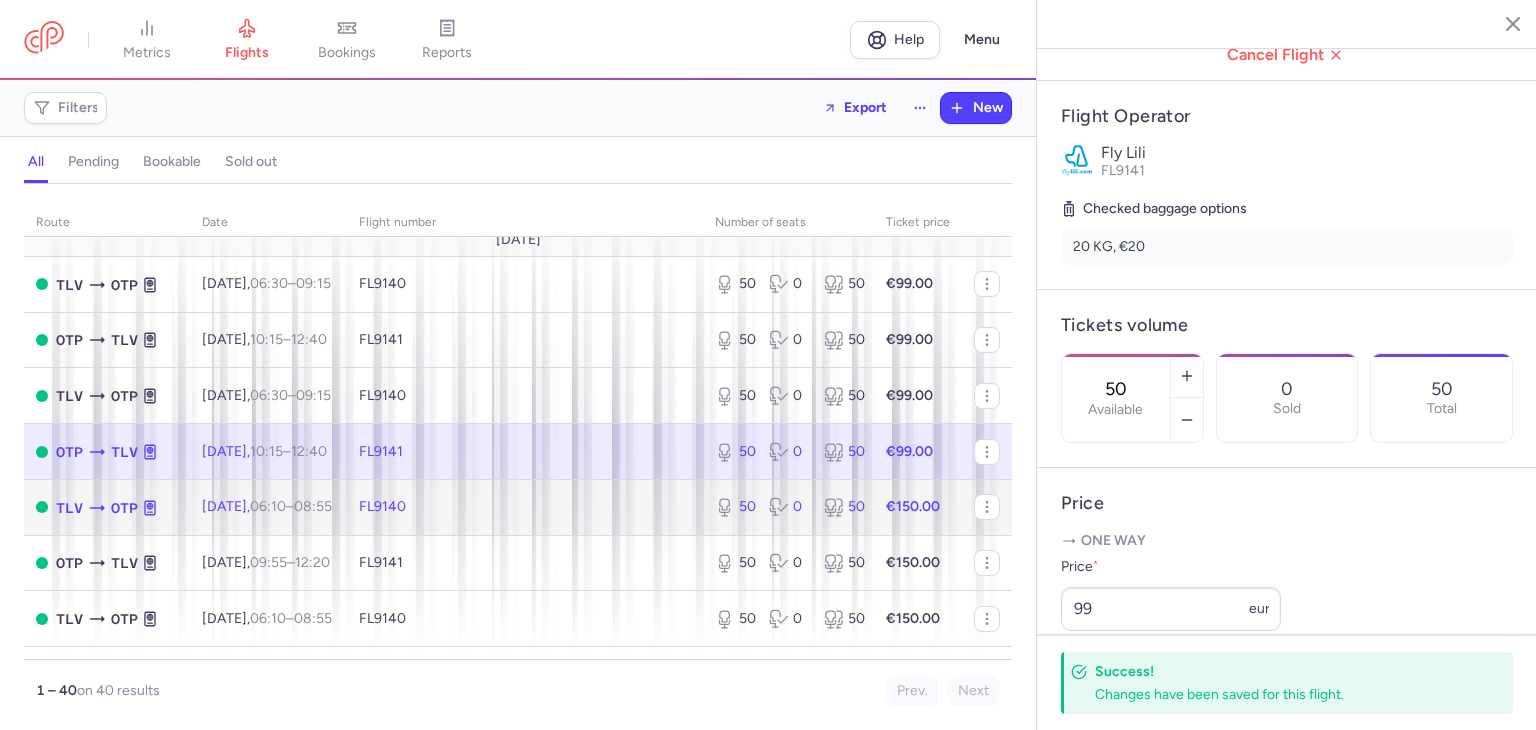 click on "FL9140" at bounding box center (525, 507) 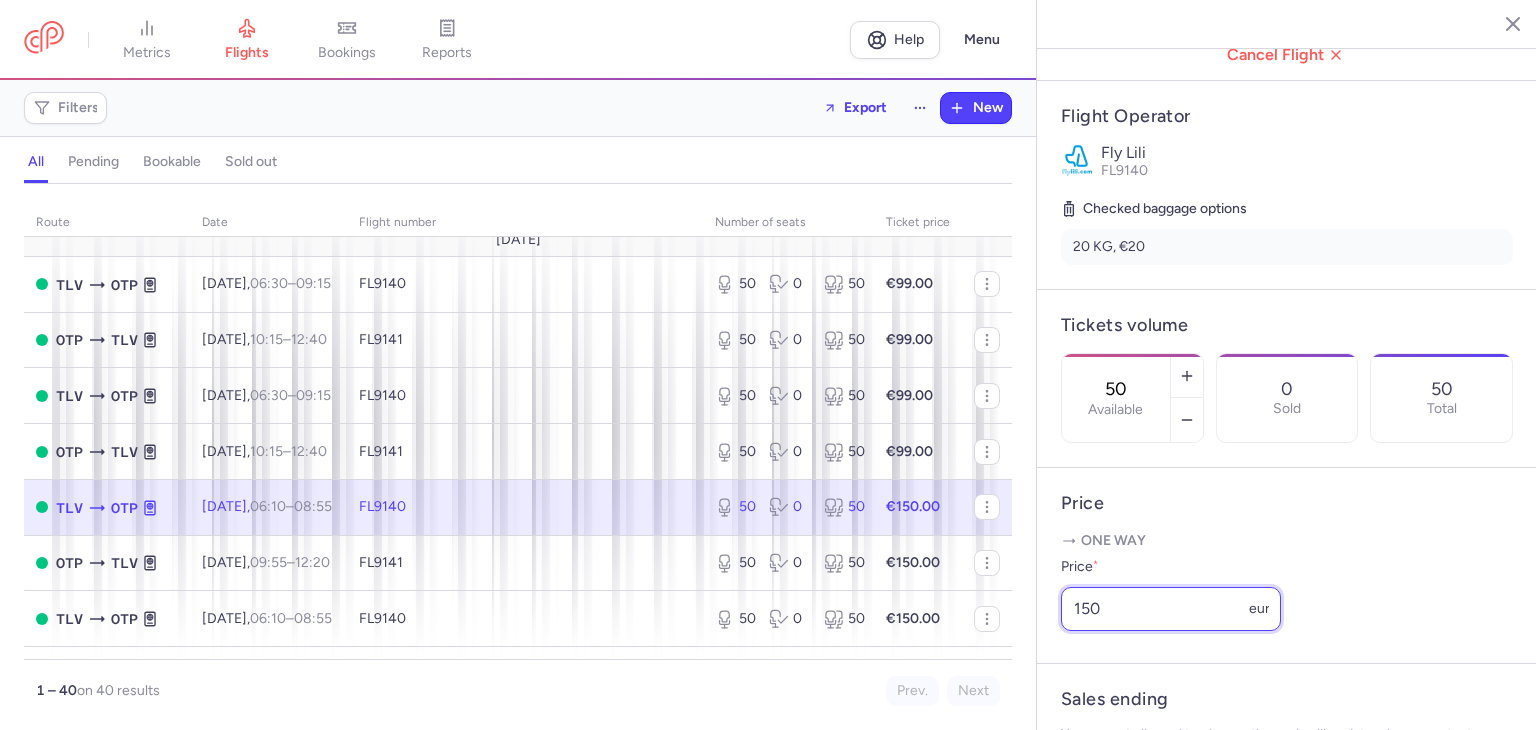drag, startPoint x: 1113, startPoint y: 628, endPoint x: 1000, endPoint y: 642, distance: 113.86395 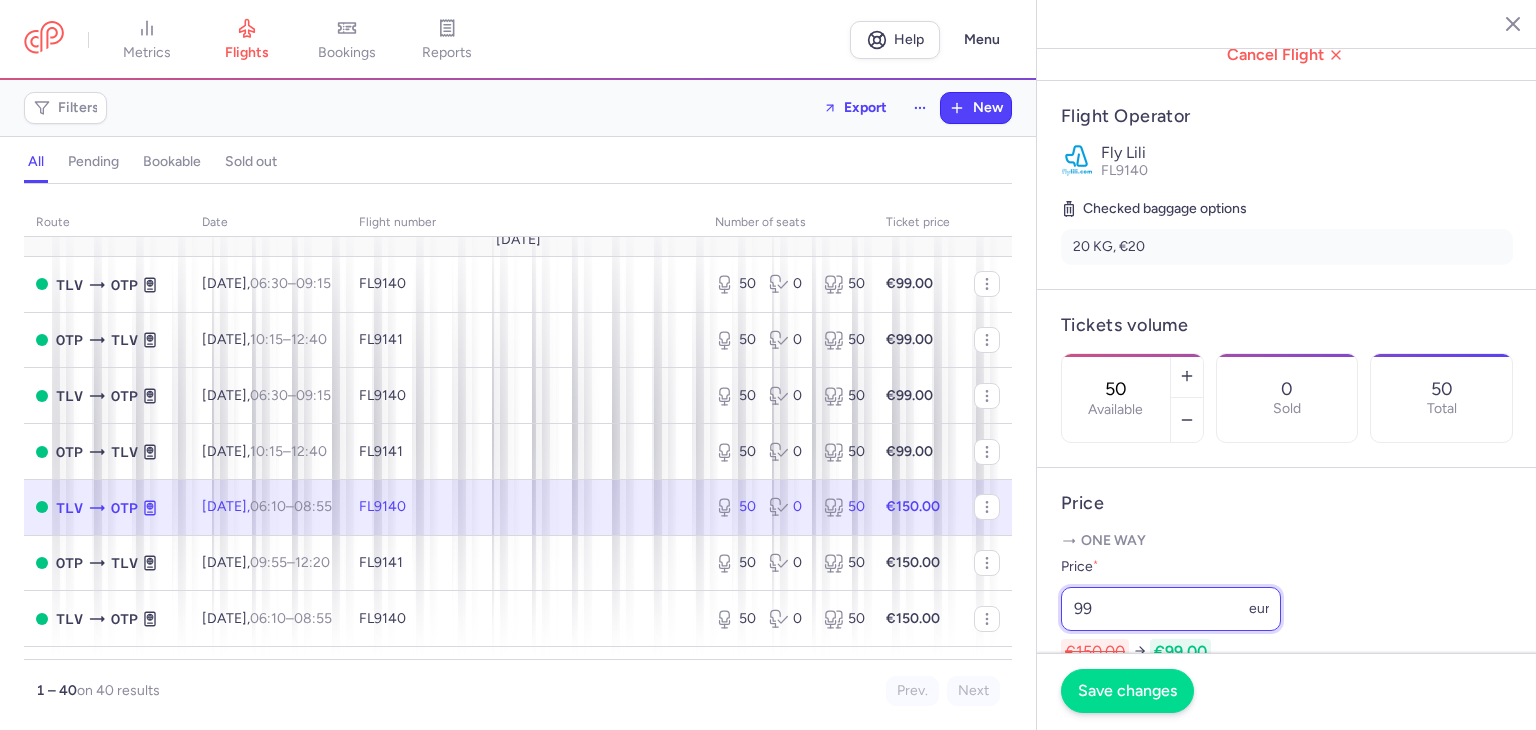 type on "99" 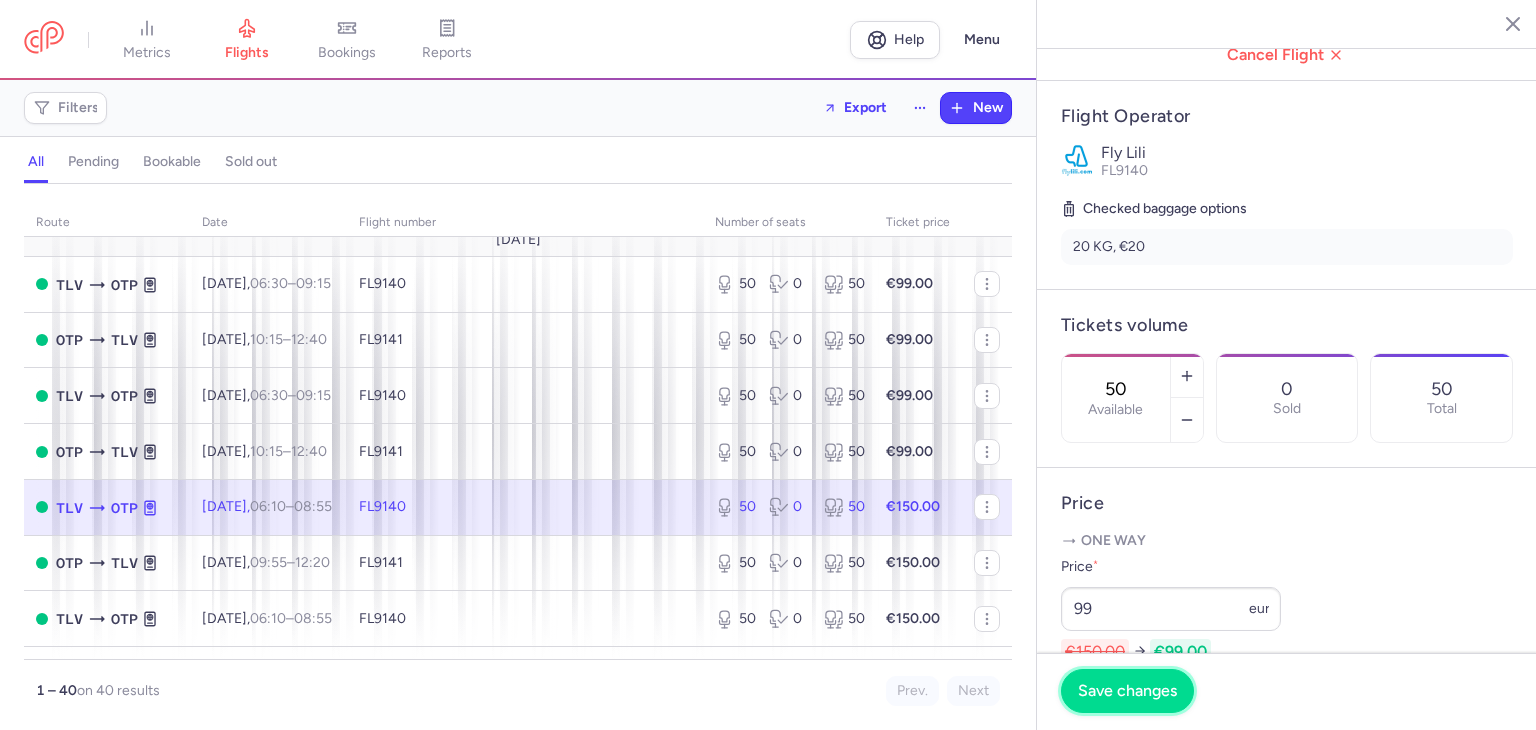 click on "Save changes" at bounding box center (1127, 691) 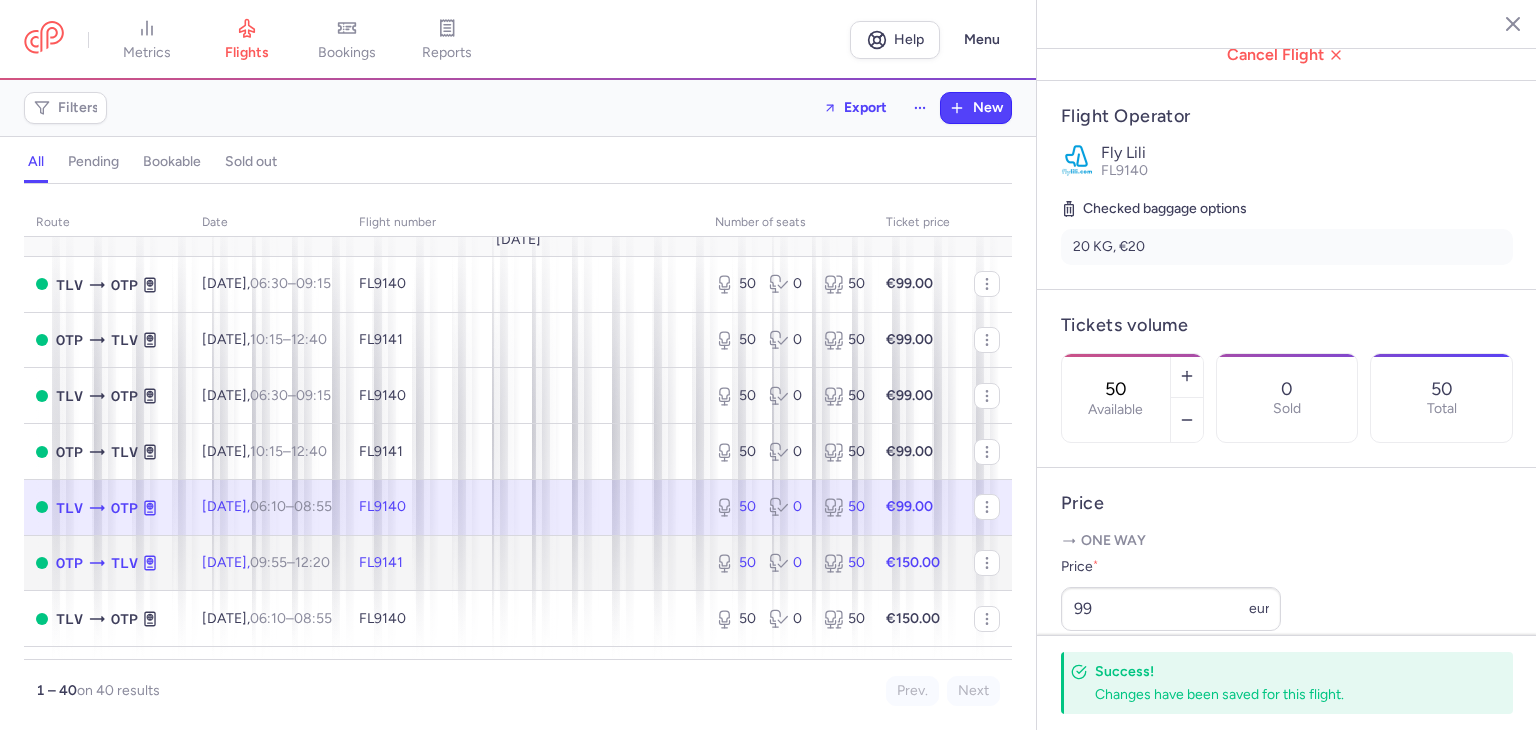 click on "FL9141" at bounding box center [525, 563] 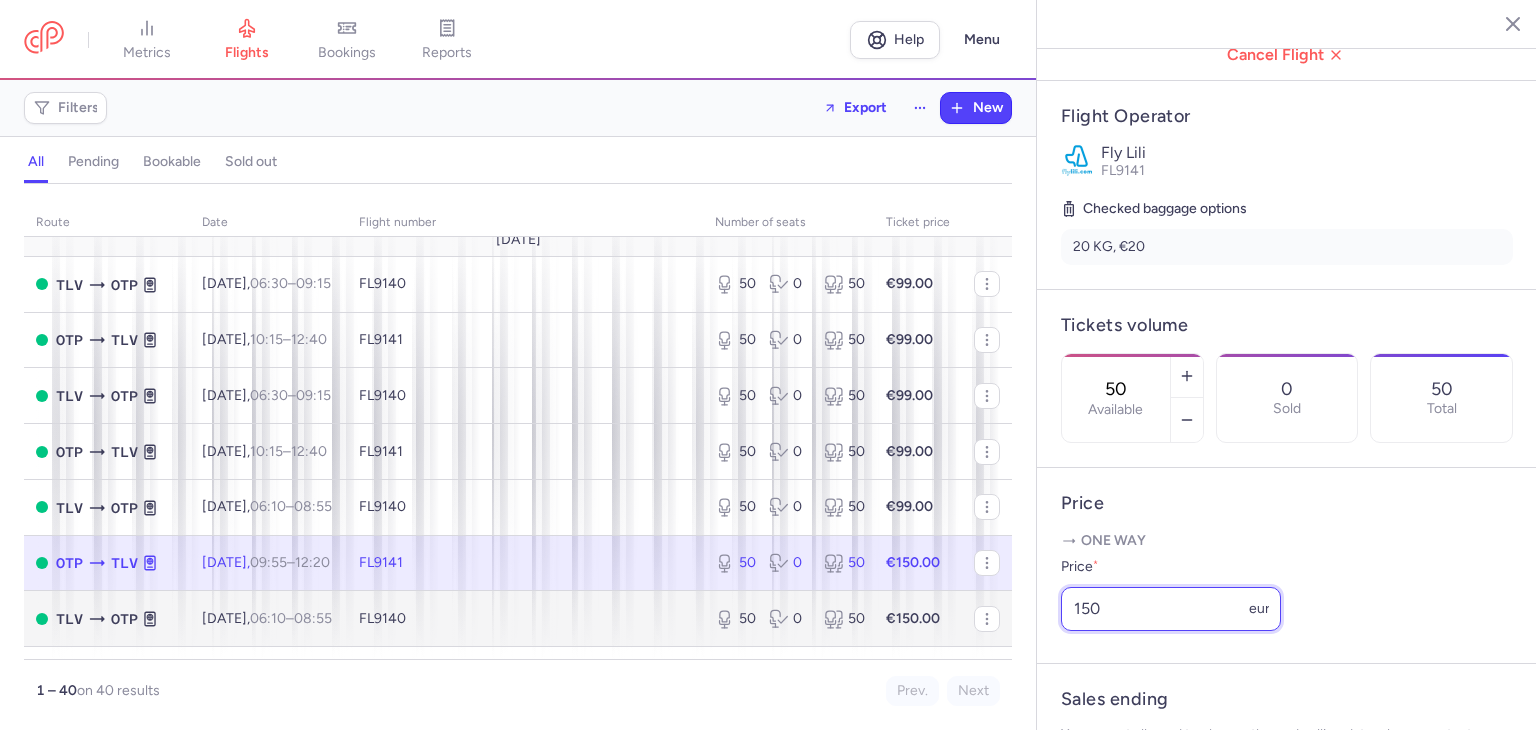 drag, startPoint x: 1137, startPoint y: 637, endPoint x: 938, endPoint y: 636, distance: 199.00252 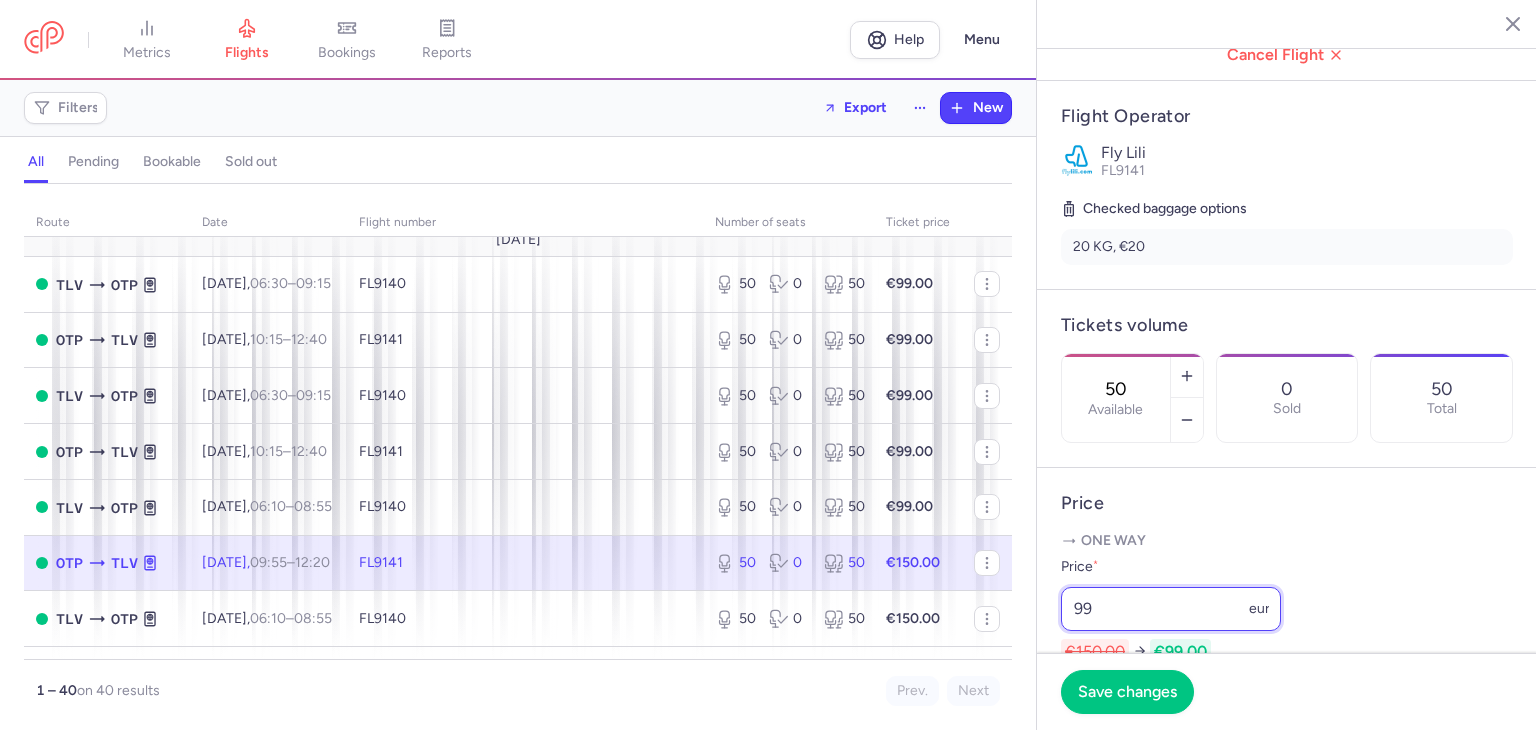 type on "99" 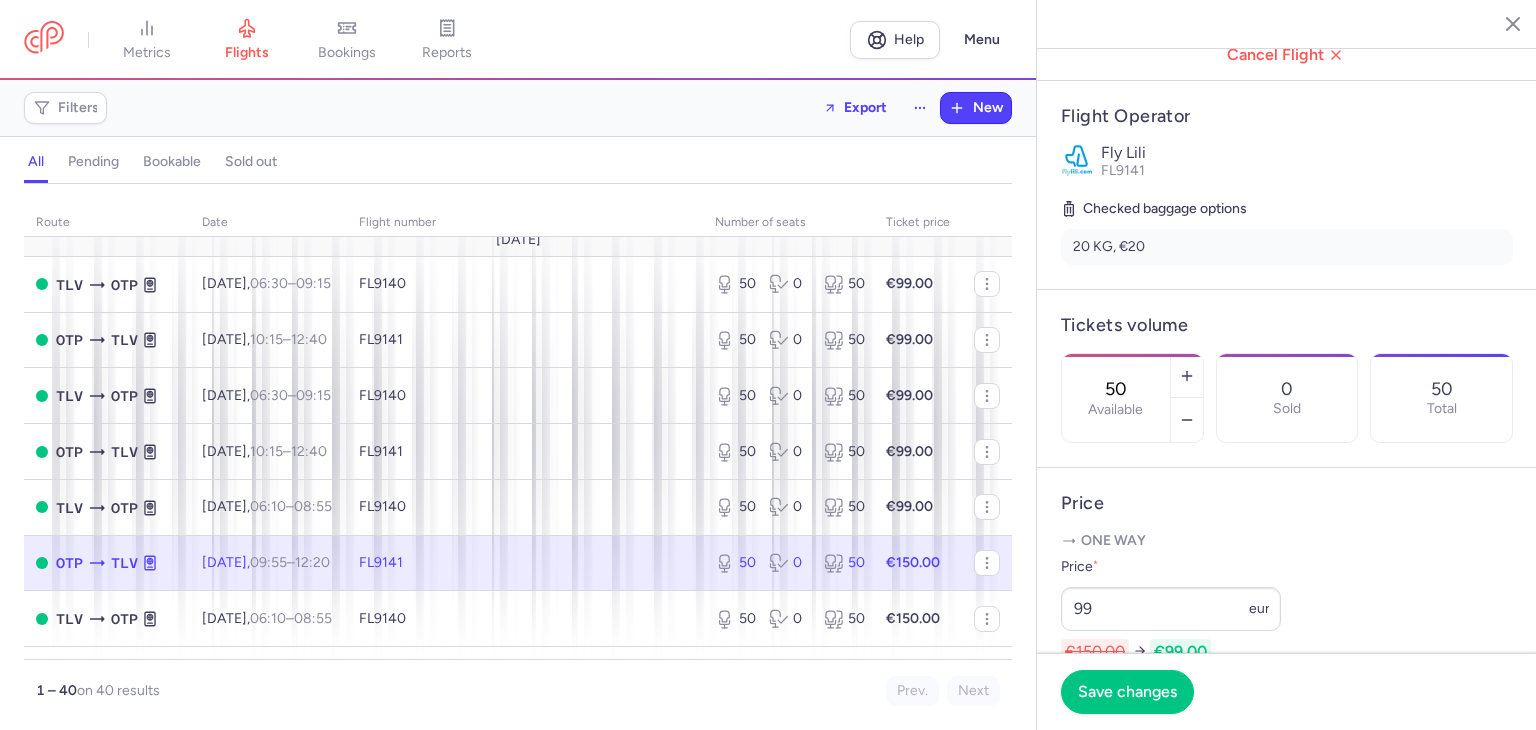 click on "Save changes" 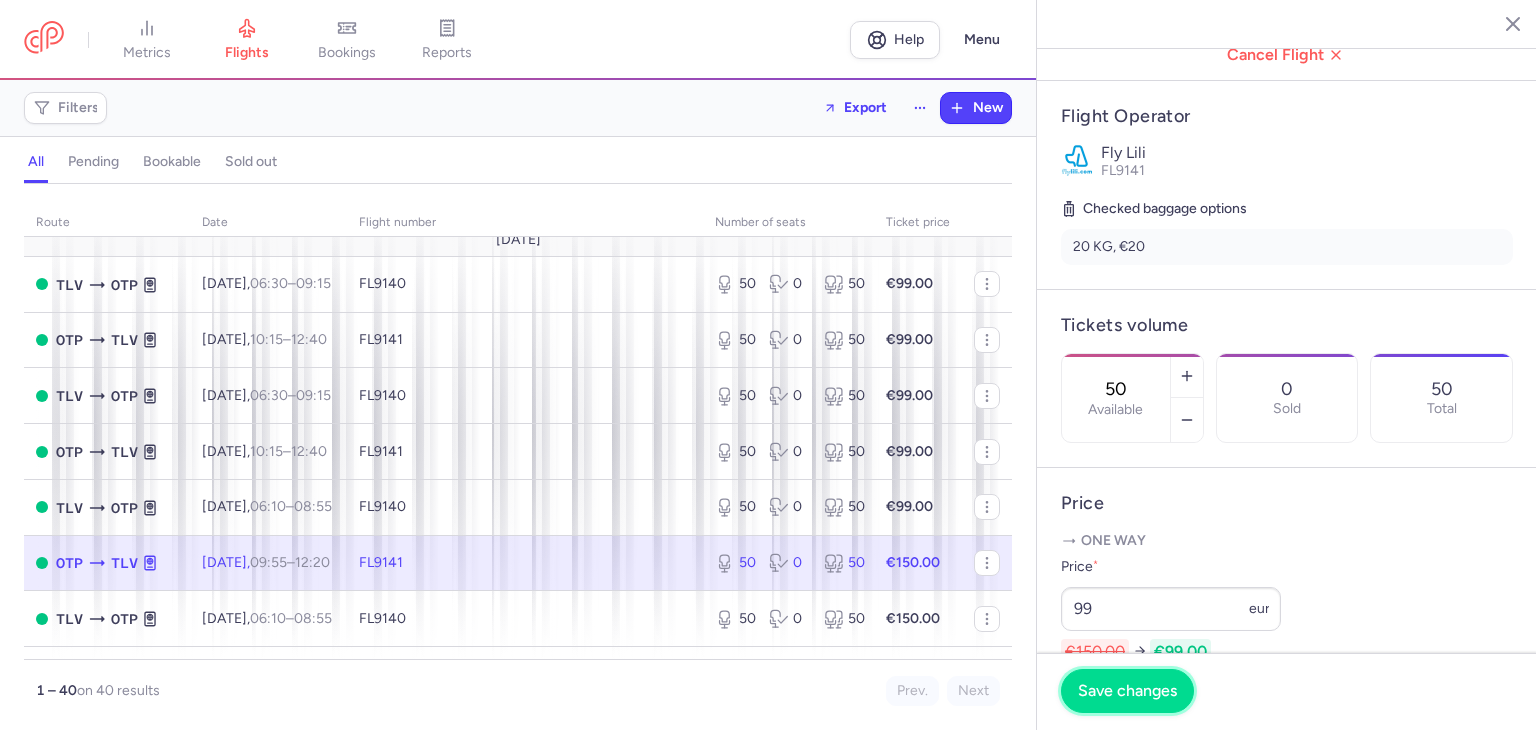 click on "Save changes" at bounding box center (1127, 691) 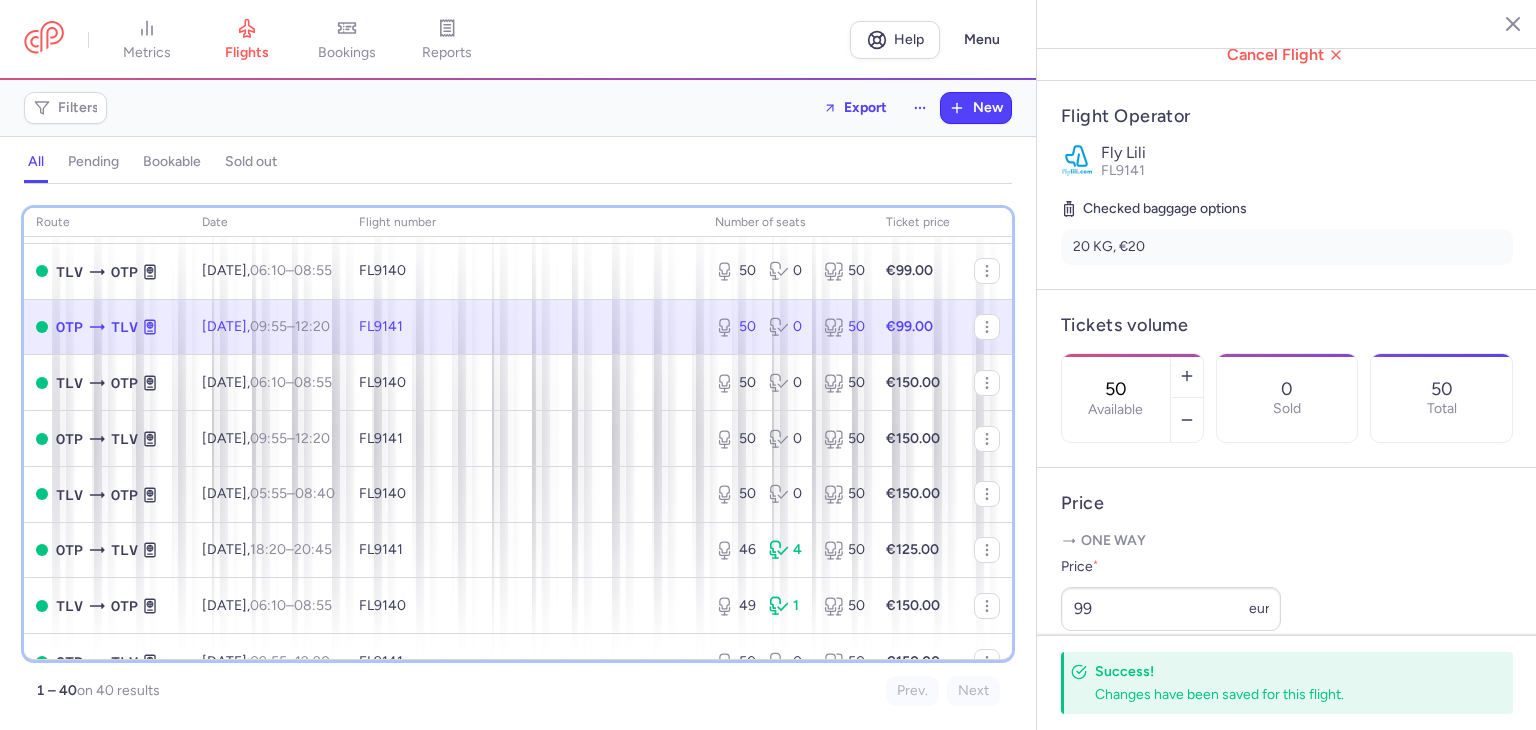 scroll, scrollTop: 1156, scrollLeft: 0, axis: vertical 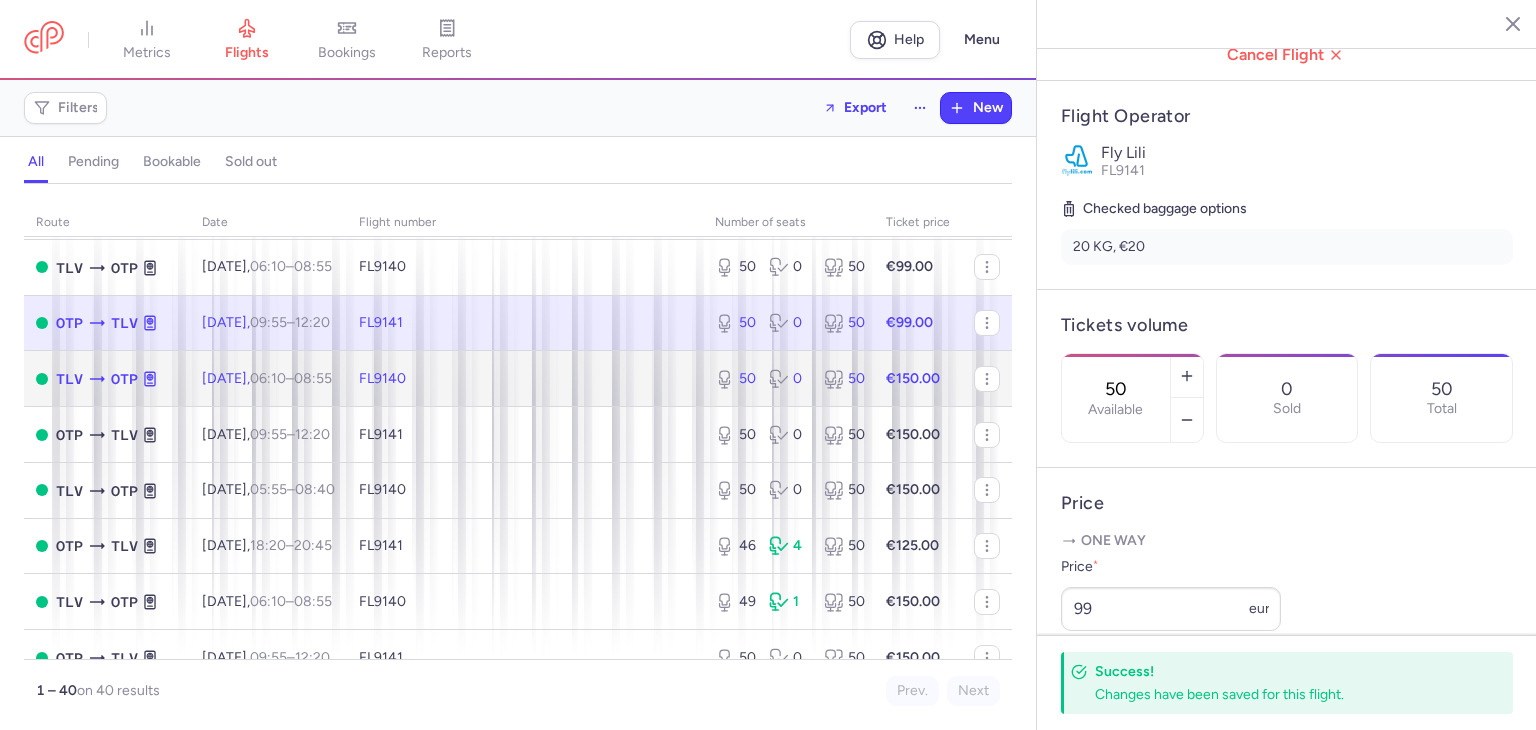 click on "FL9140" at bounding box center [525, 379] 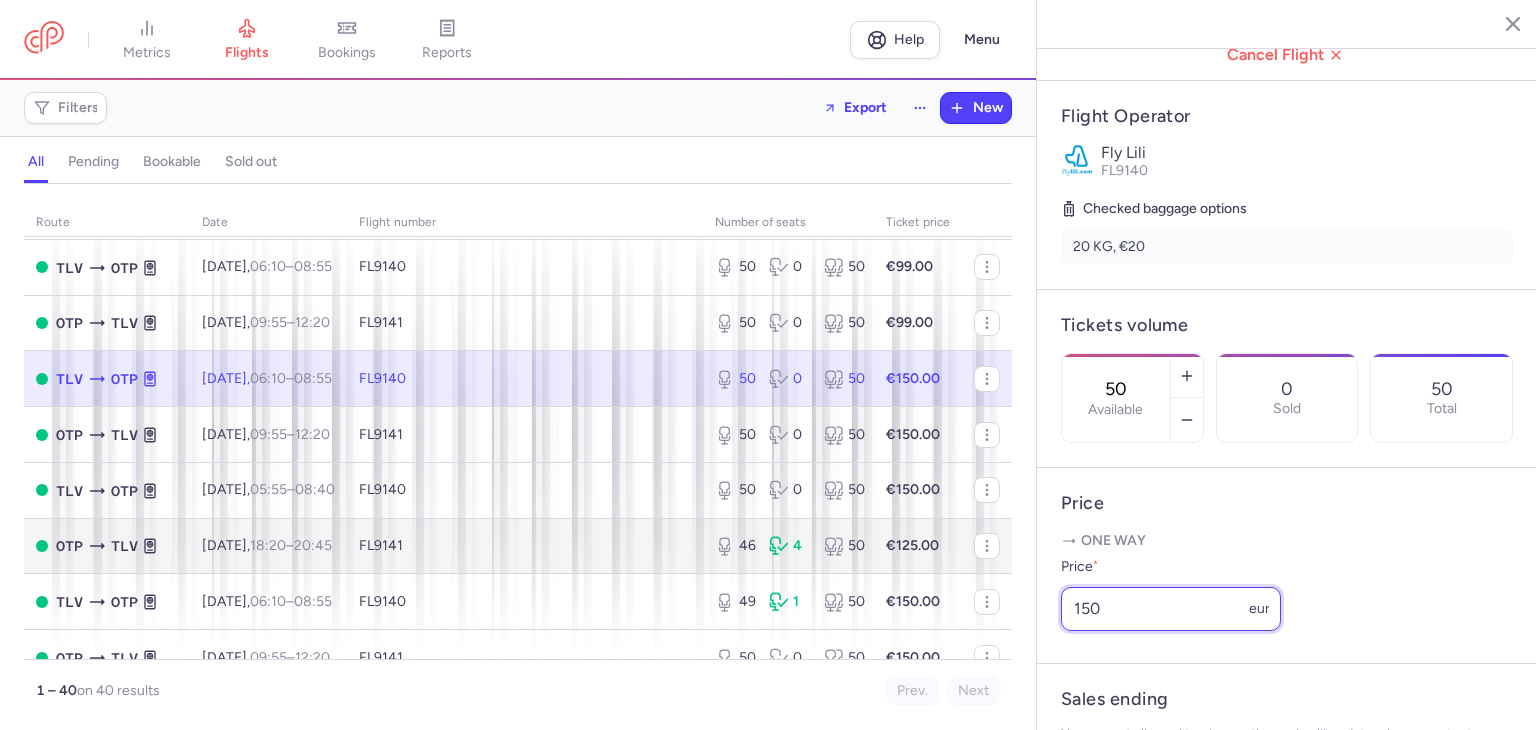drag, startPoint x: 1132, startPoint y: 629, endPoint x: 929, endPoint y: 601, distance: 204.92194 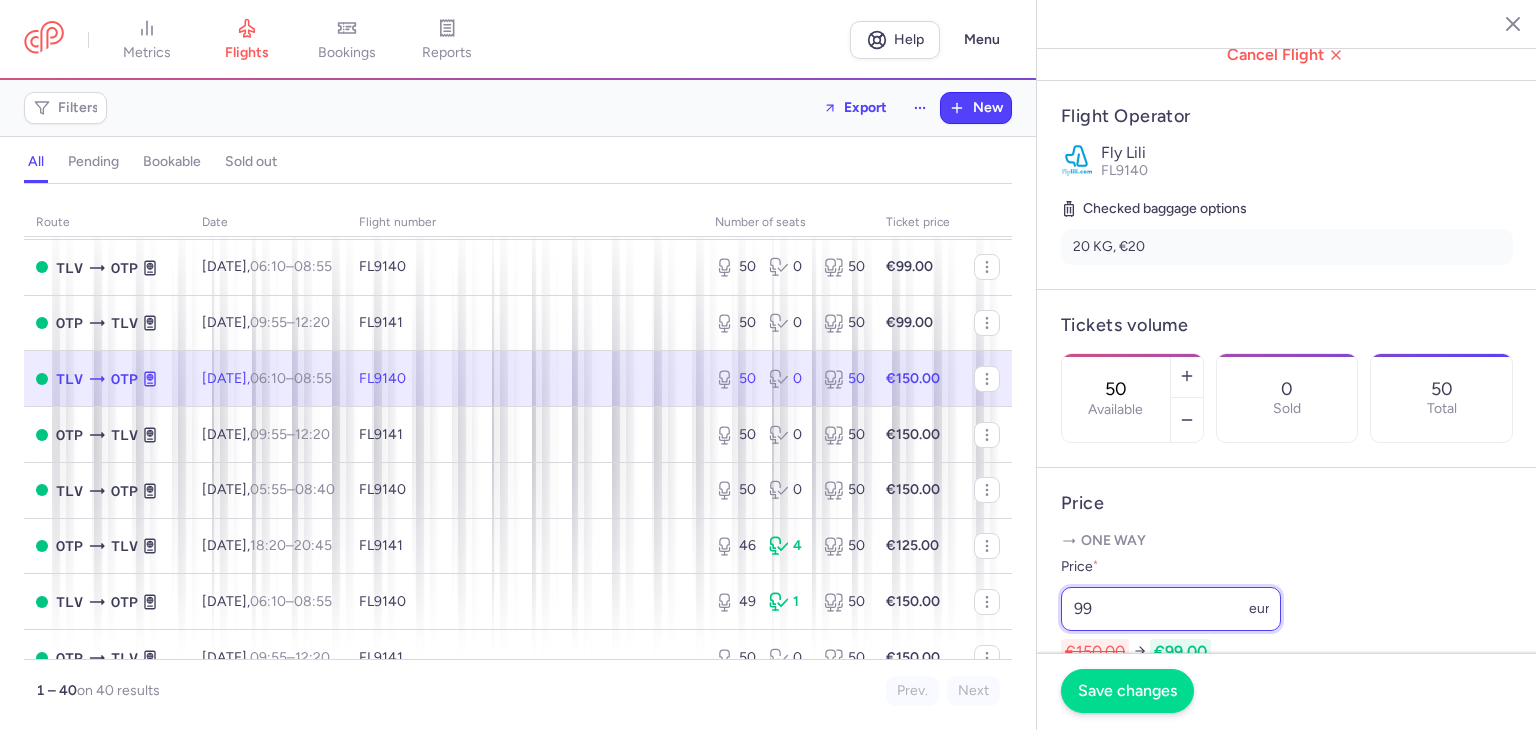 type on "99" 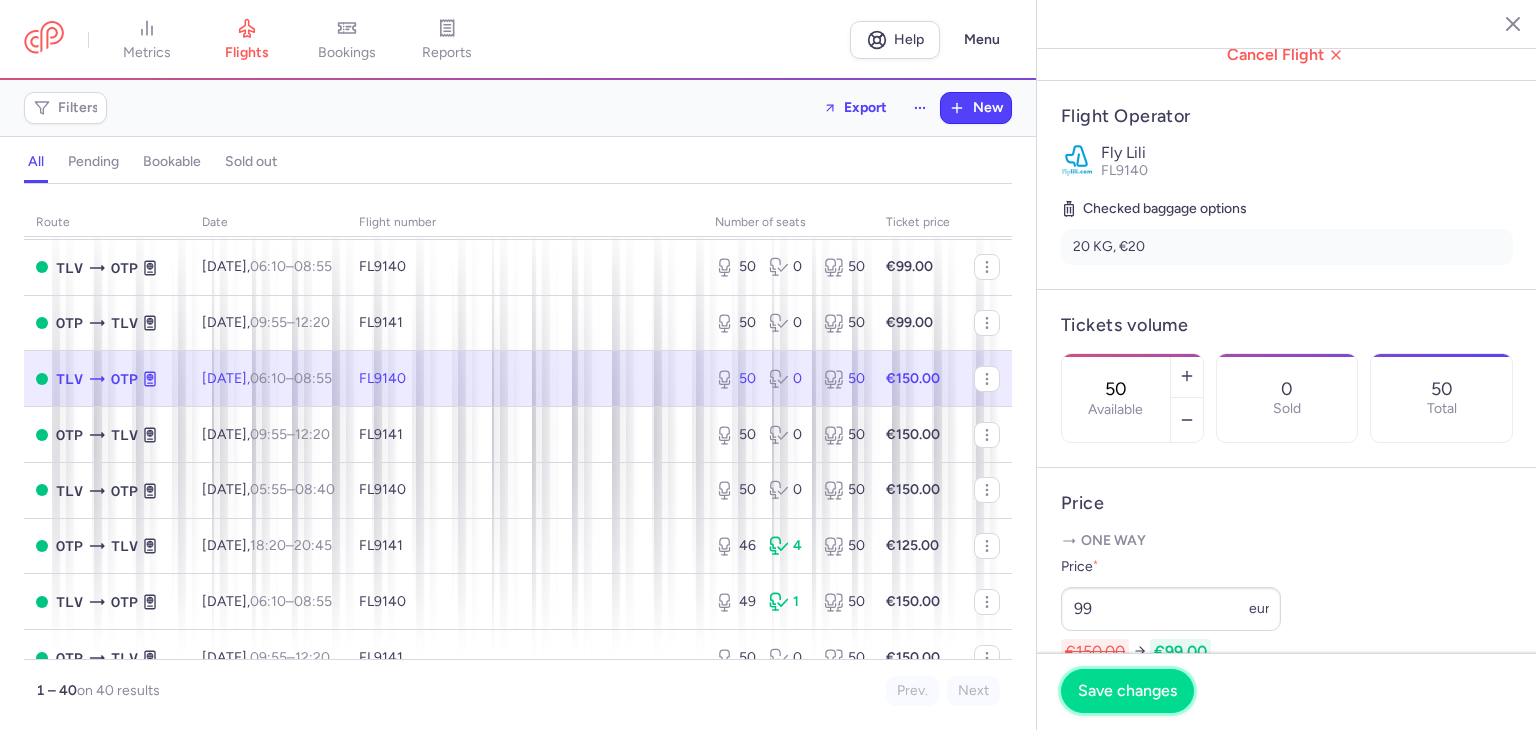 click on "Save changes" at bounding box center (1127, 691) 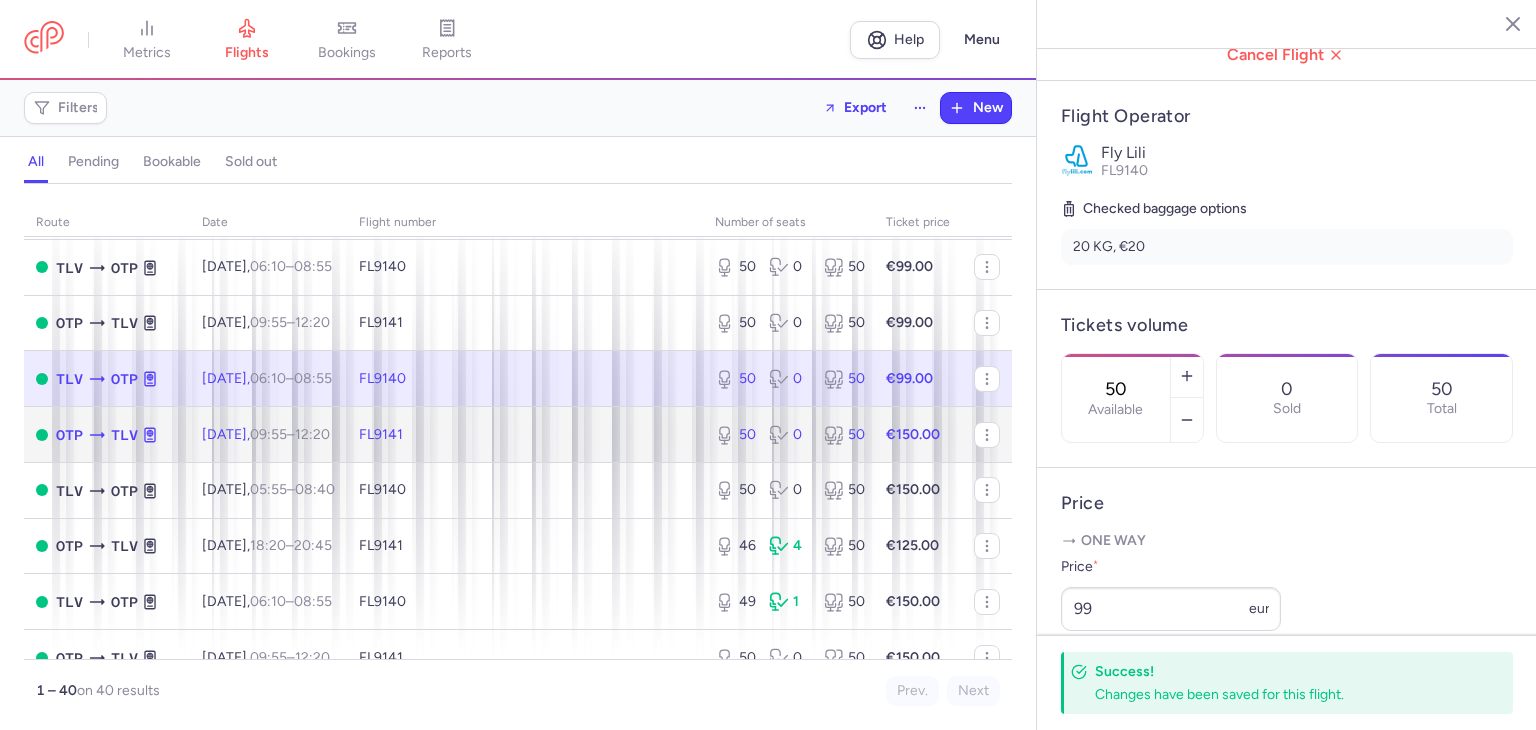click on "FL9141" at bounding box center [525, 435] 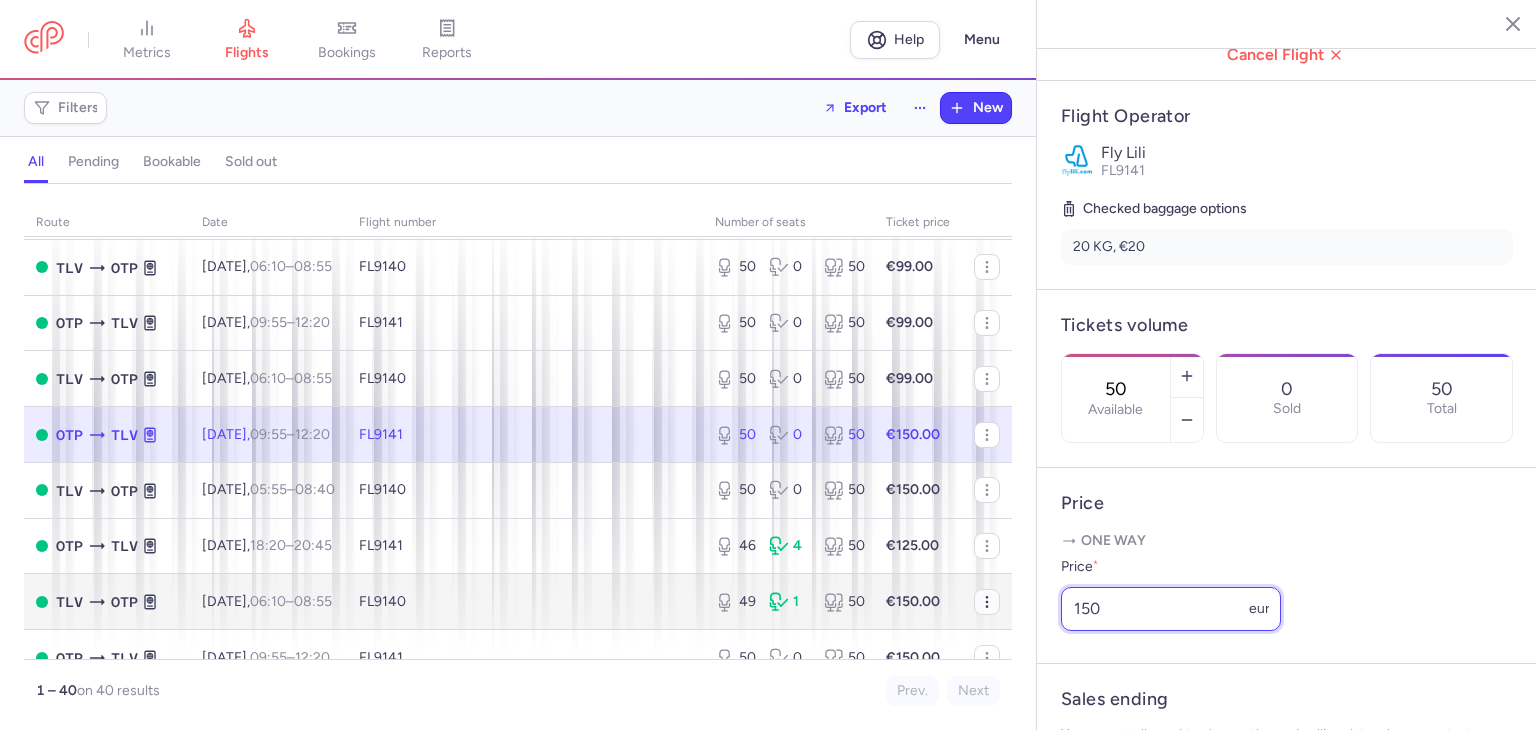 drag, startPoint x: 1133, startPoint y: 634, endPoint x: 964, endPoint y: 633, distance: 169.00296 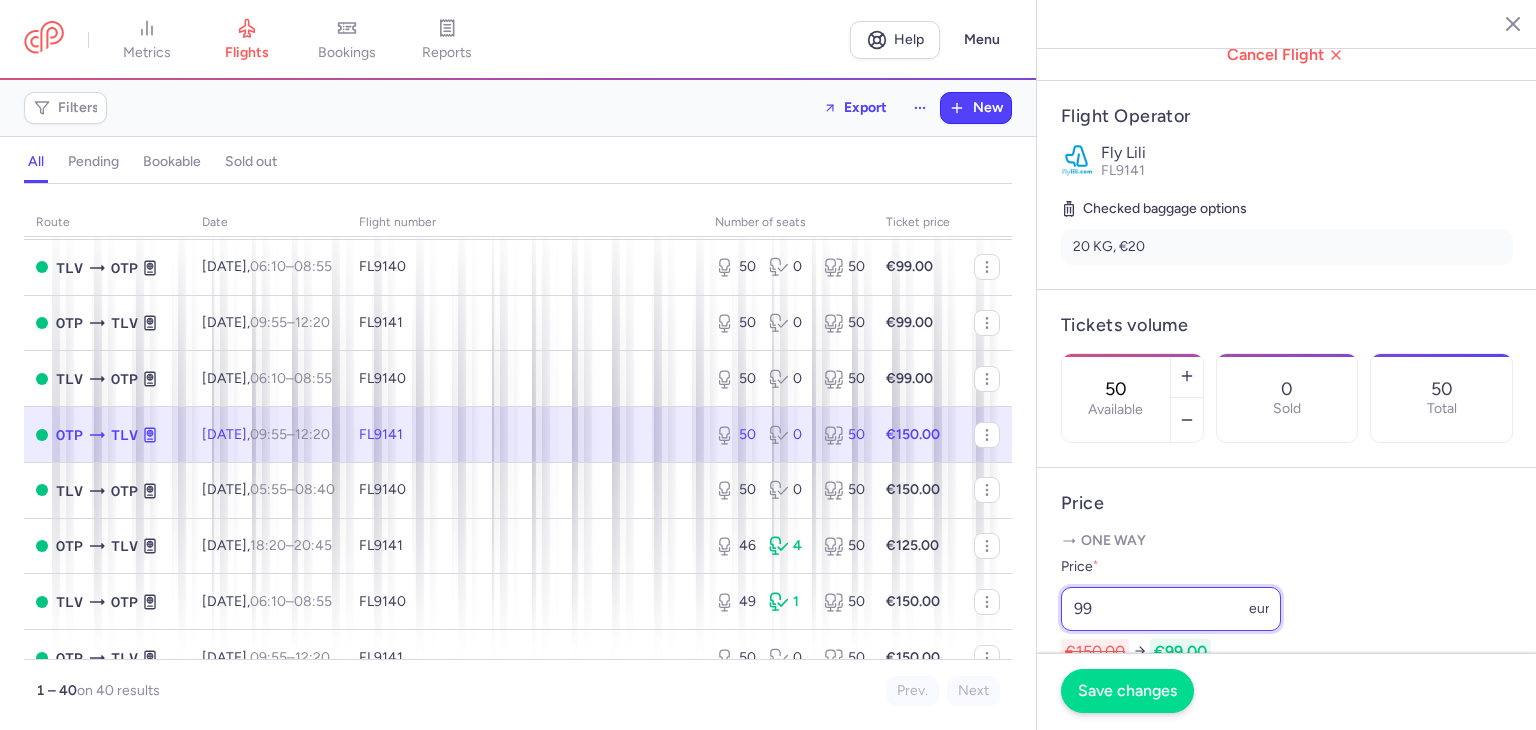 type on "99" 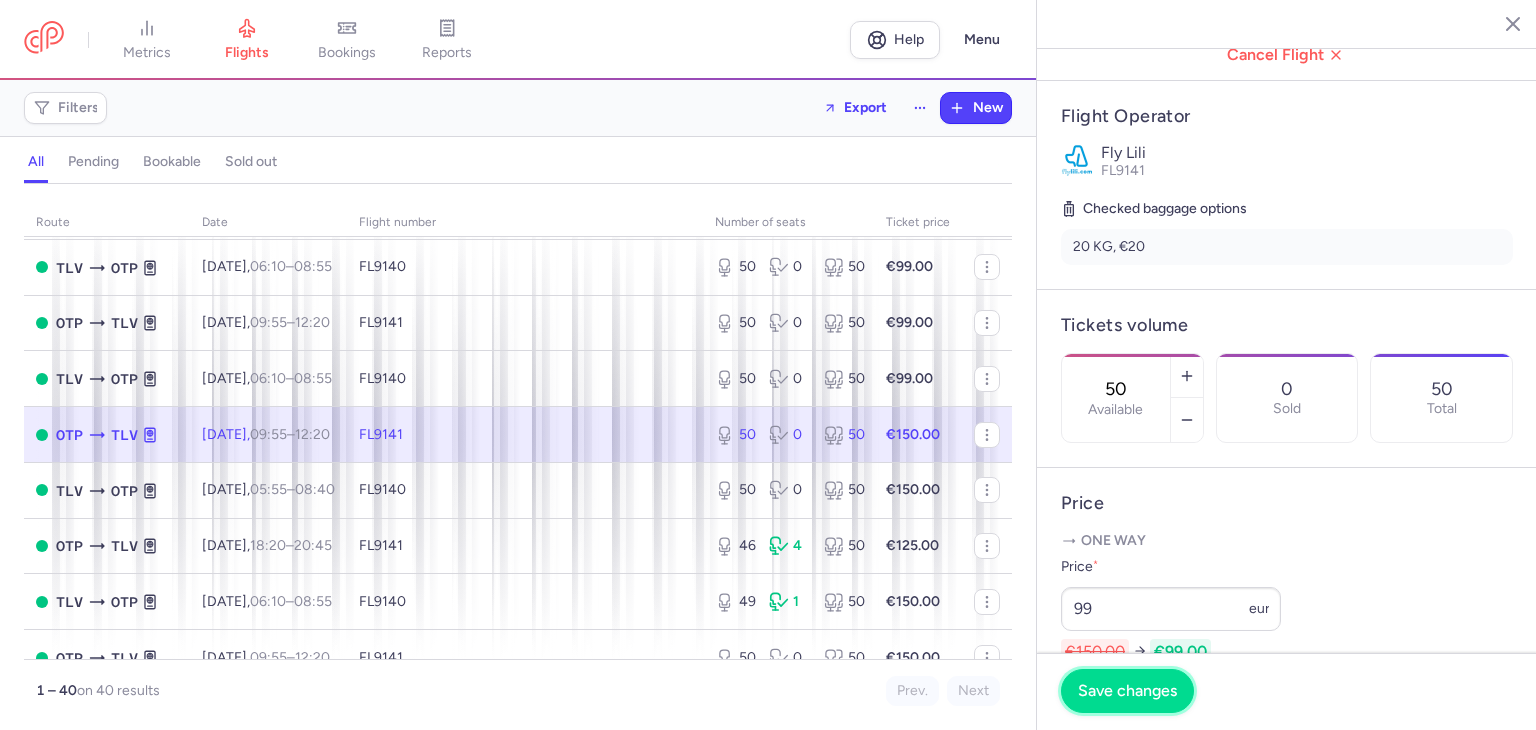 click on "Save changes" at bounding box center [1127, 691] 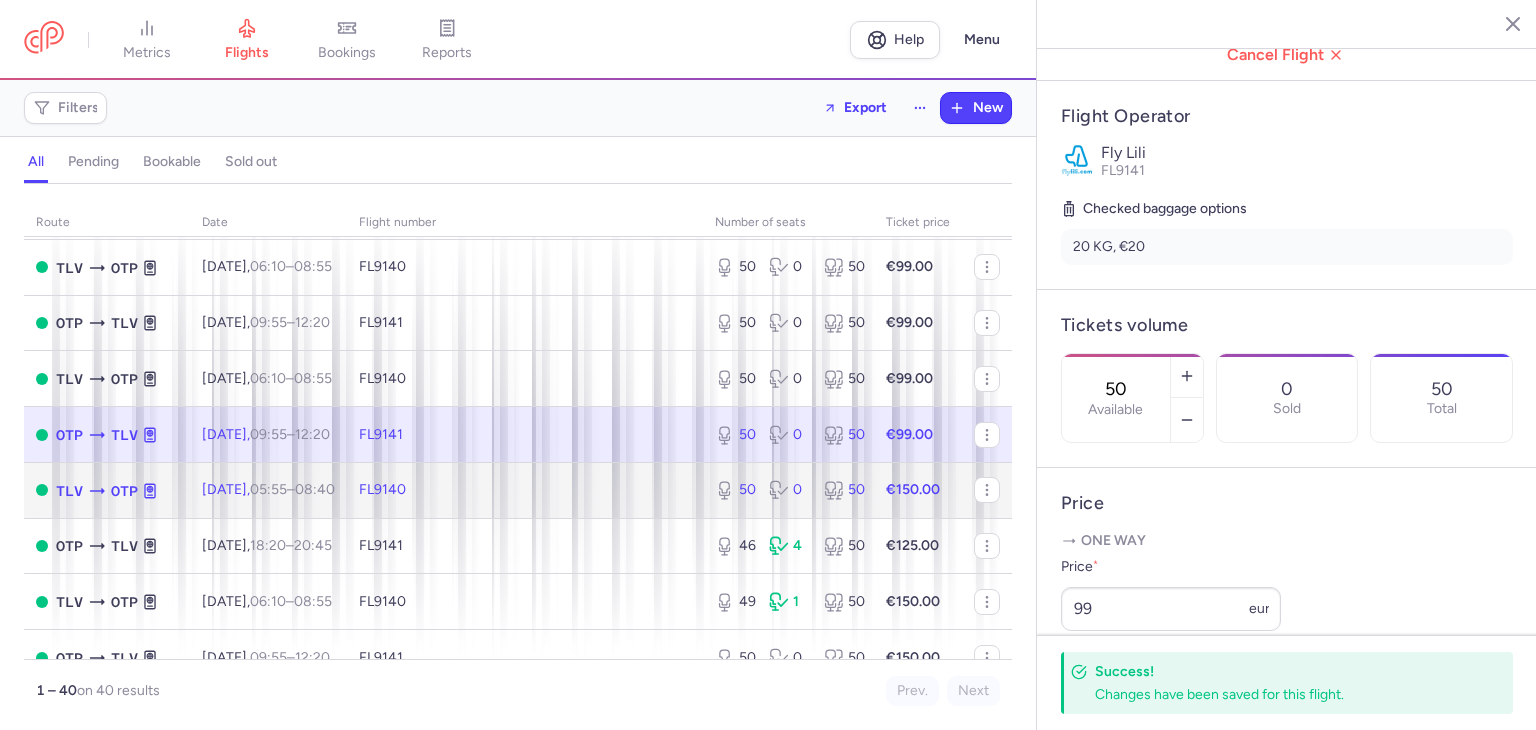 click on "FL9140" at bounding box center [525, 490] 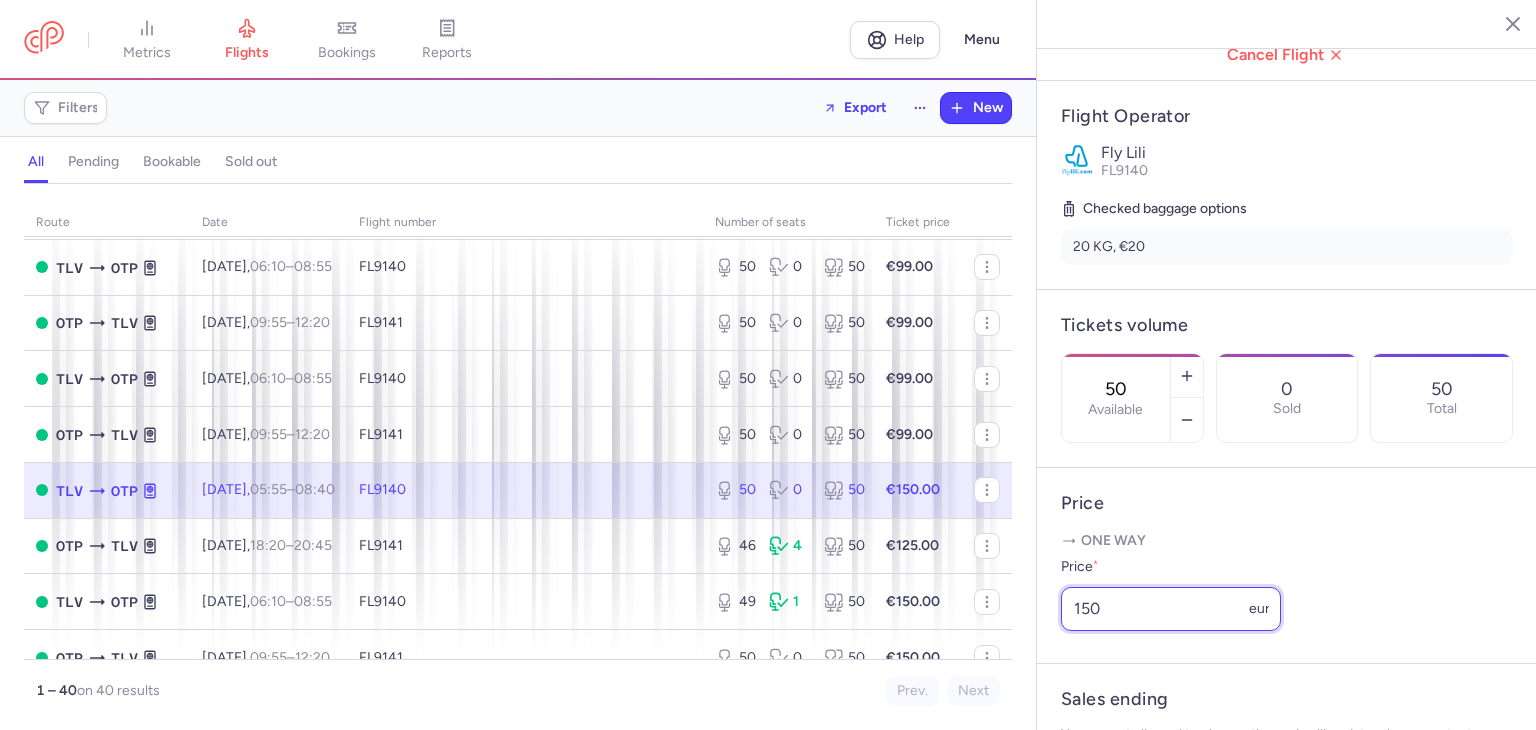 drag, startPoint x: 1137, startPoint y: 640, endPoint x: 1005, endPoint y: 641, distance: 132.00378 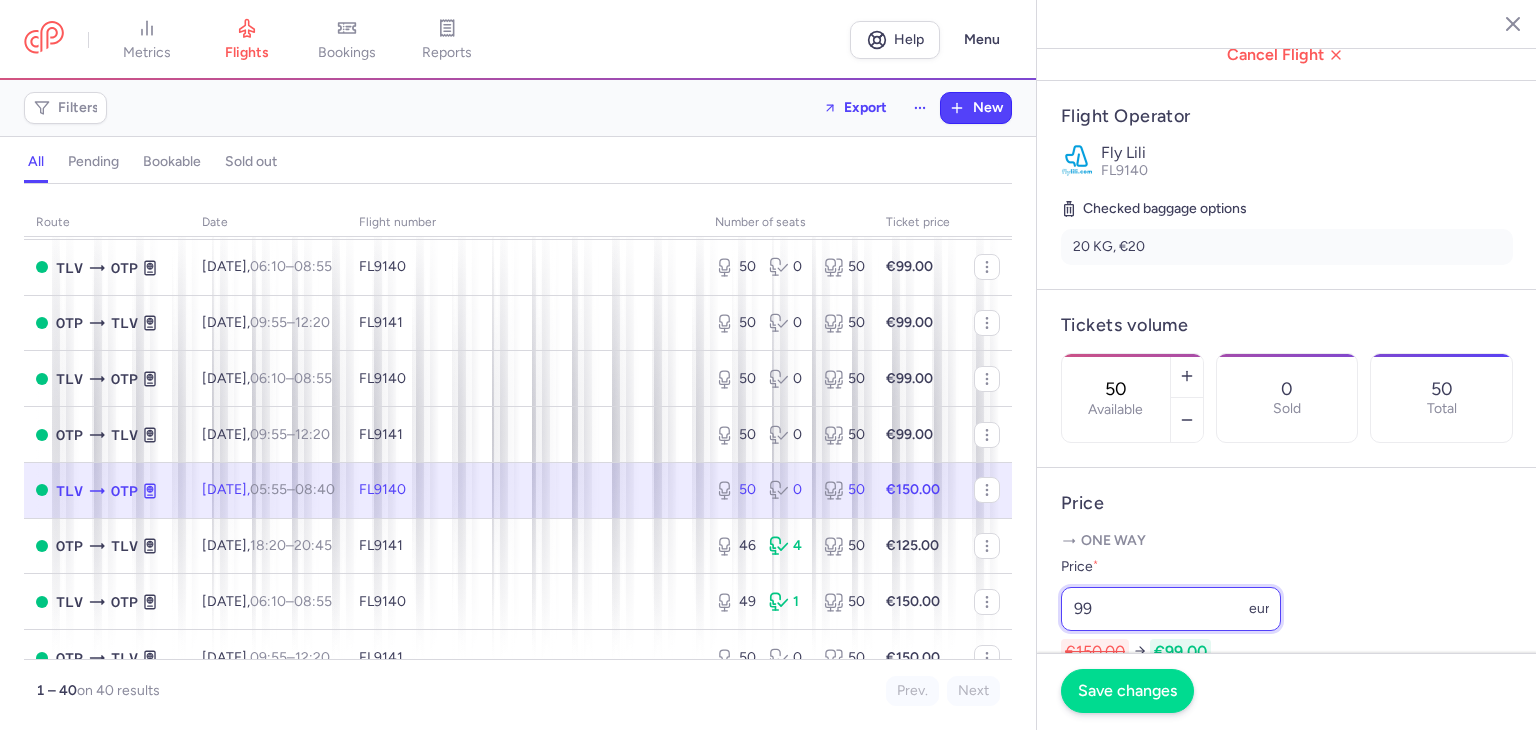 type on "99" 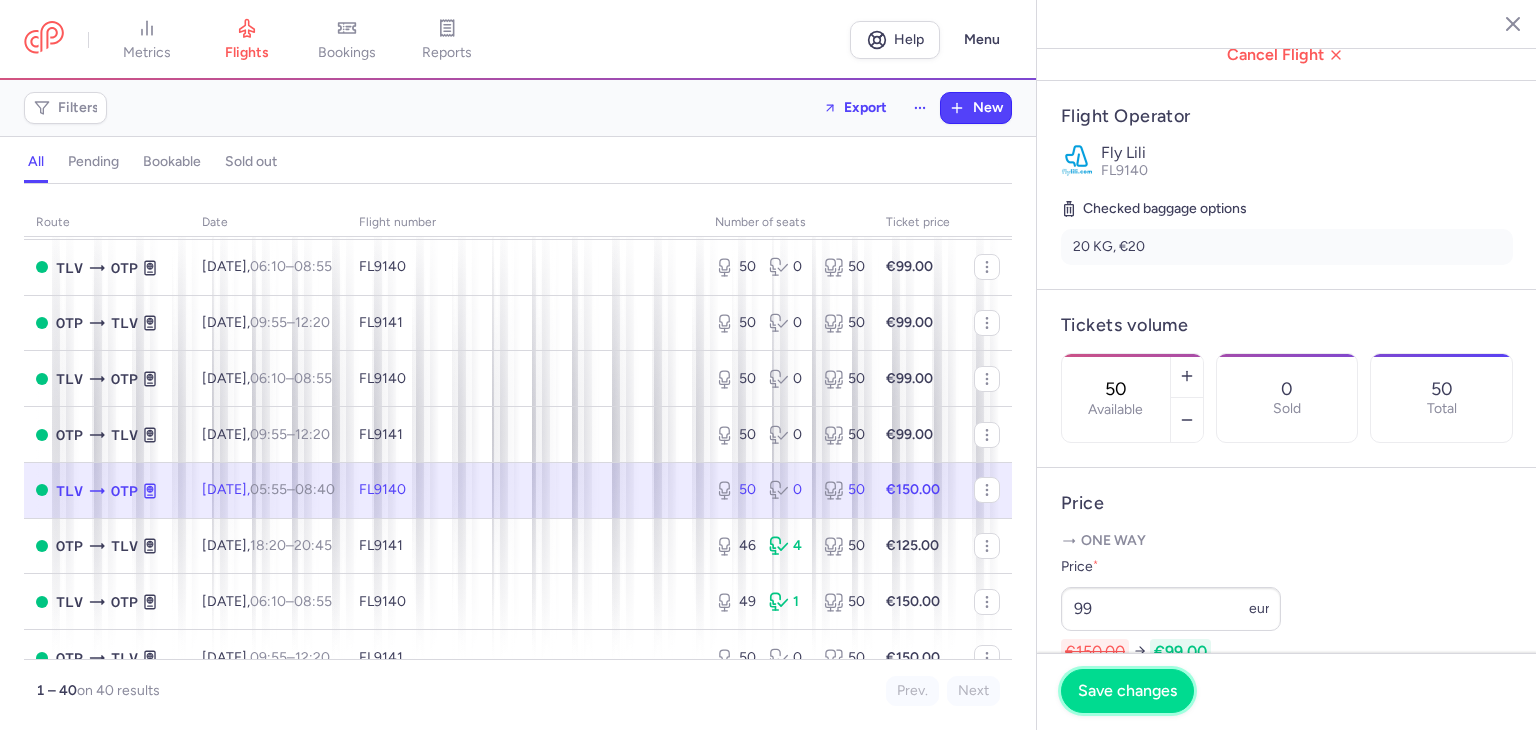 click on "Save changes" at bounding box center [1127, 691] 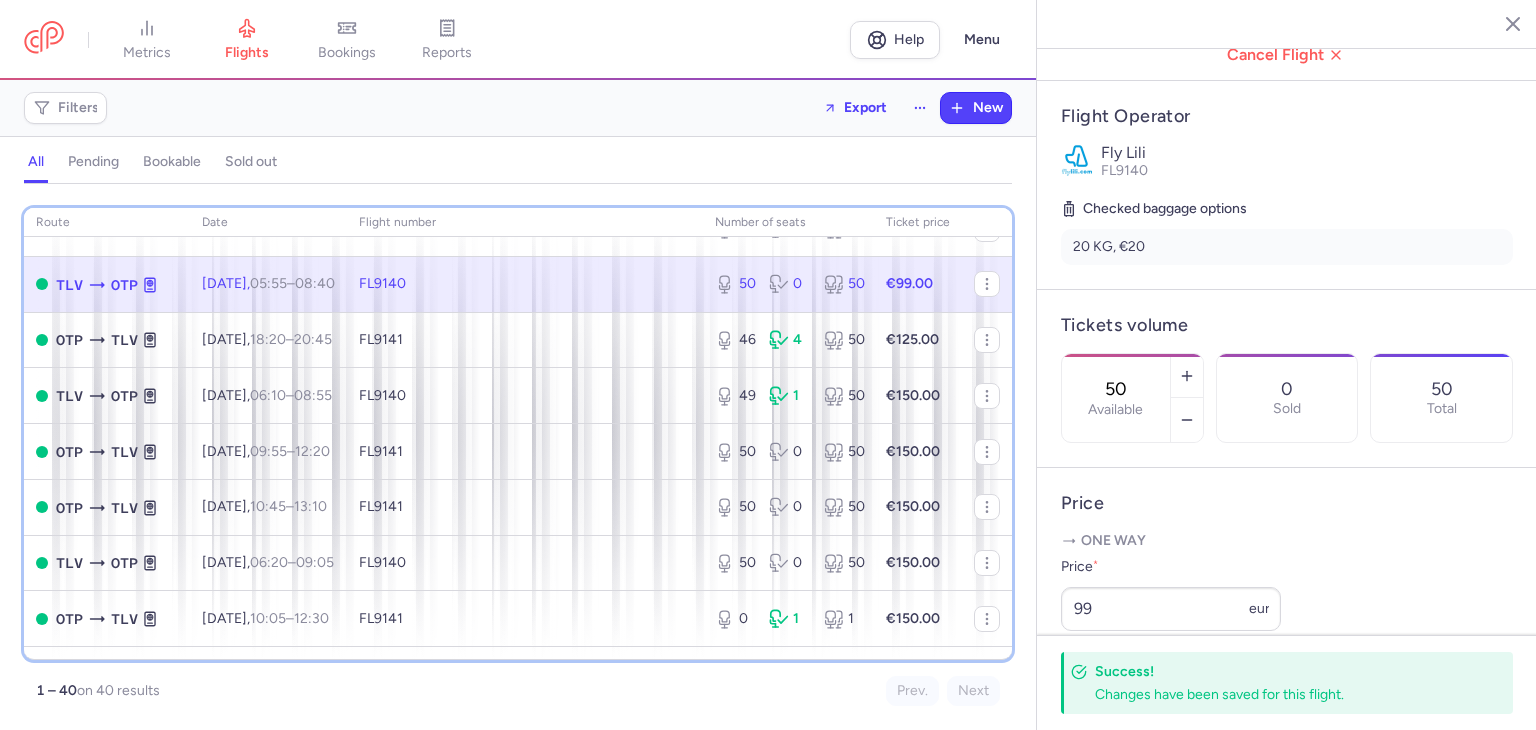 scroll, scrollTop: 1367, scrollLeft: 0, axis: vertical 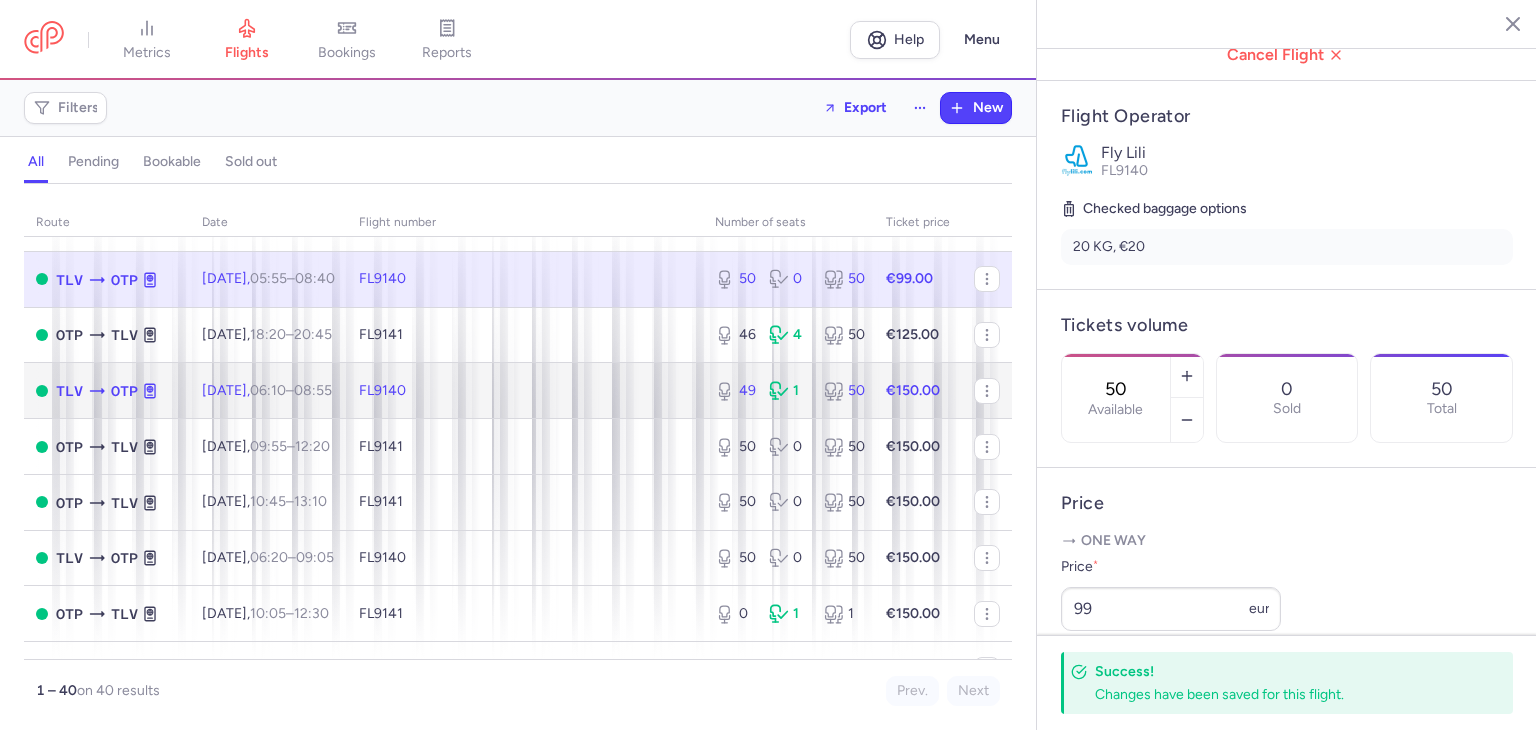 click on "FL9140" at bounding box center [525, 391] 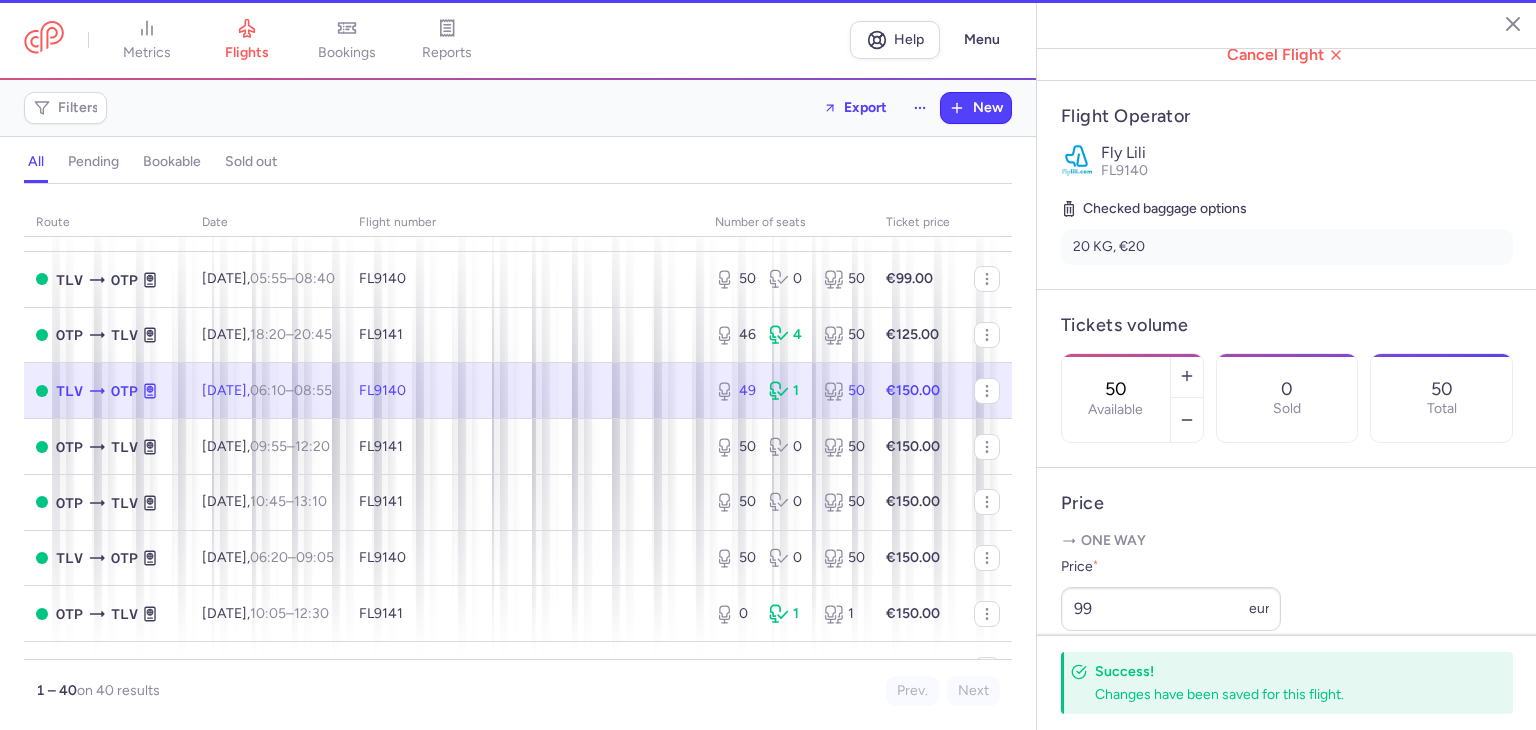 type on "49" 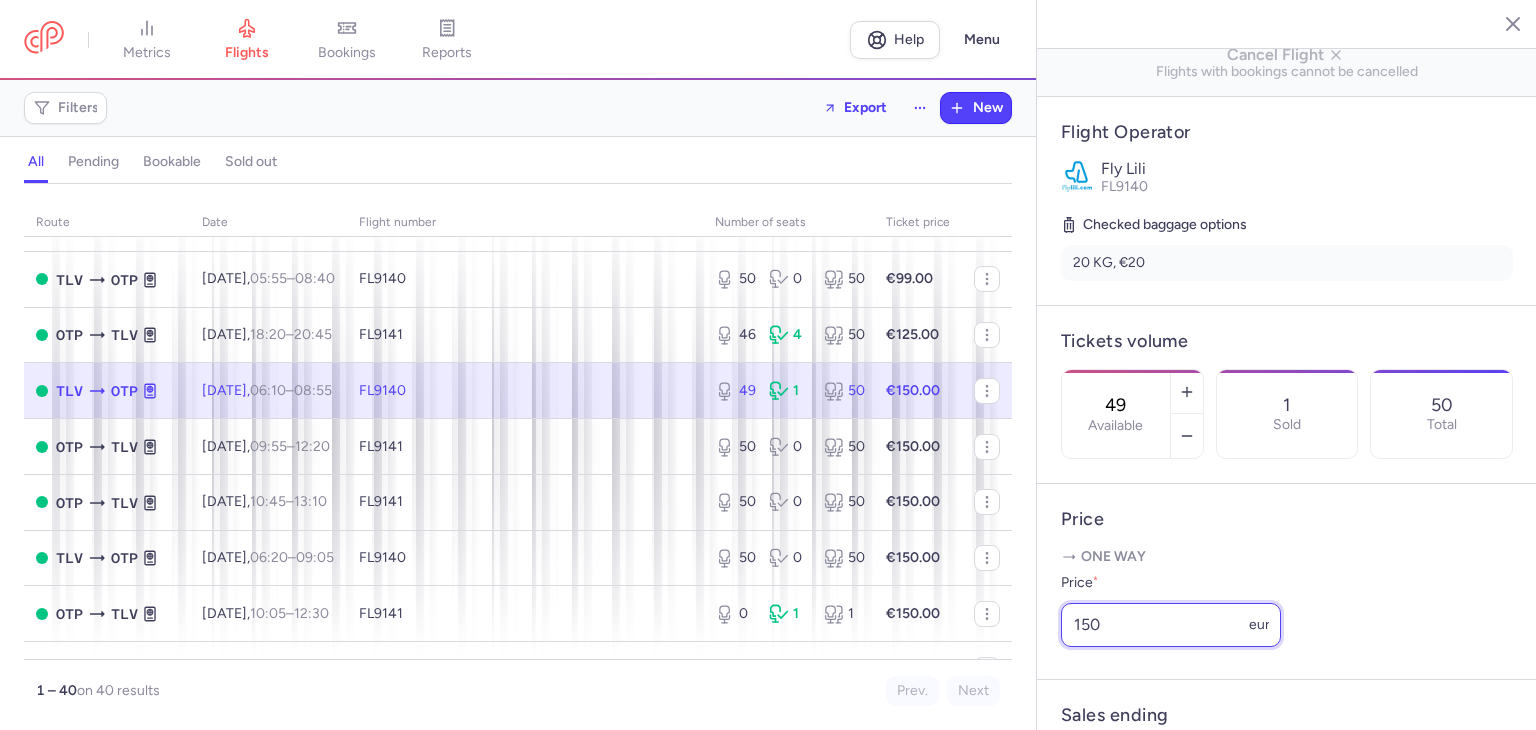 drag, startPoint x: 1110, startPoint y: 650, endPoint x: 1008, endPoint y: 654, distance: 102.0784 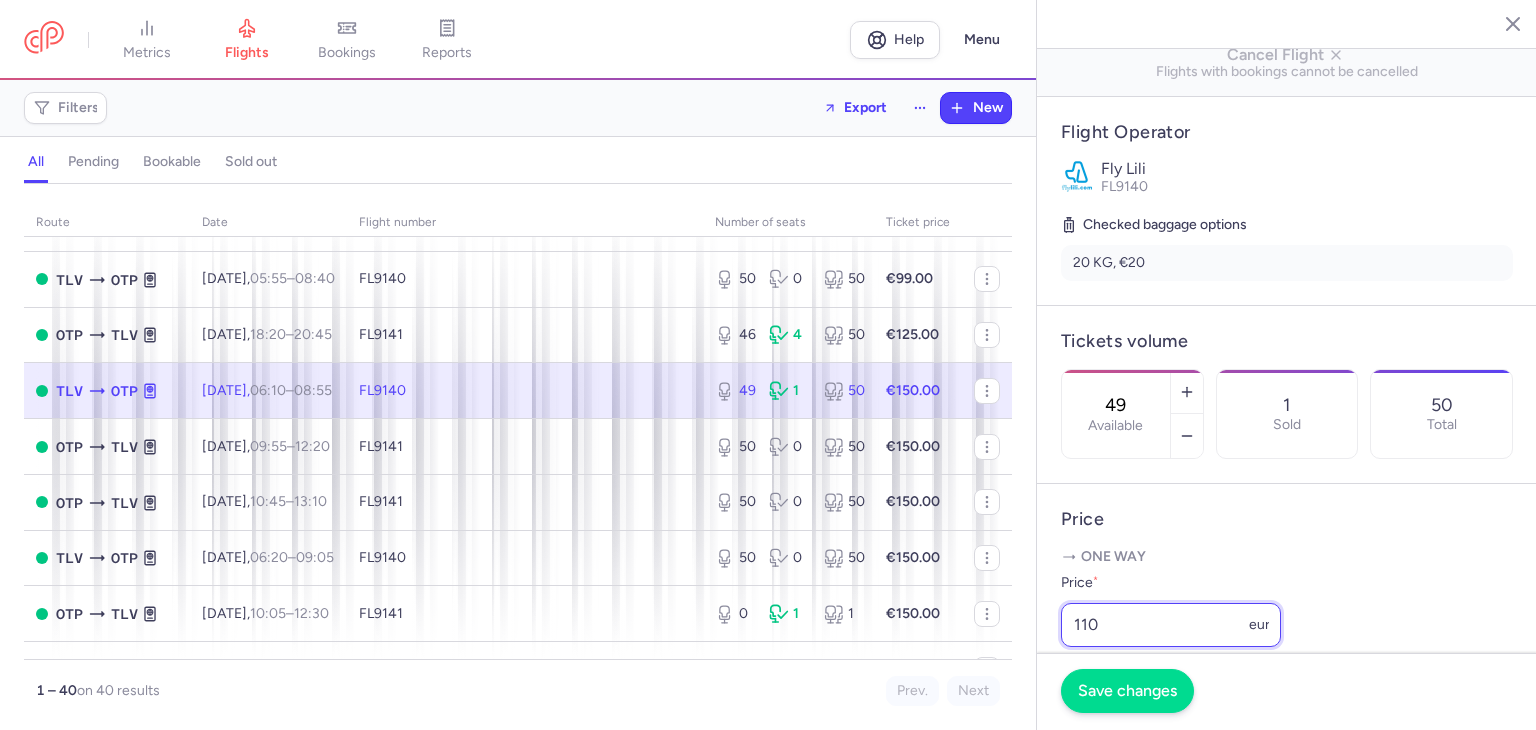 type on "110" 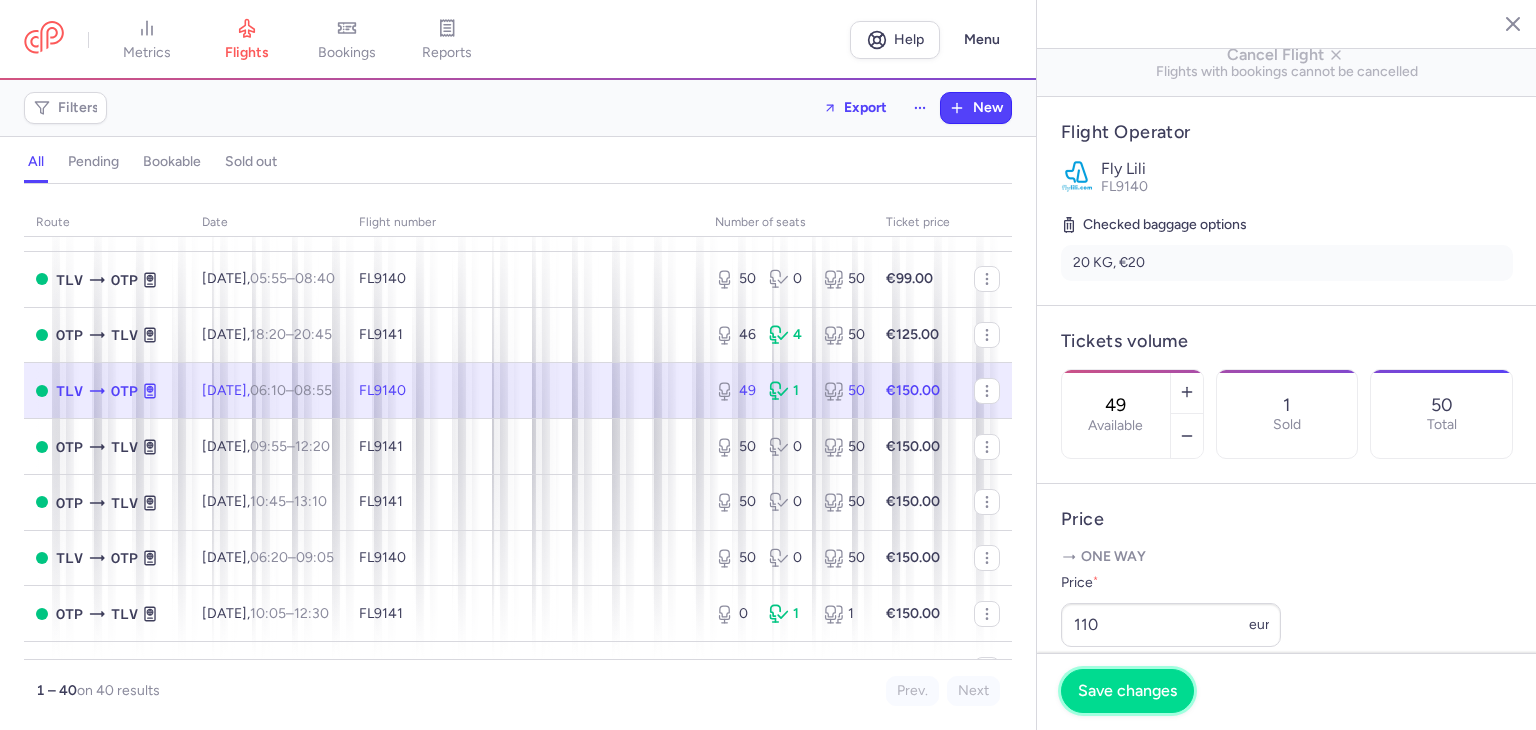 click on "Save changes" at bounding box center [1127, 691] 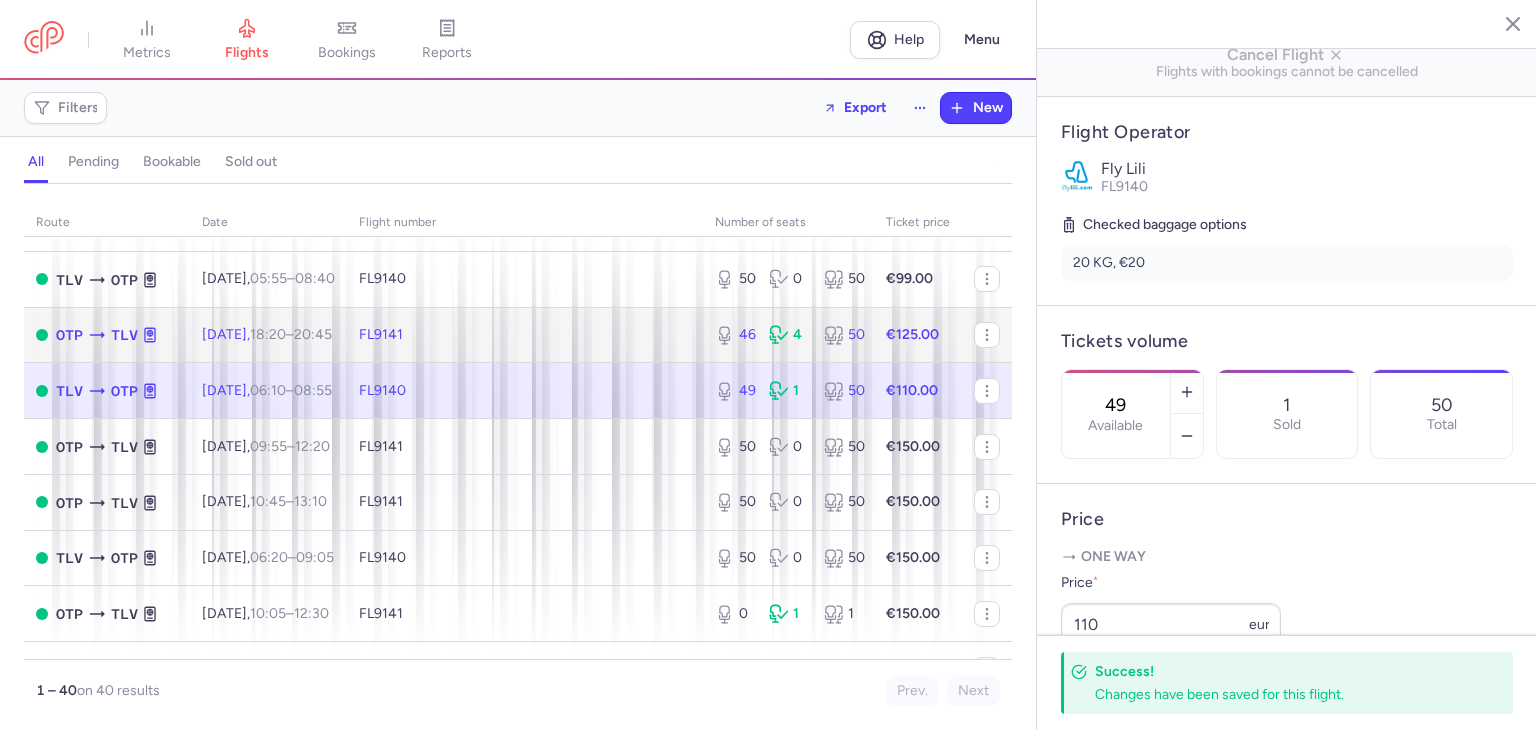 click on "FL9141" at bounding box center [525, 335] 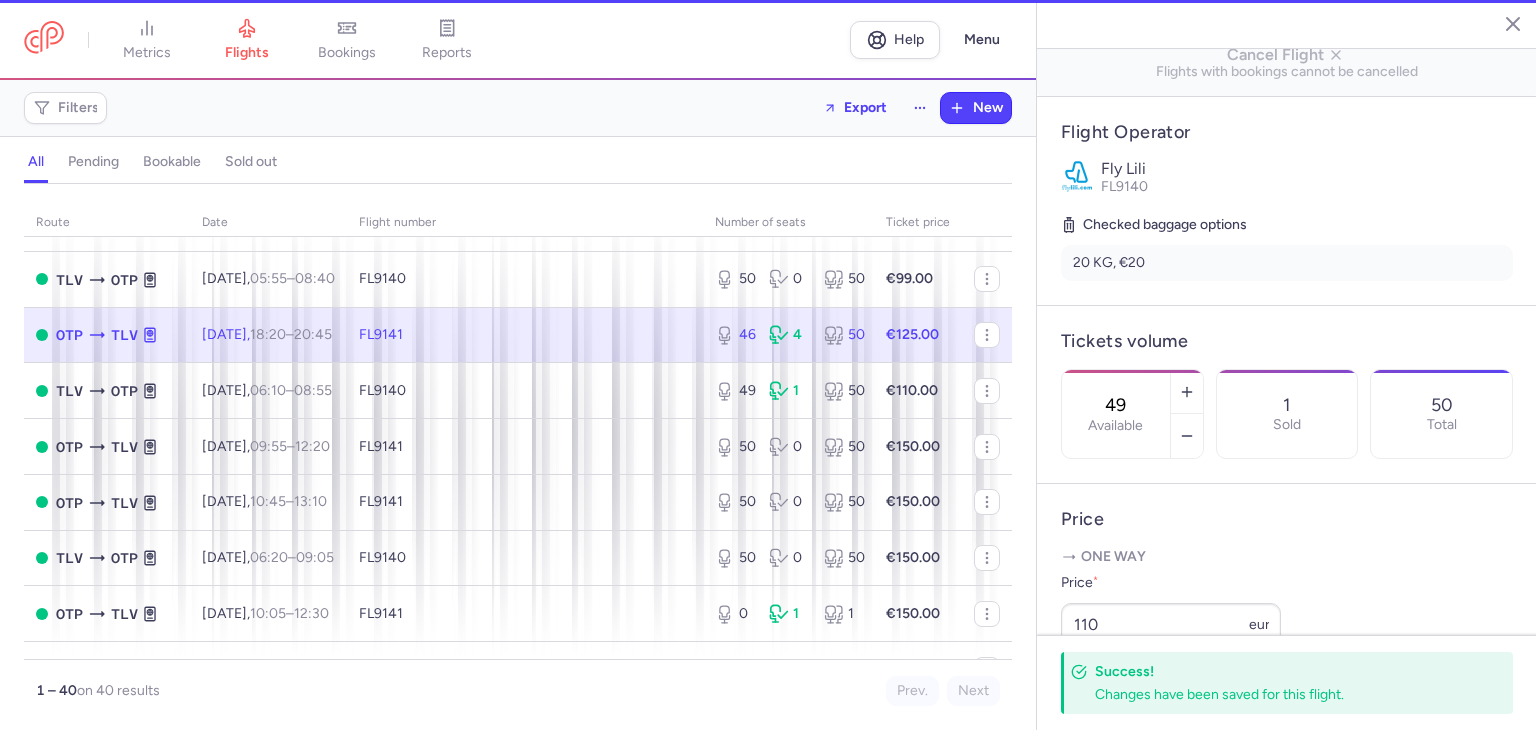 type on "46" 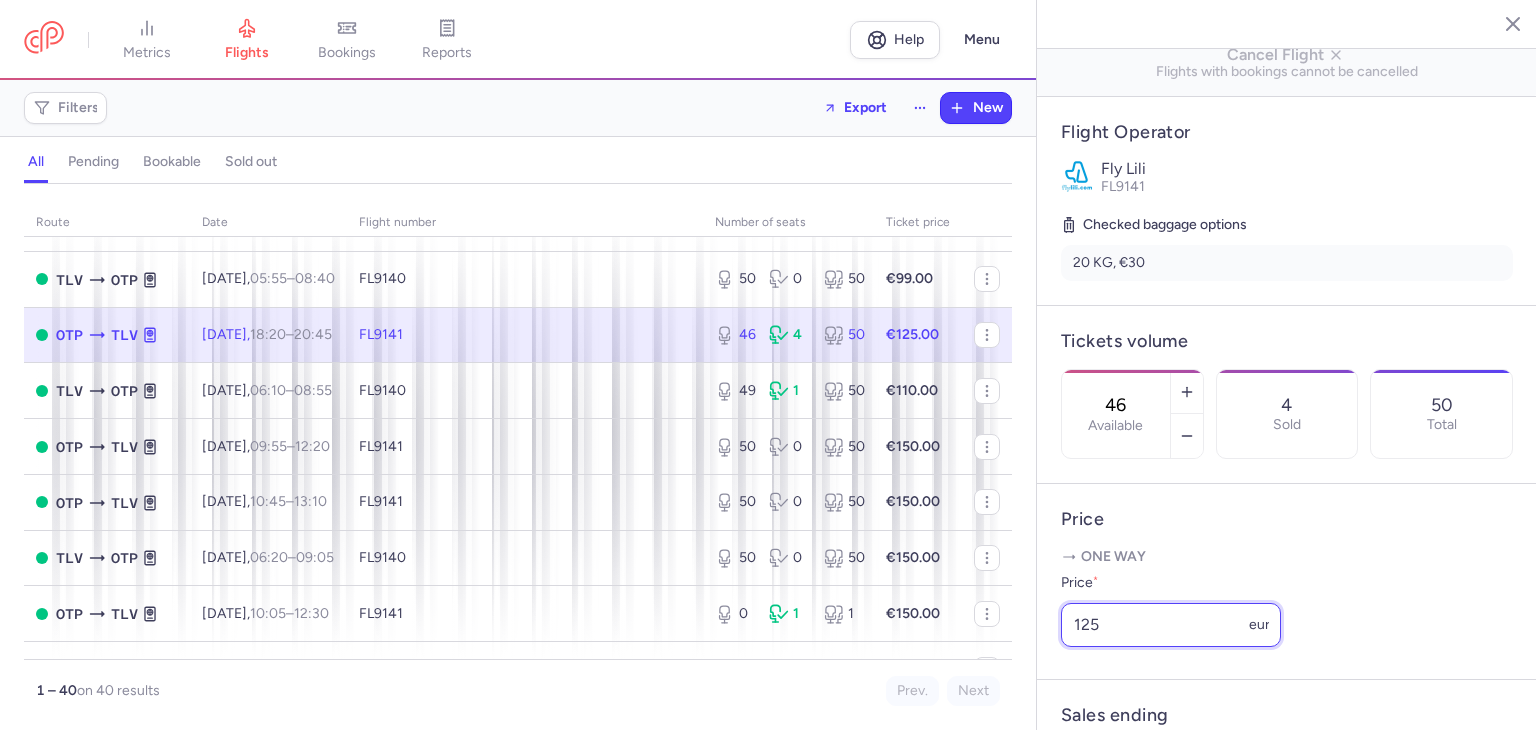 drag, startPoint x: 1199, startPoint y: 660, endPoint x: 1013, endPoint y: 655, distance: 186.0672 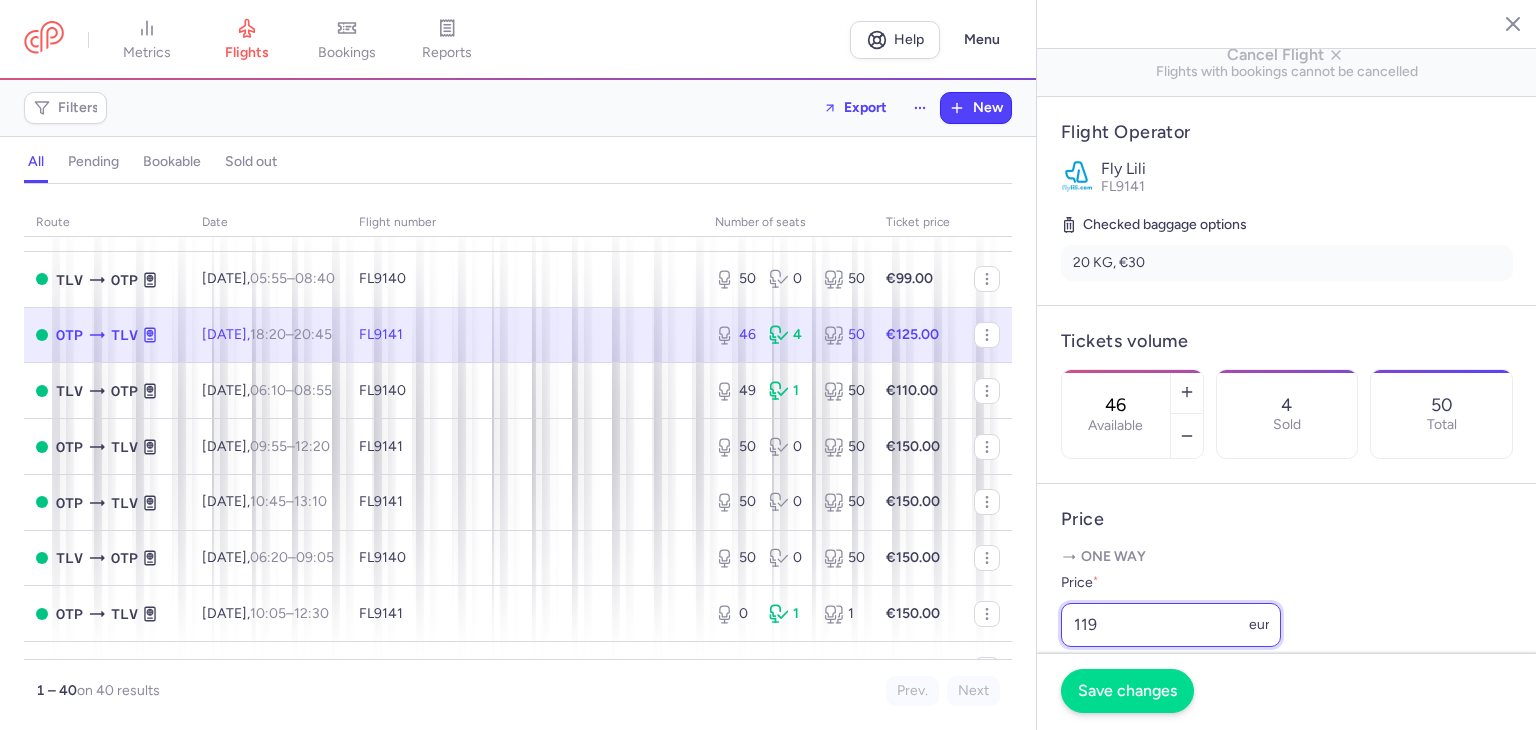 type on "119" 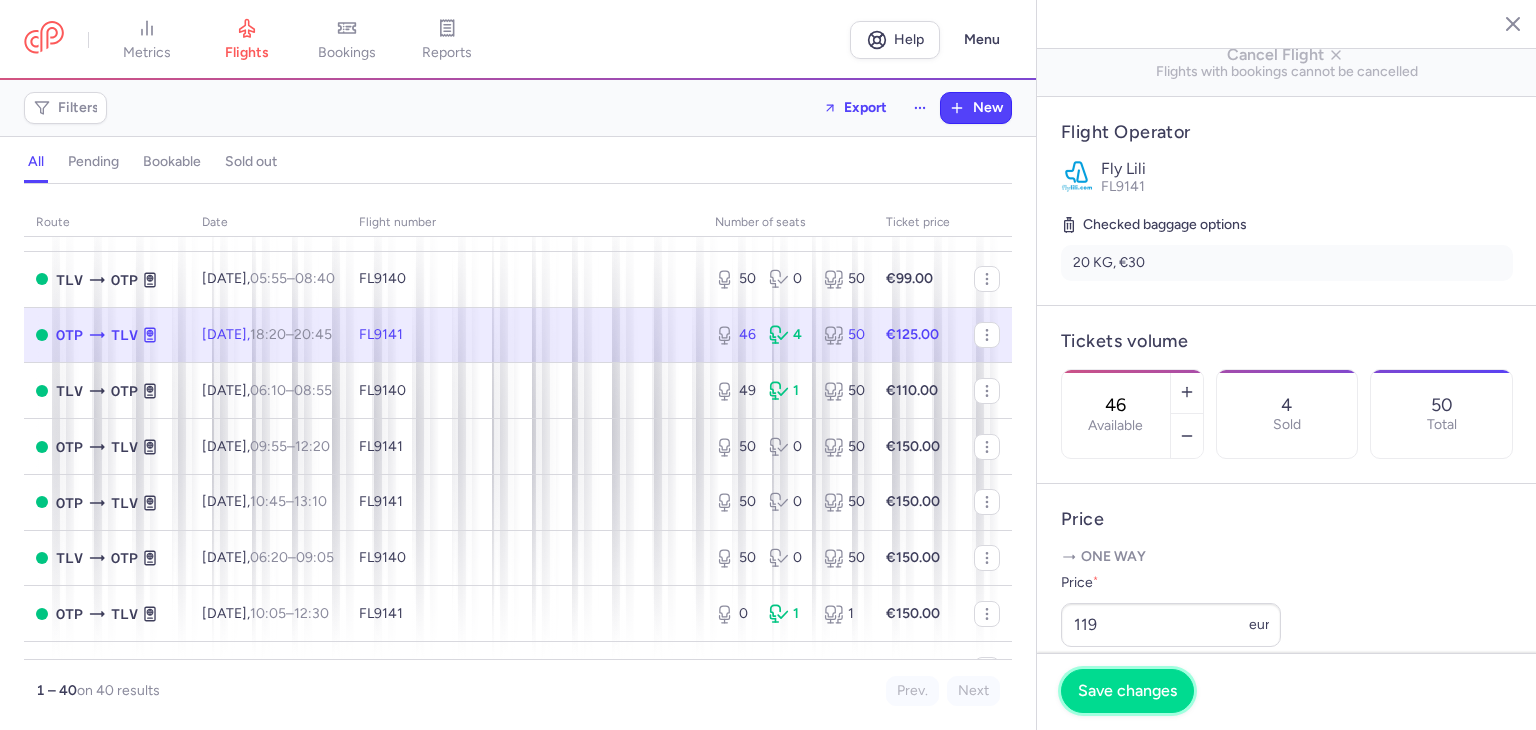 click on "Save changes" at bounding box center [1127, 691] 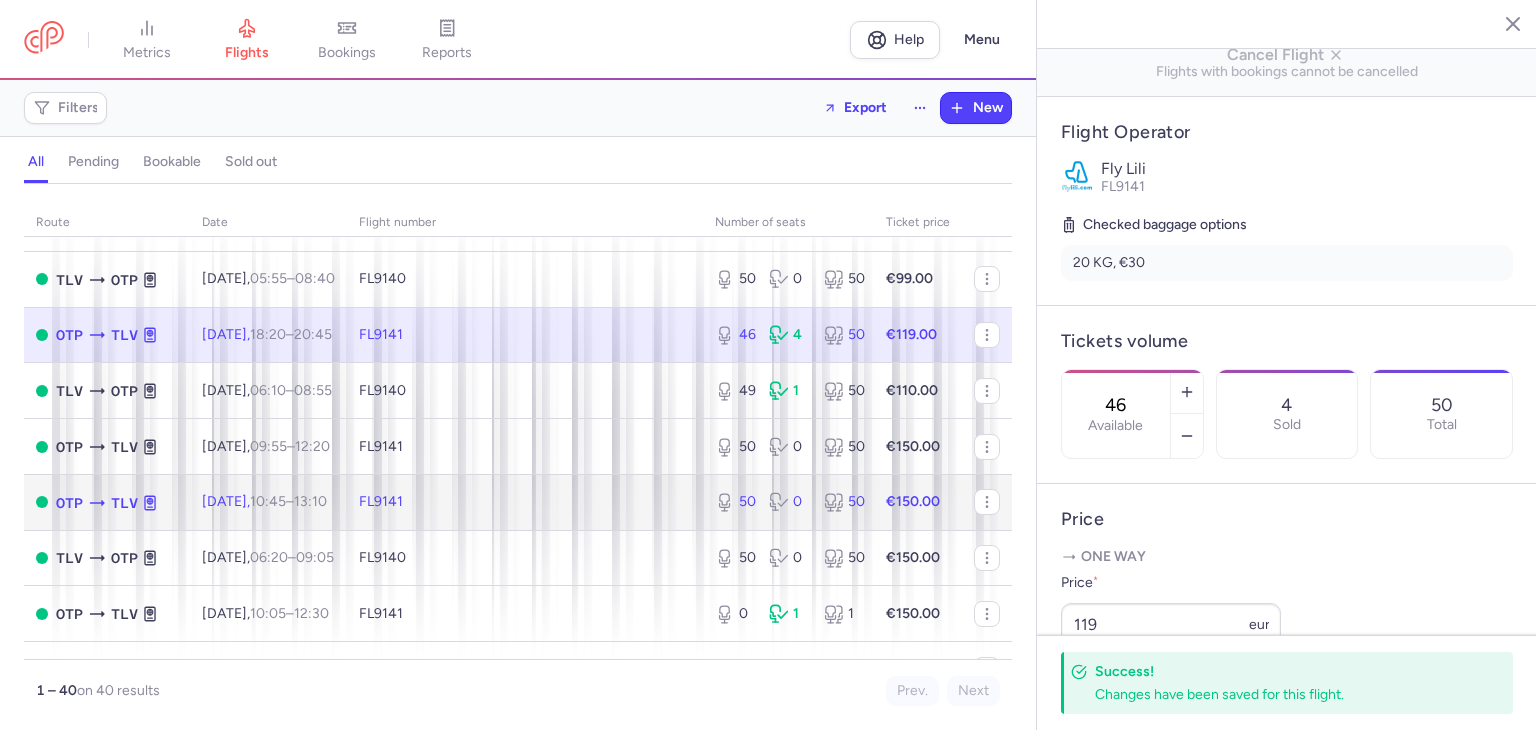 click on "FL9141" at bounding box center [525, 502] 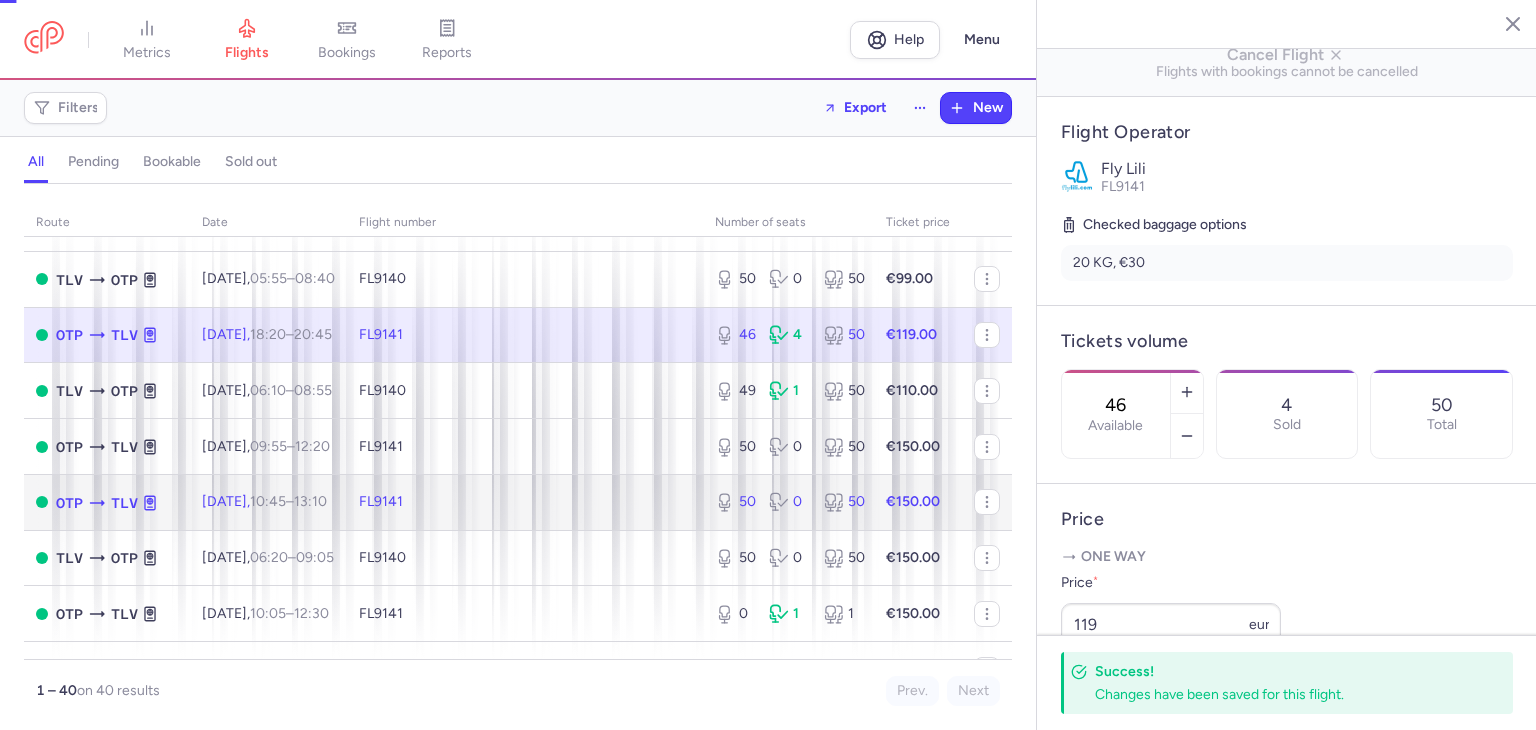type on "50" 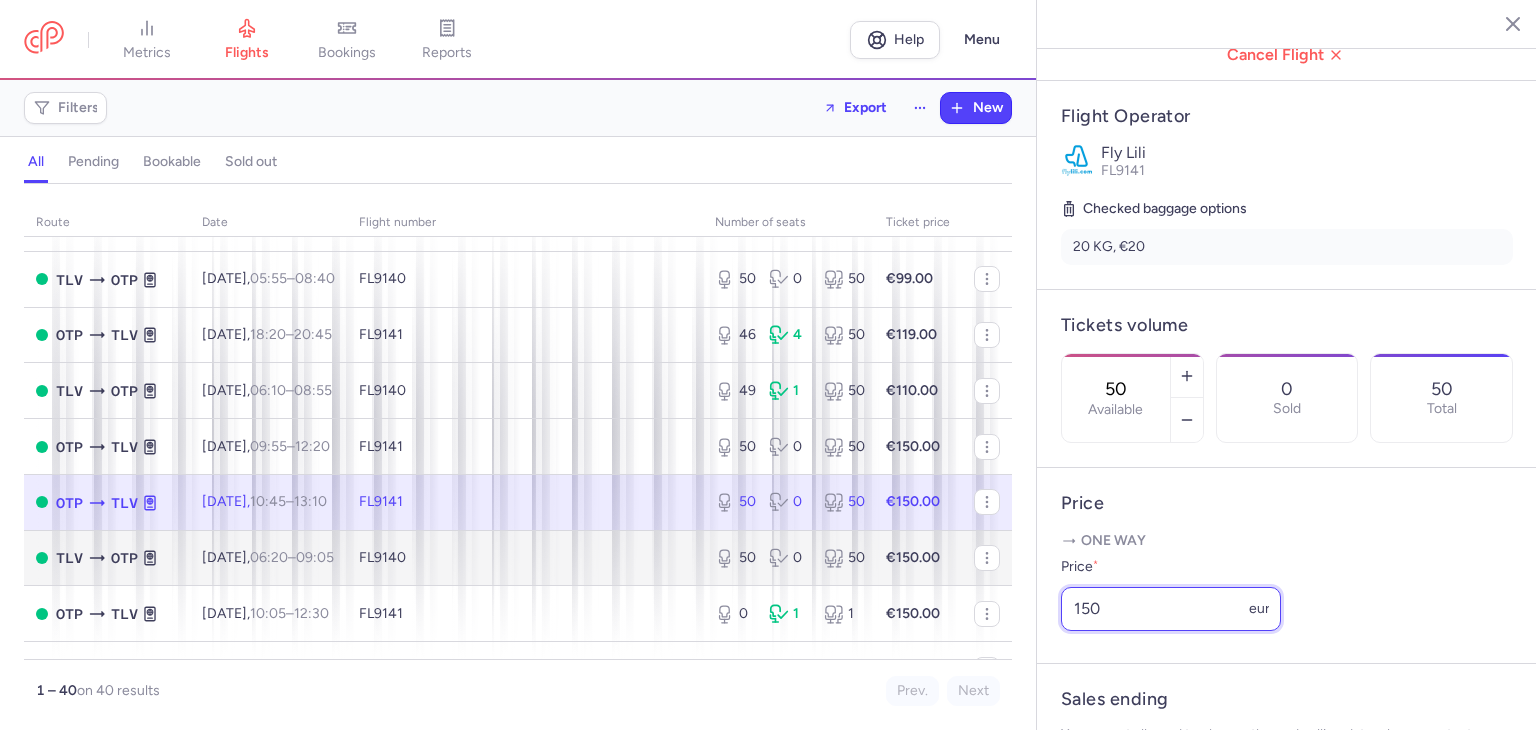 drag, startPoint x: 1124, startPoint y: 625, endPoint x: 965, endPoint y: 609, distance: 159.80301 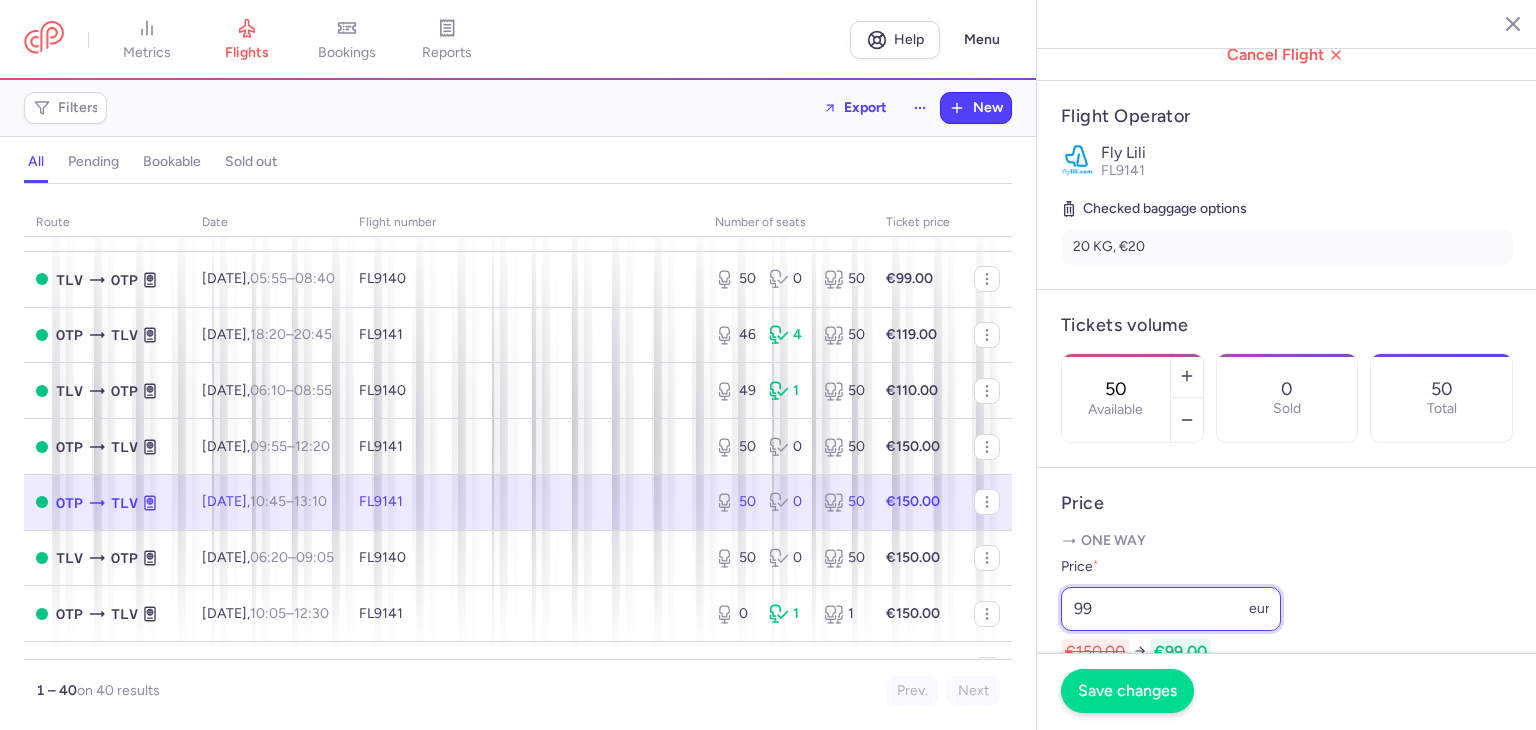 type on "99" 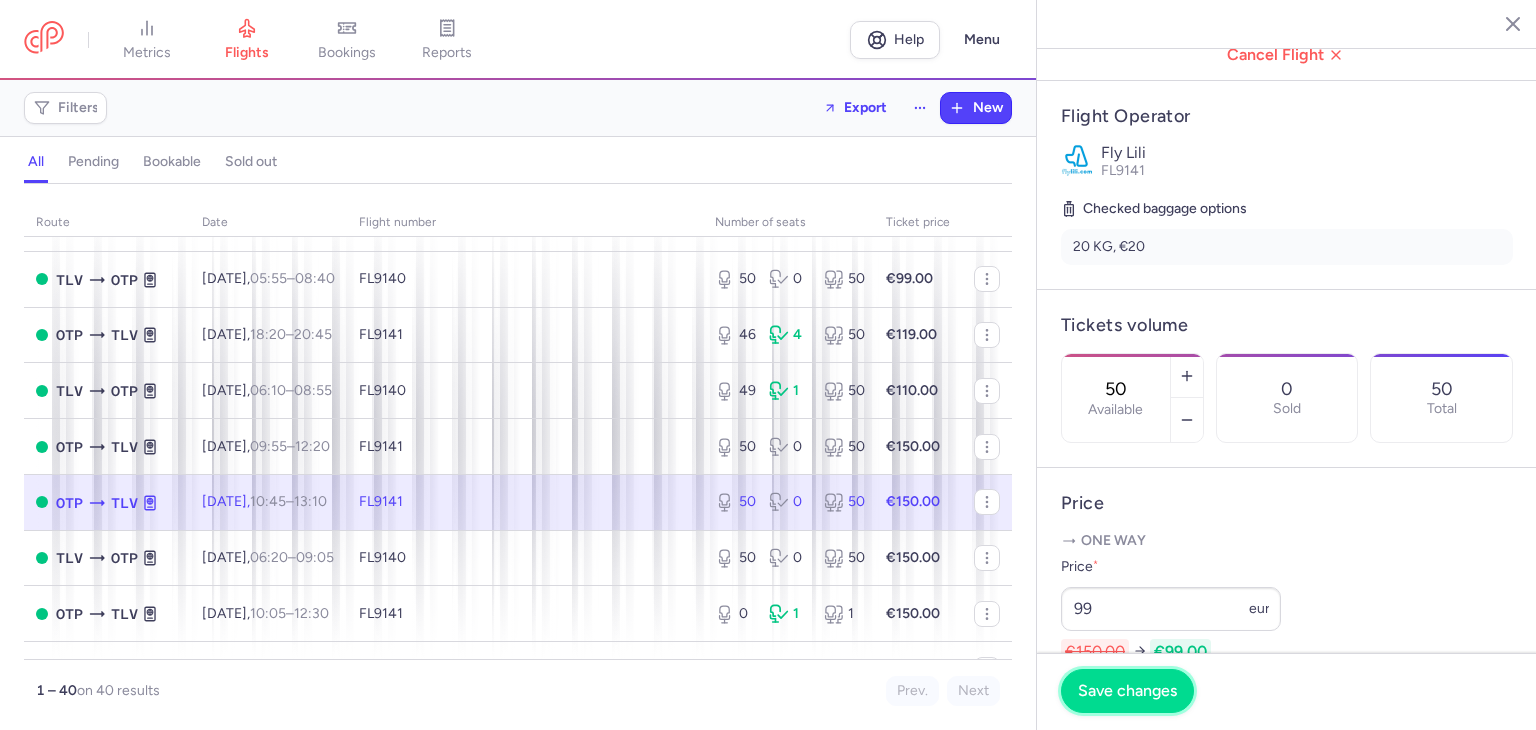 click on "Save changes" at bounding box center [1127, 691] 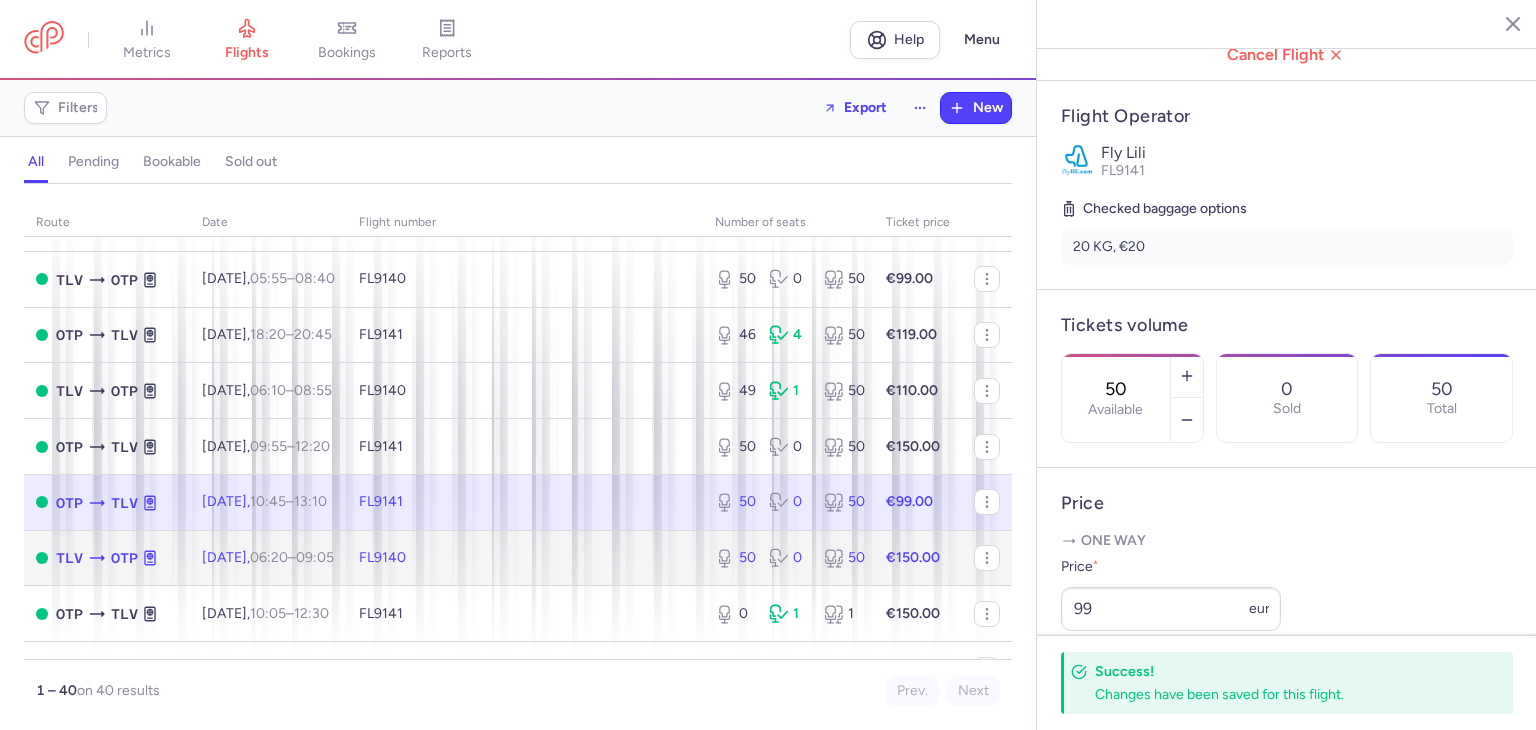 click on "FL9140" at bounding box center [525, 558] 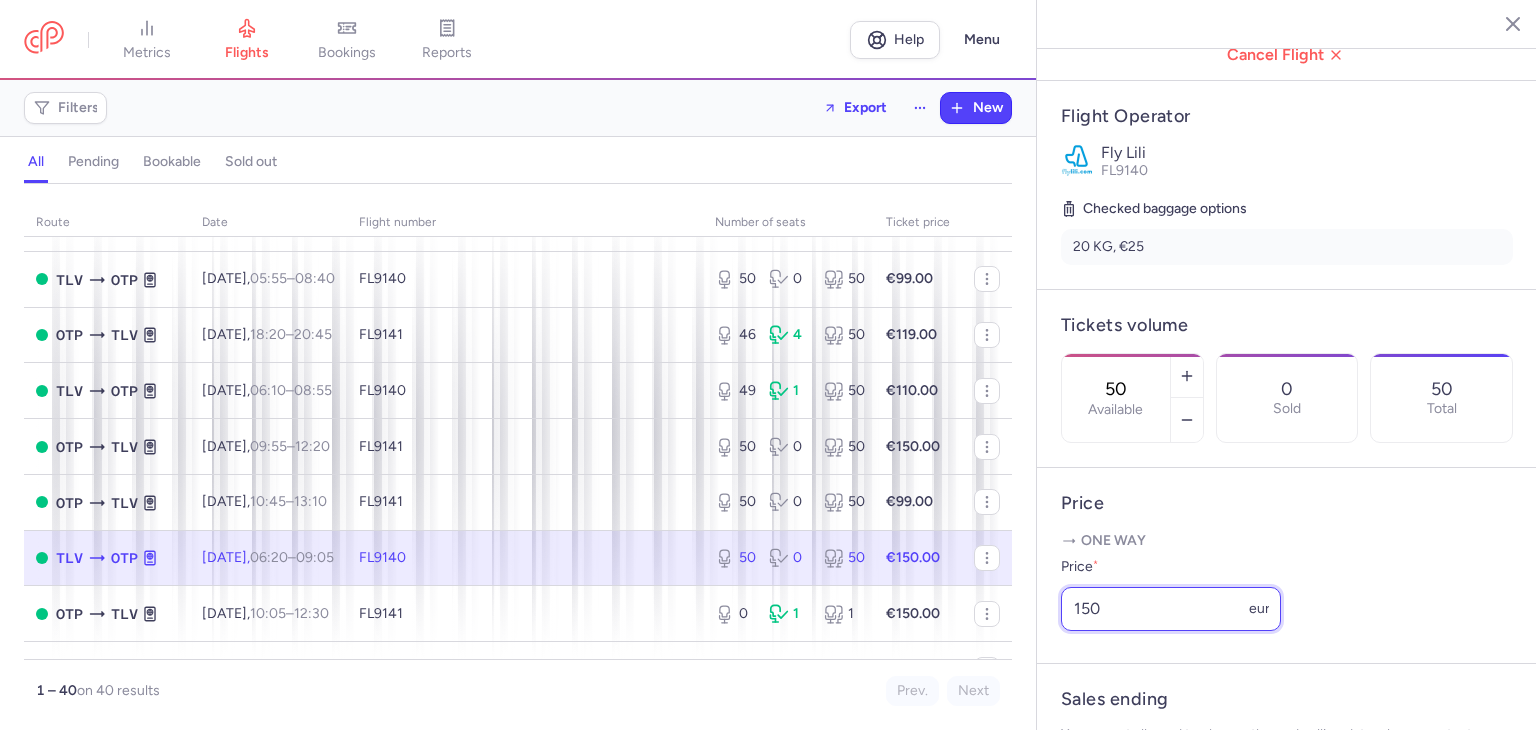 drag, startPoint x: 1136, startPoint y: 627, endPoint x: 1080, endPoint y: 617, distance: 56.88585 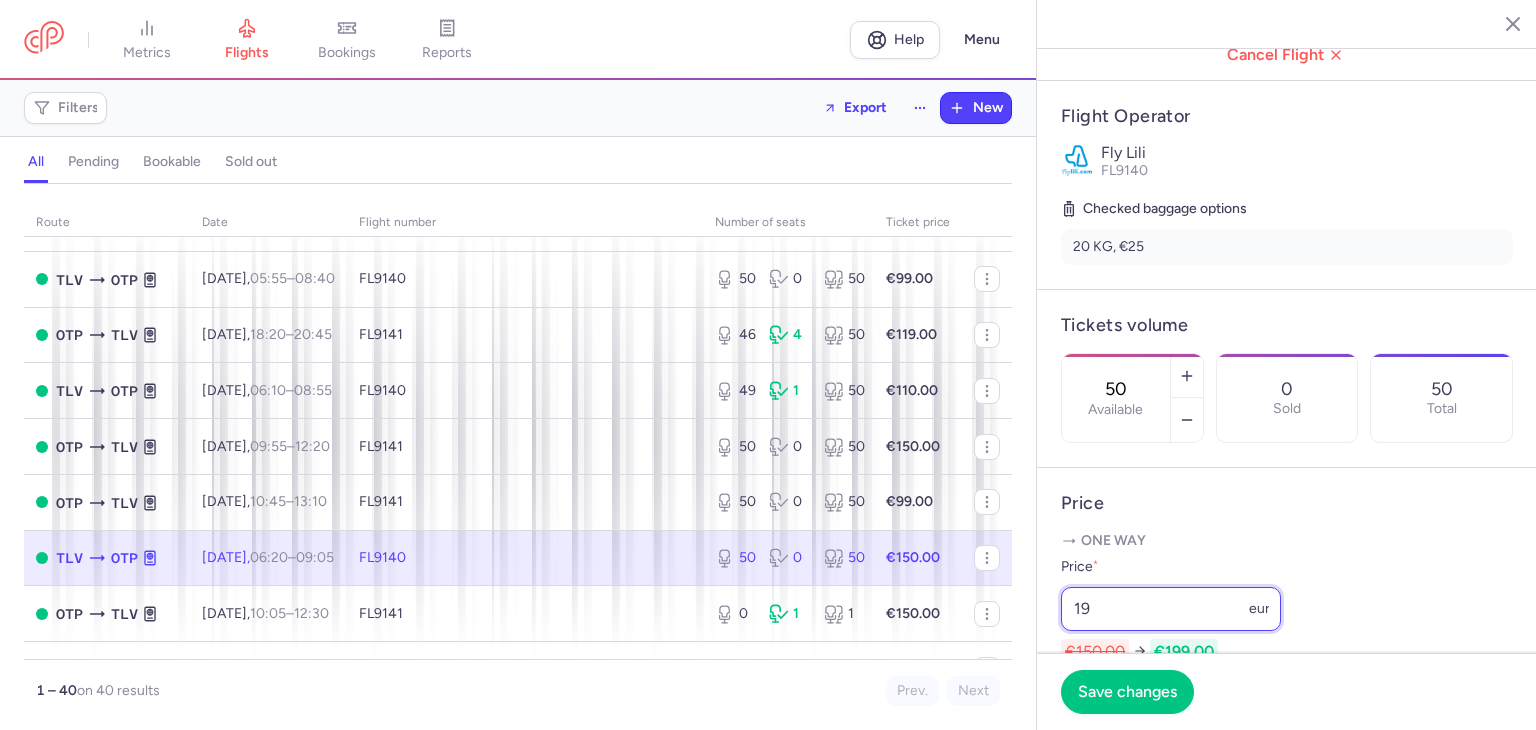 type on "1" 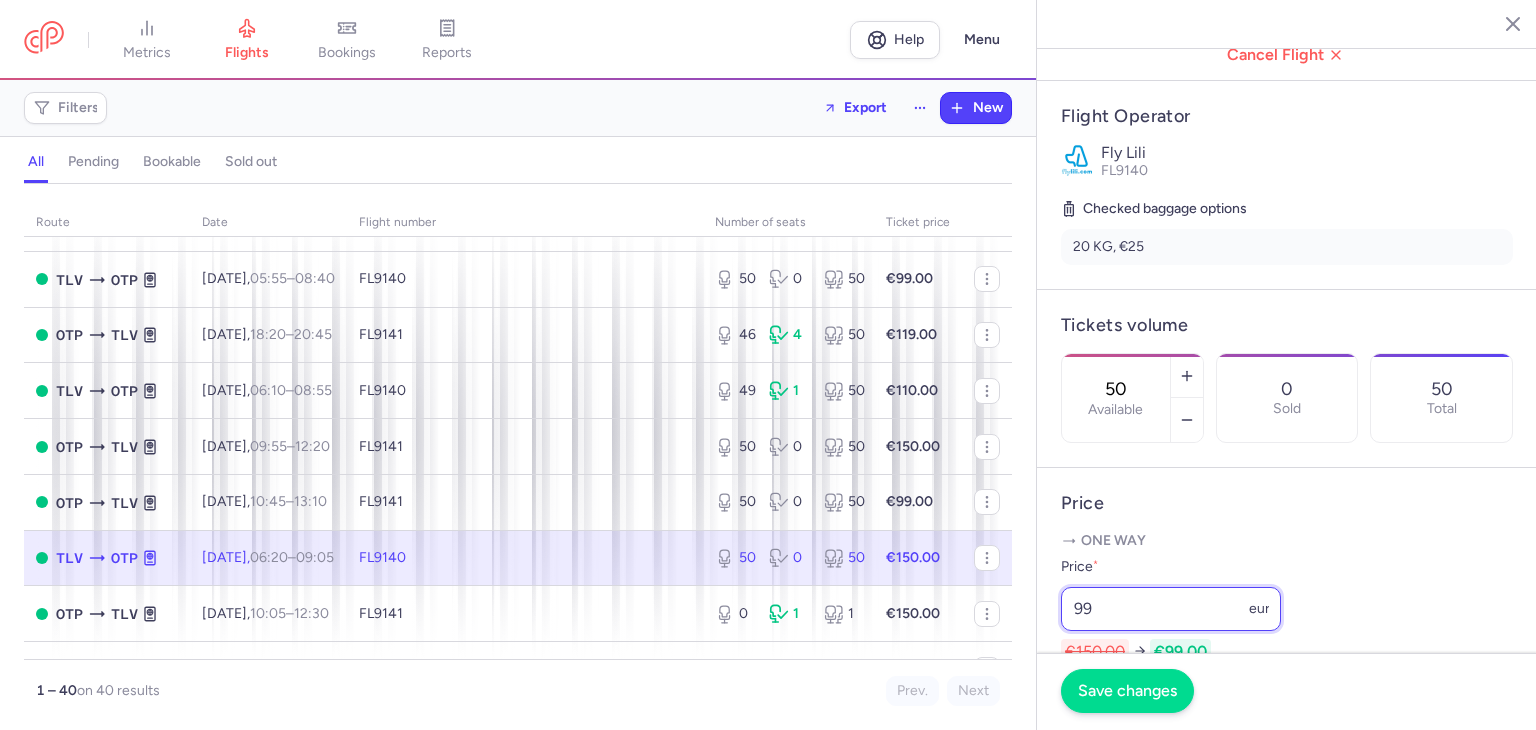 type on "99" 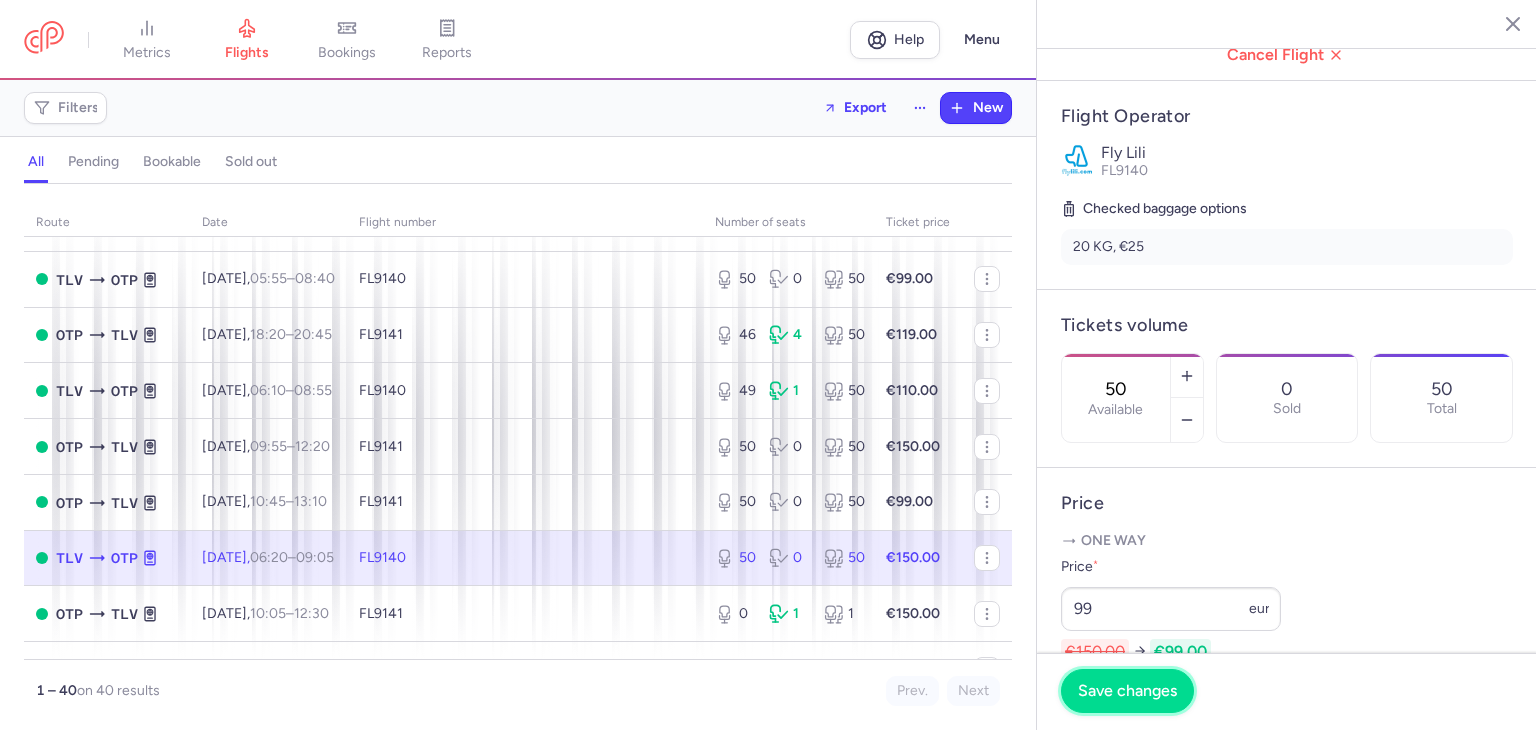 click on "Save changes" at bounding box center [1127, 691] 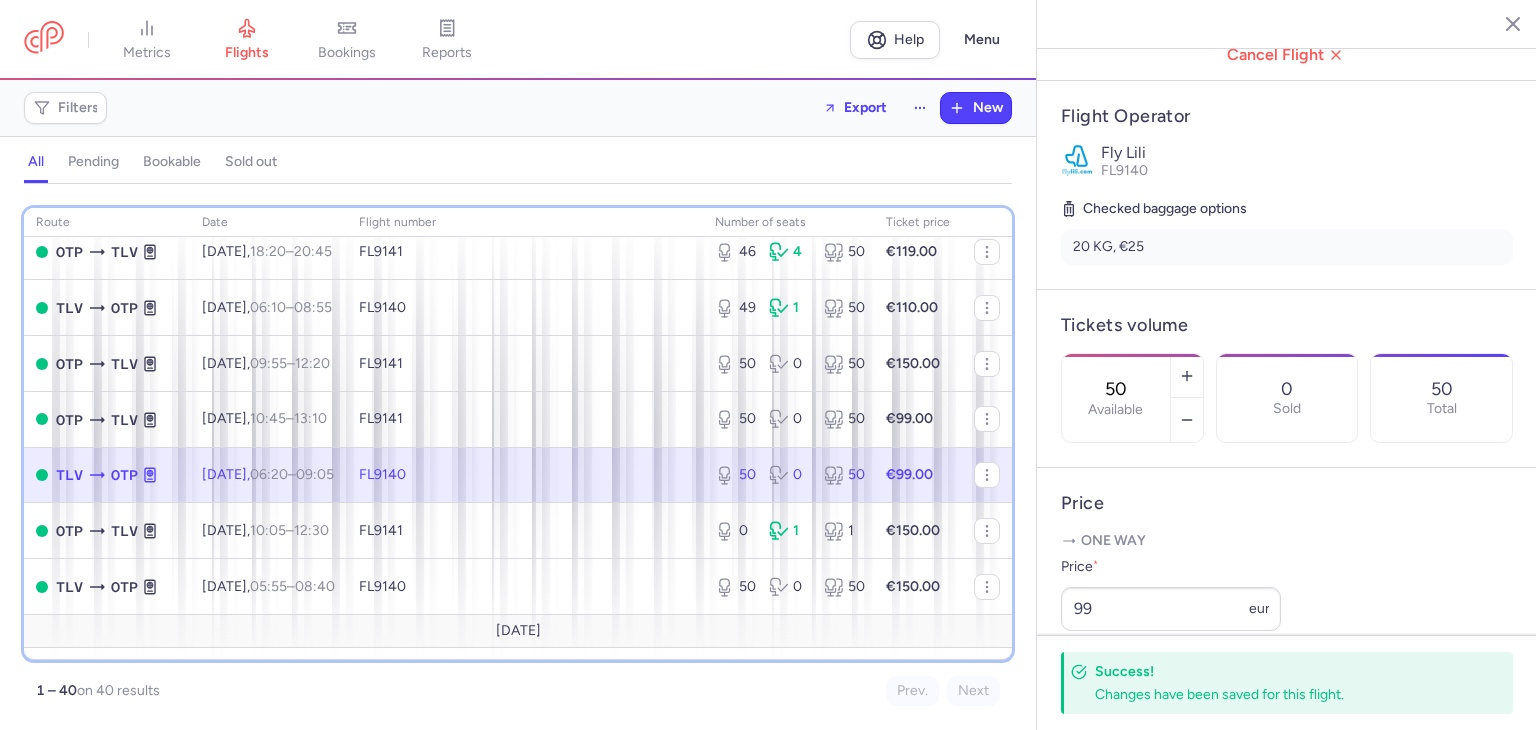 scroll, scrollTop: 1552, scrollLeft: 0, axis: vertical 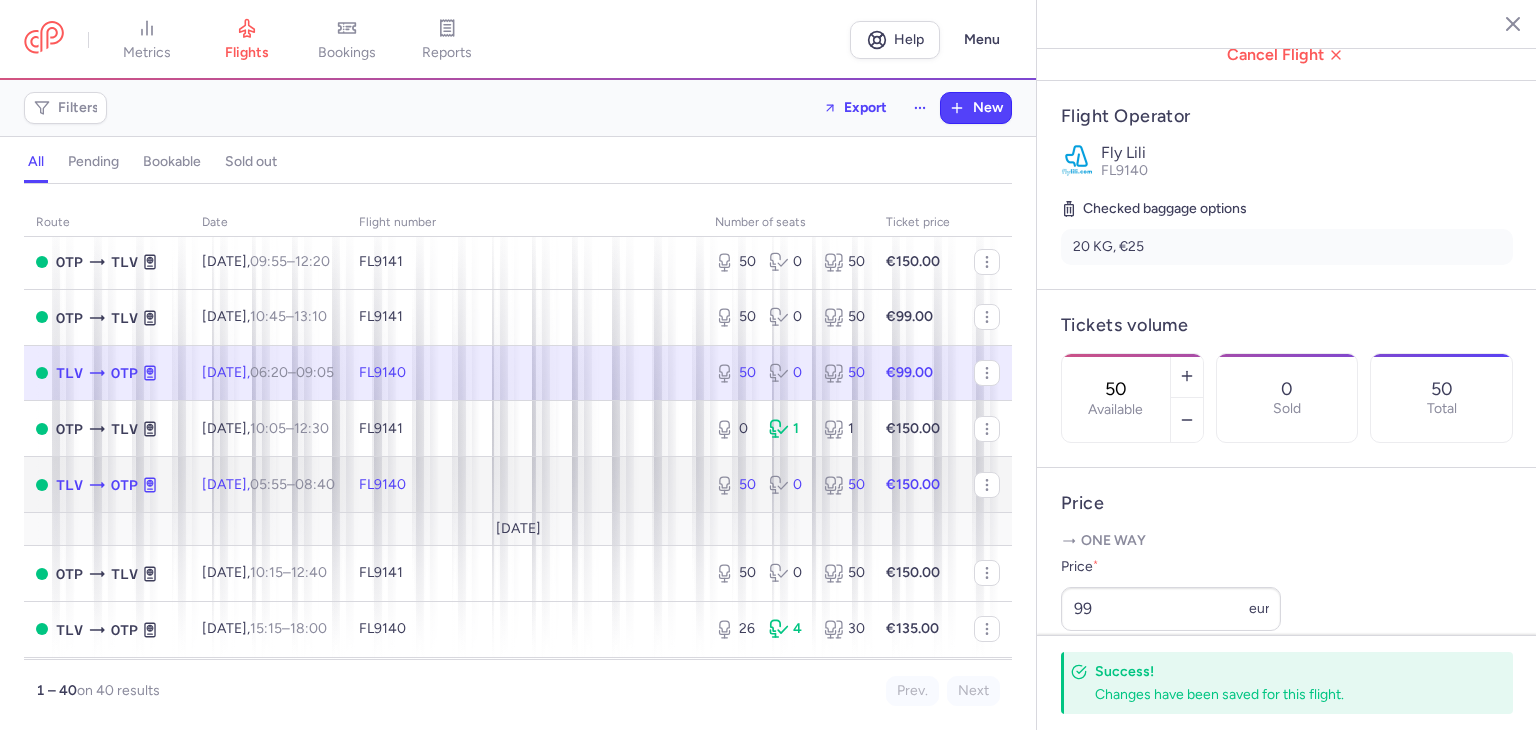 click on "0" at bounding box center [788, 485] 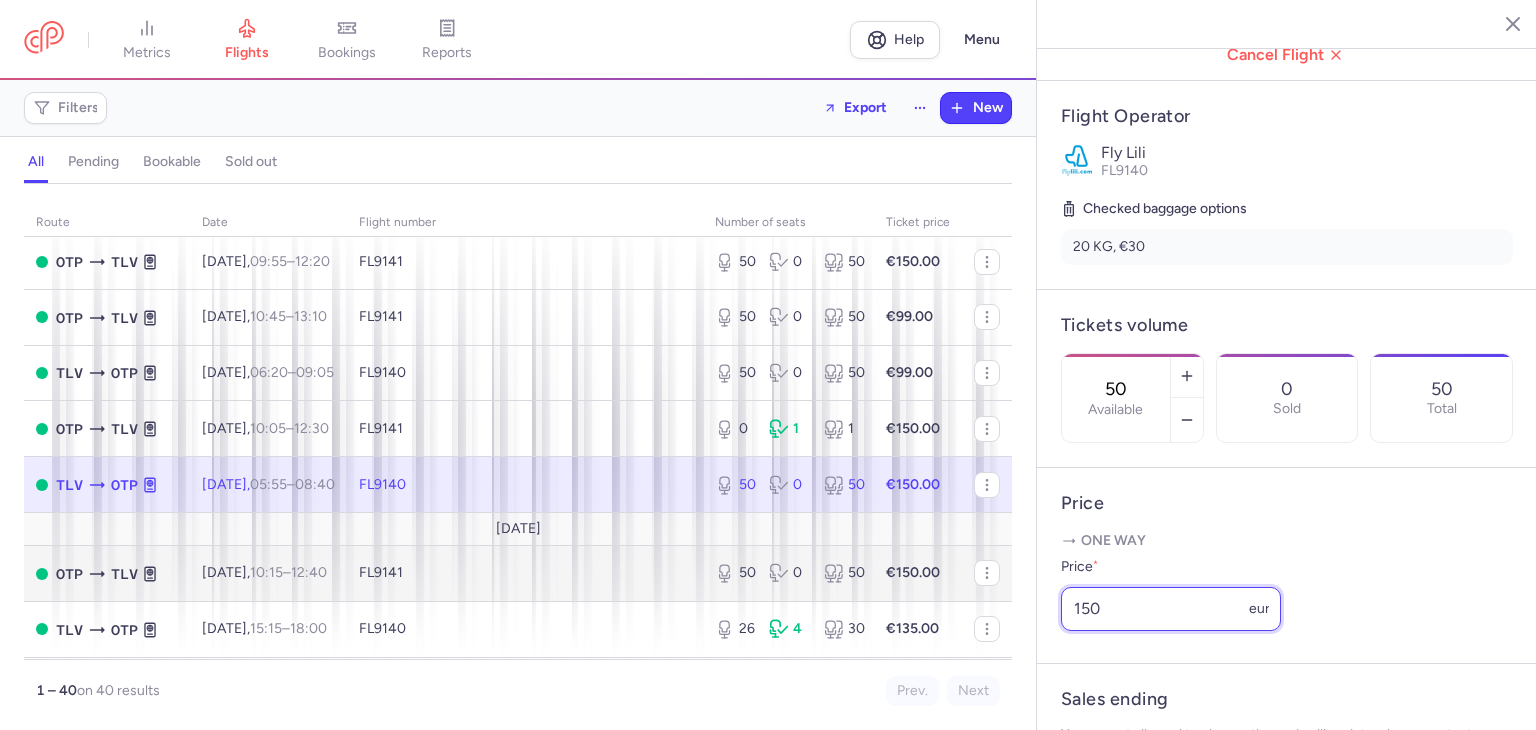 drag, startPoint x: 1118, startPoint y: 641, endPoint x: 988, endPoint y: 599, distance: 136.61626 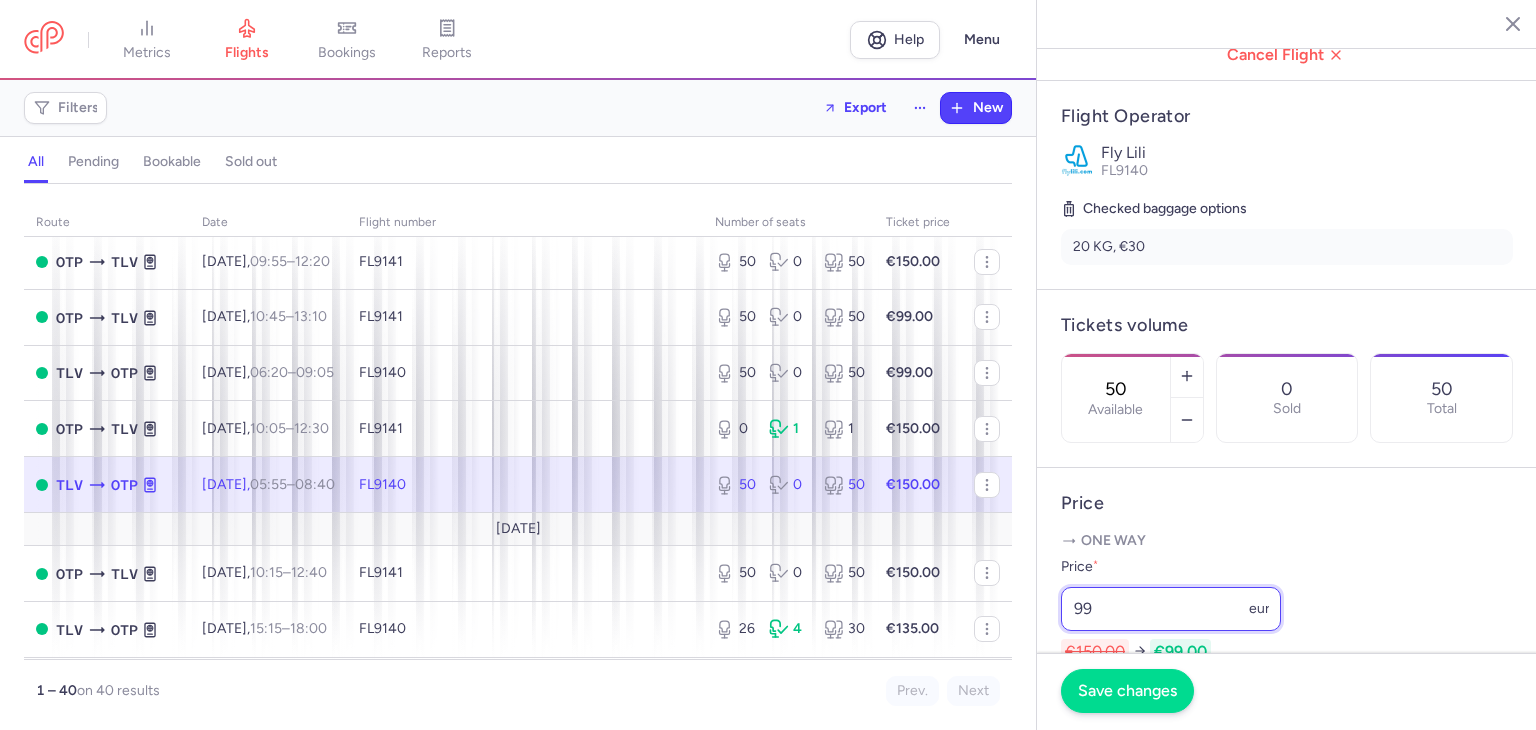 type on "99" 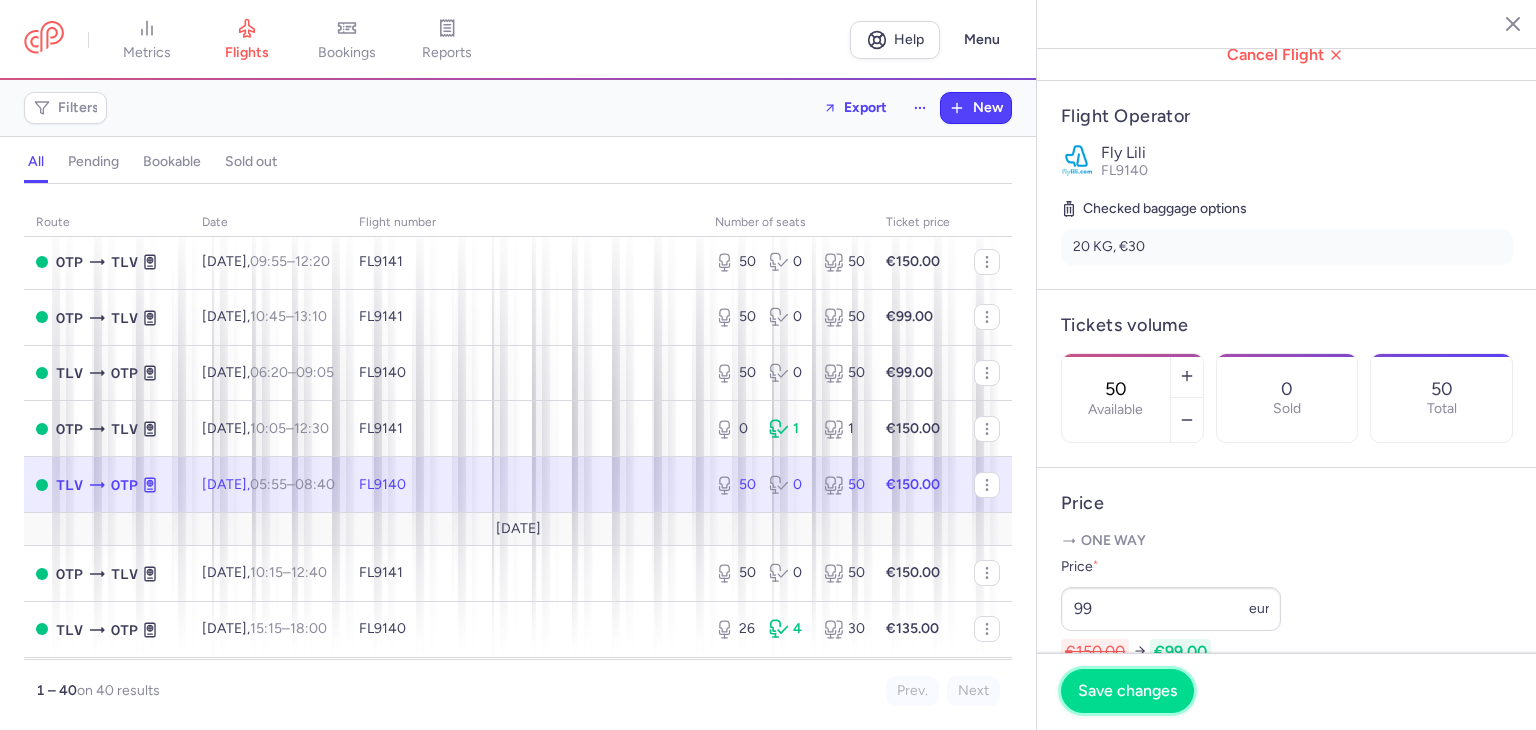 click on "Save changes" at bounding box center [1127, 691] 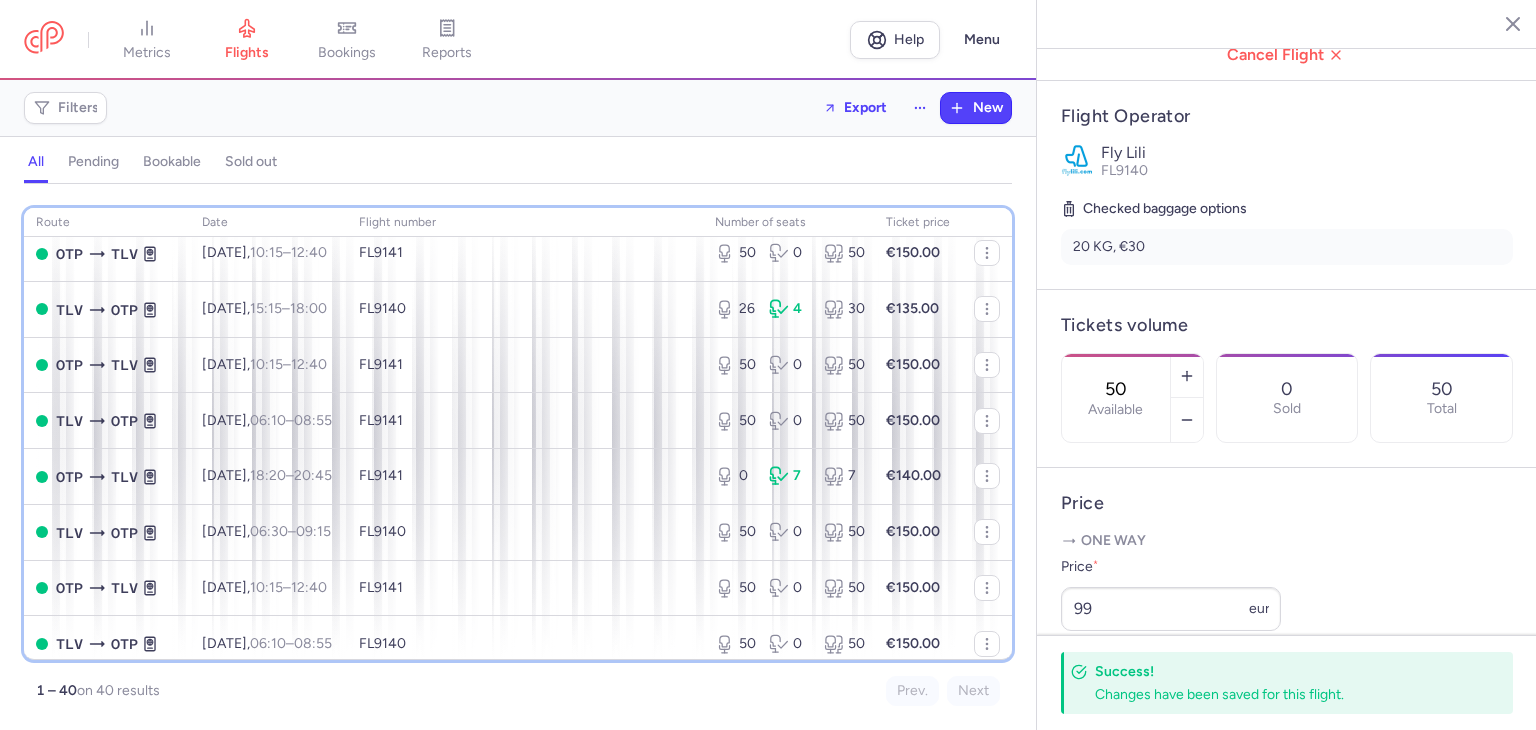 scroll, scrollTop: 1834, scrollLeft: 0, axis: vertical 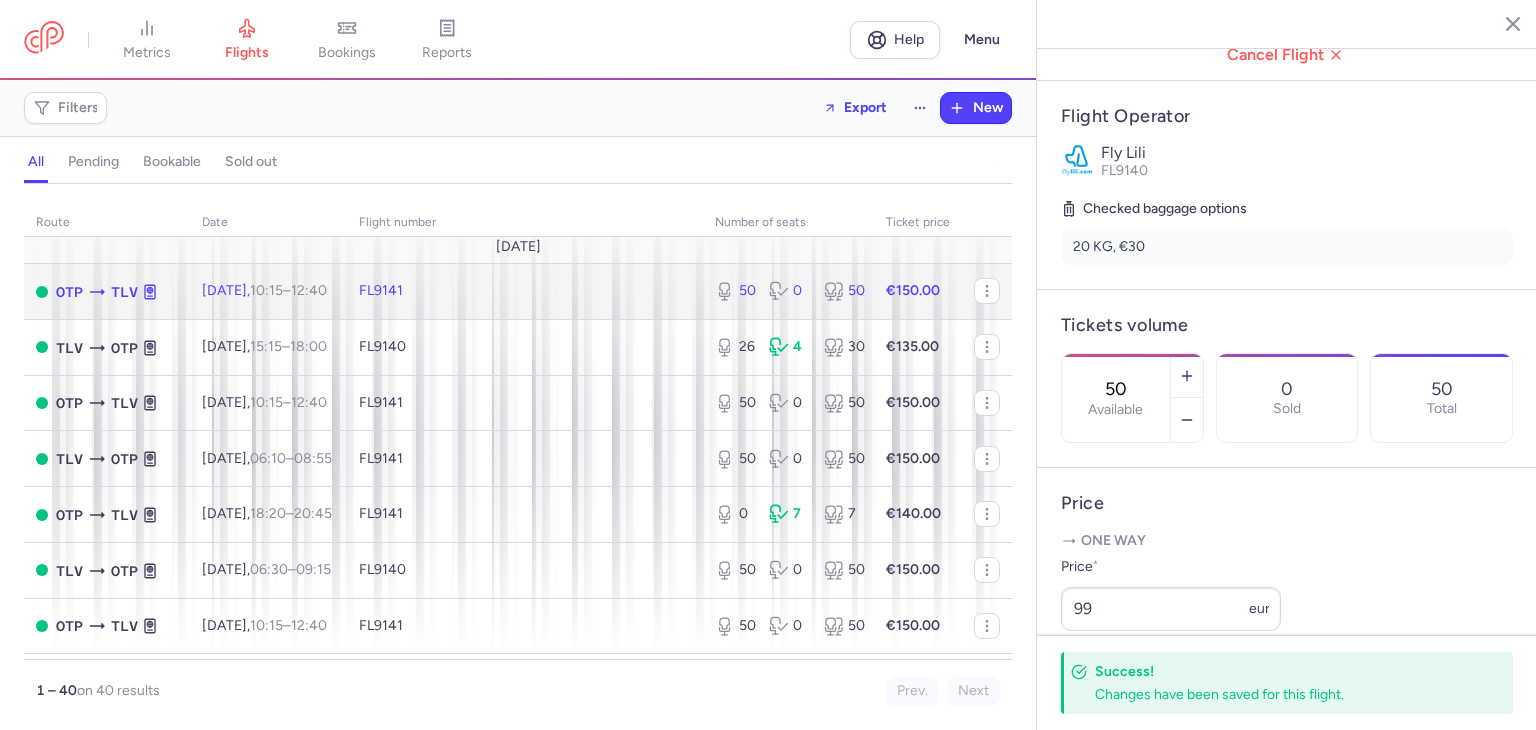 click on "FL9141" at bounding box center (525, 292) 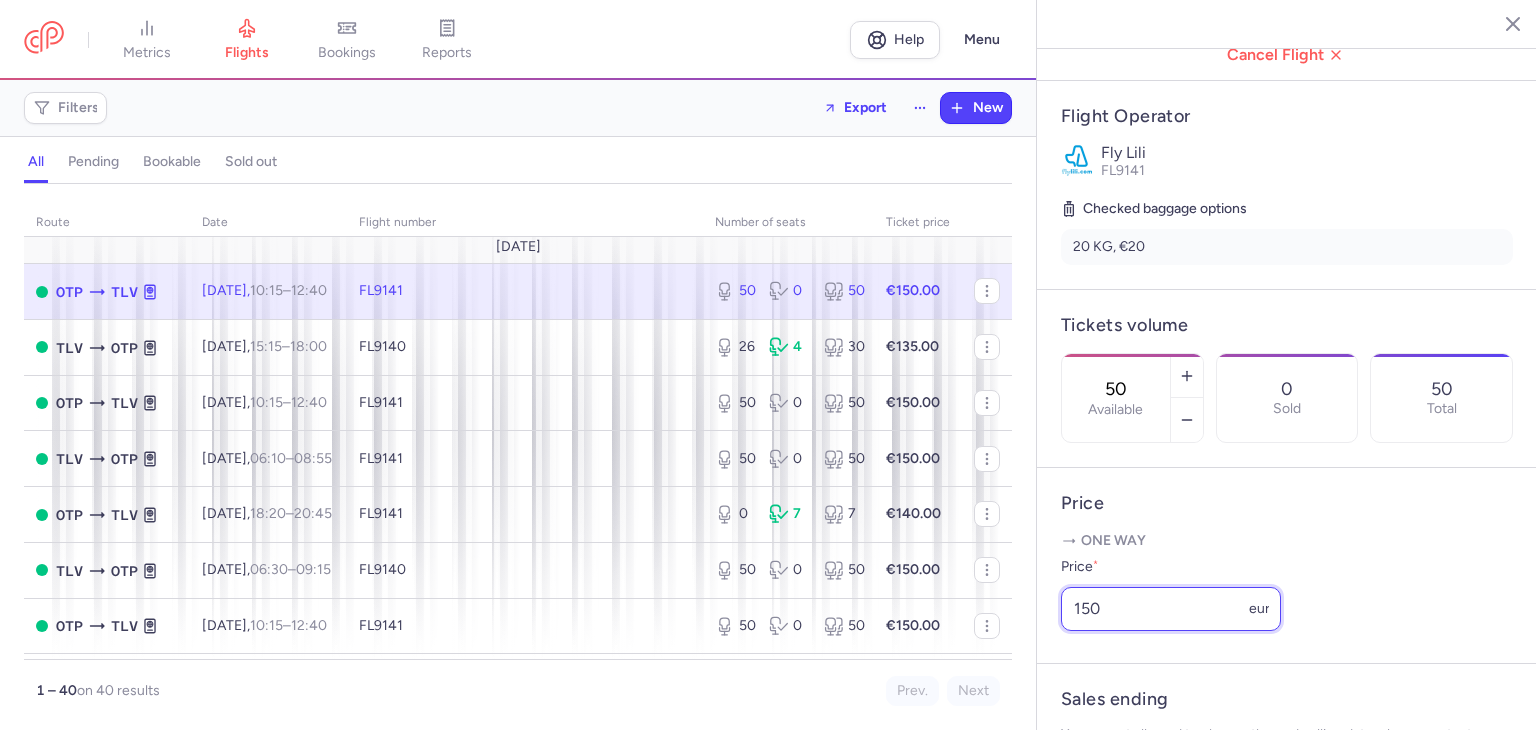 drag, startPoint x: 1122, startPoint y: 626, endPoint x: 1024, endPoint y: 606, distance: 100.02 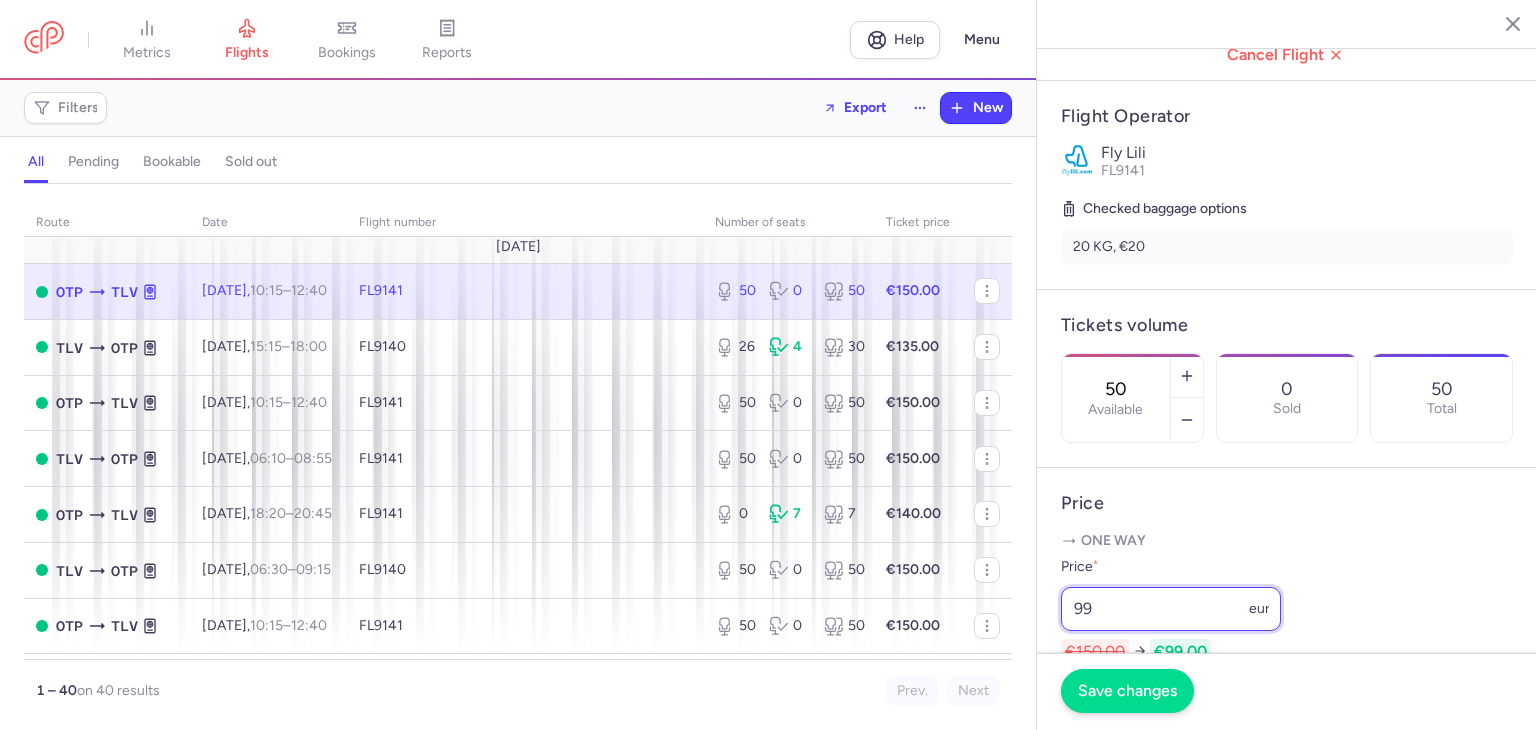 type on "99" 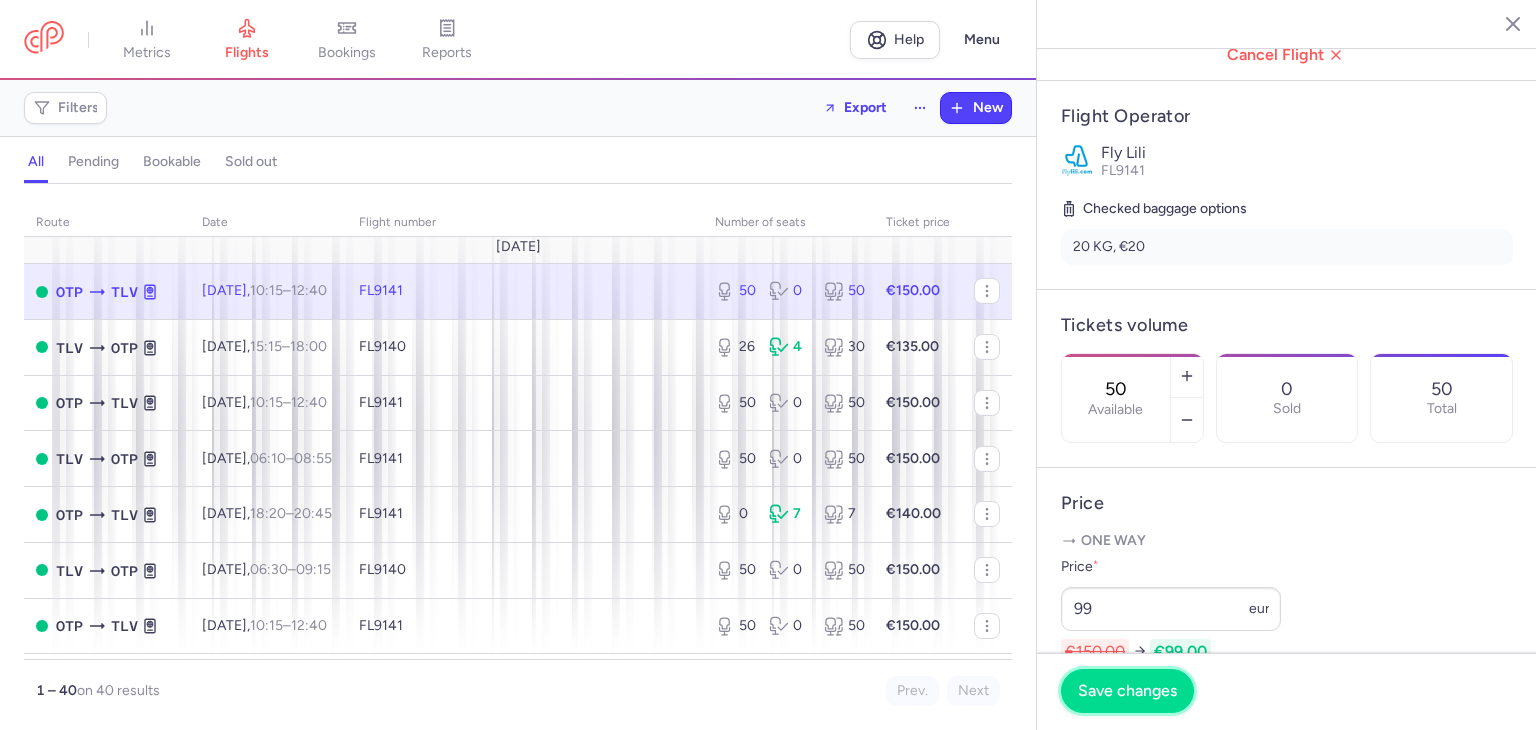 click on "Save changes" at bounding box center [1127, 691] 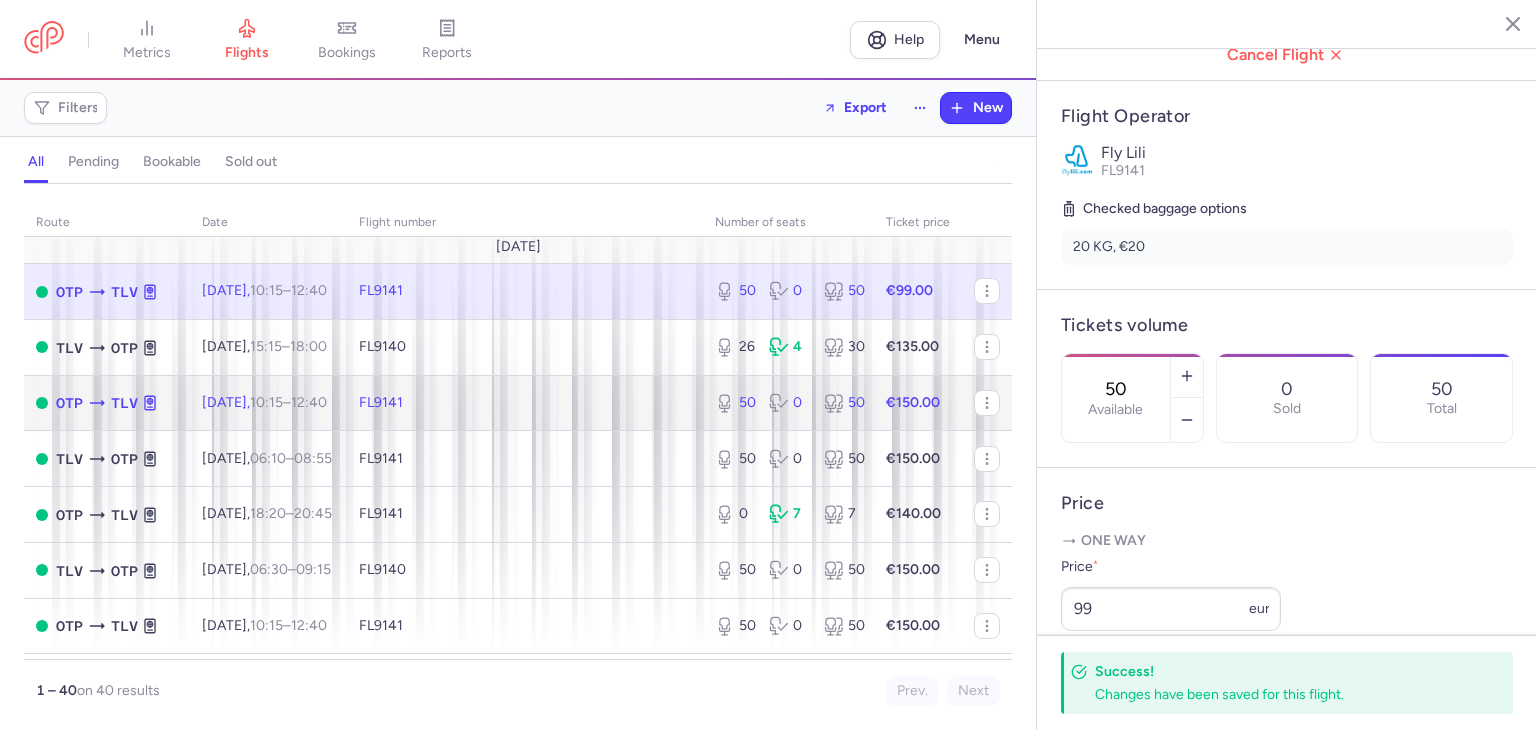 click on "FL9141" at bounding box center (525, 403) 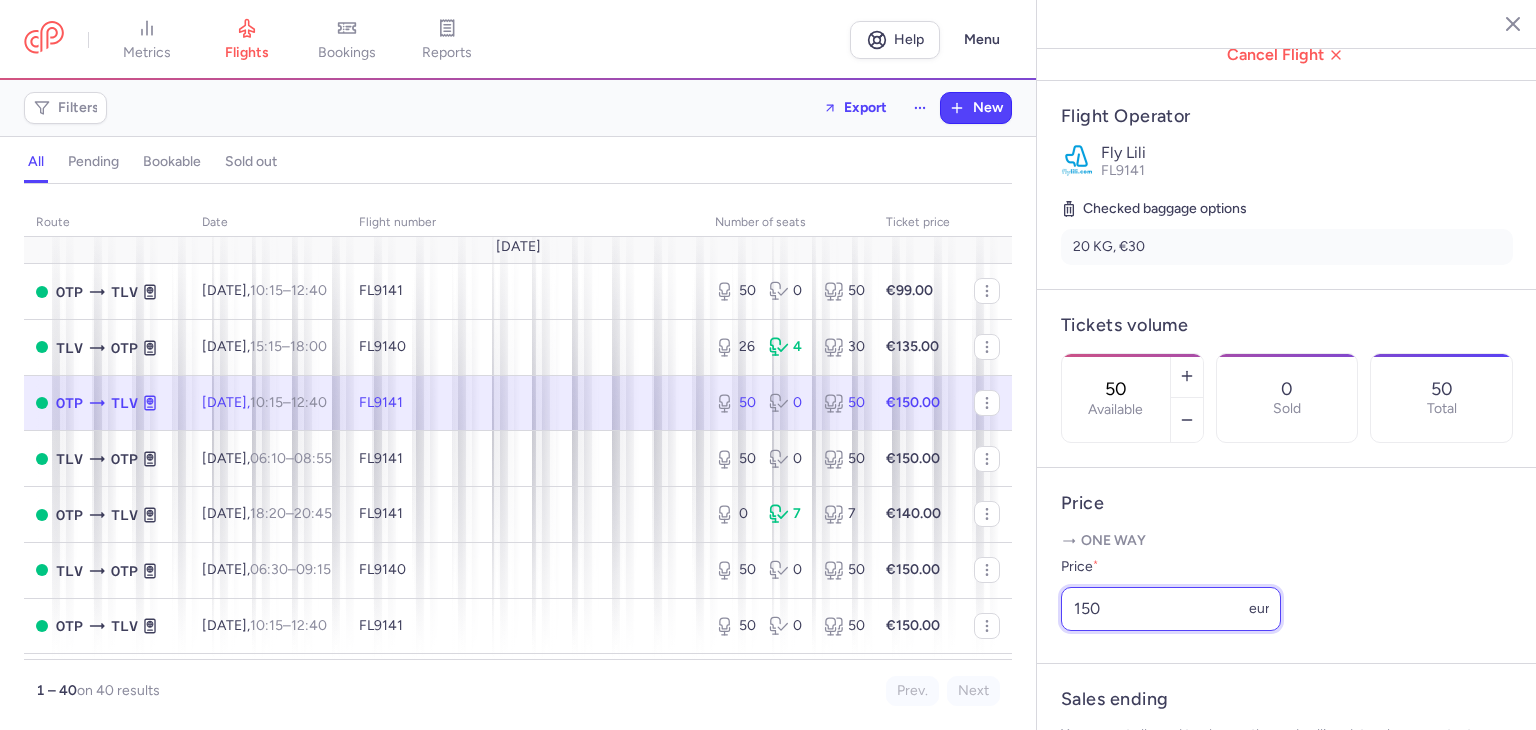 drag, startPoint x: 1125, startPoint y: 627, endPoint x: 999, endPoint y: 611, distance: 127.01181 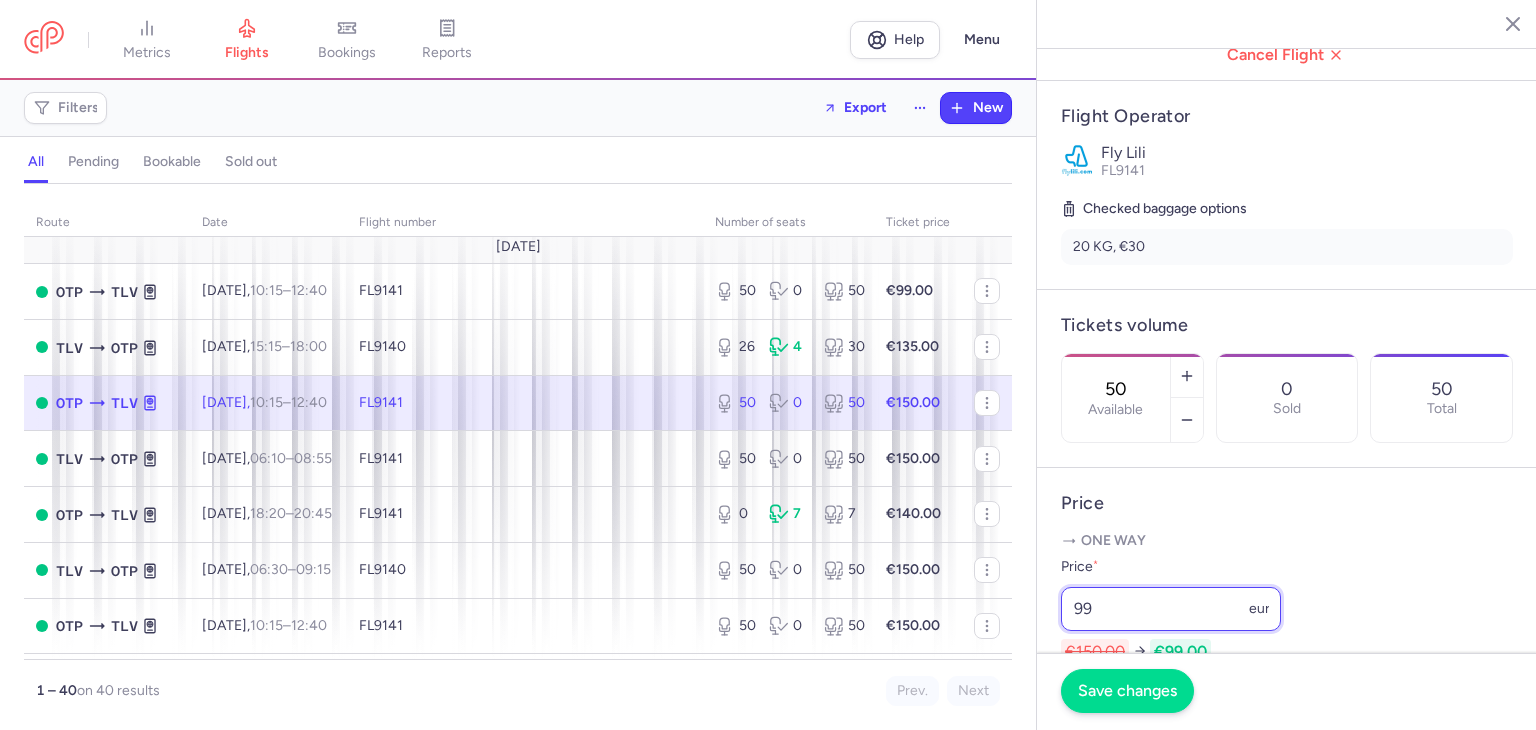 type on "99" 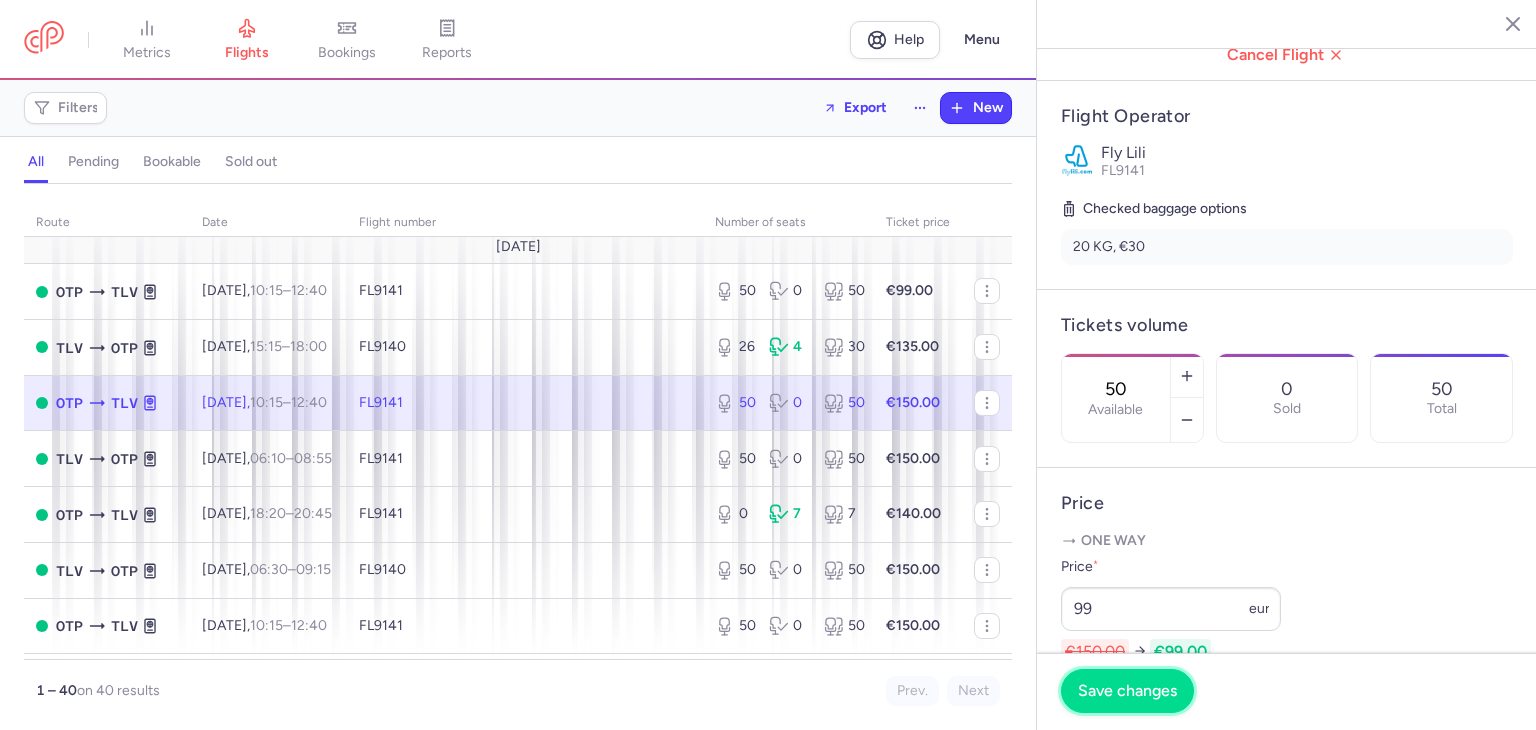 click on "Save changes" at bounding box center [1127, 691] 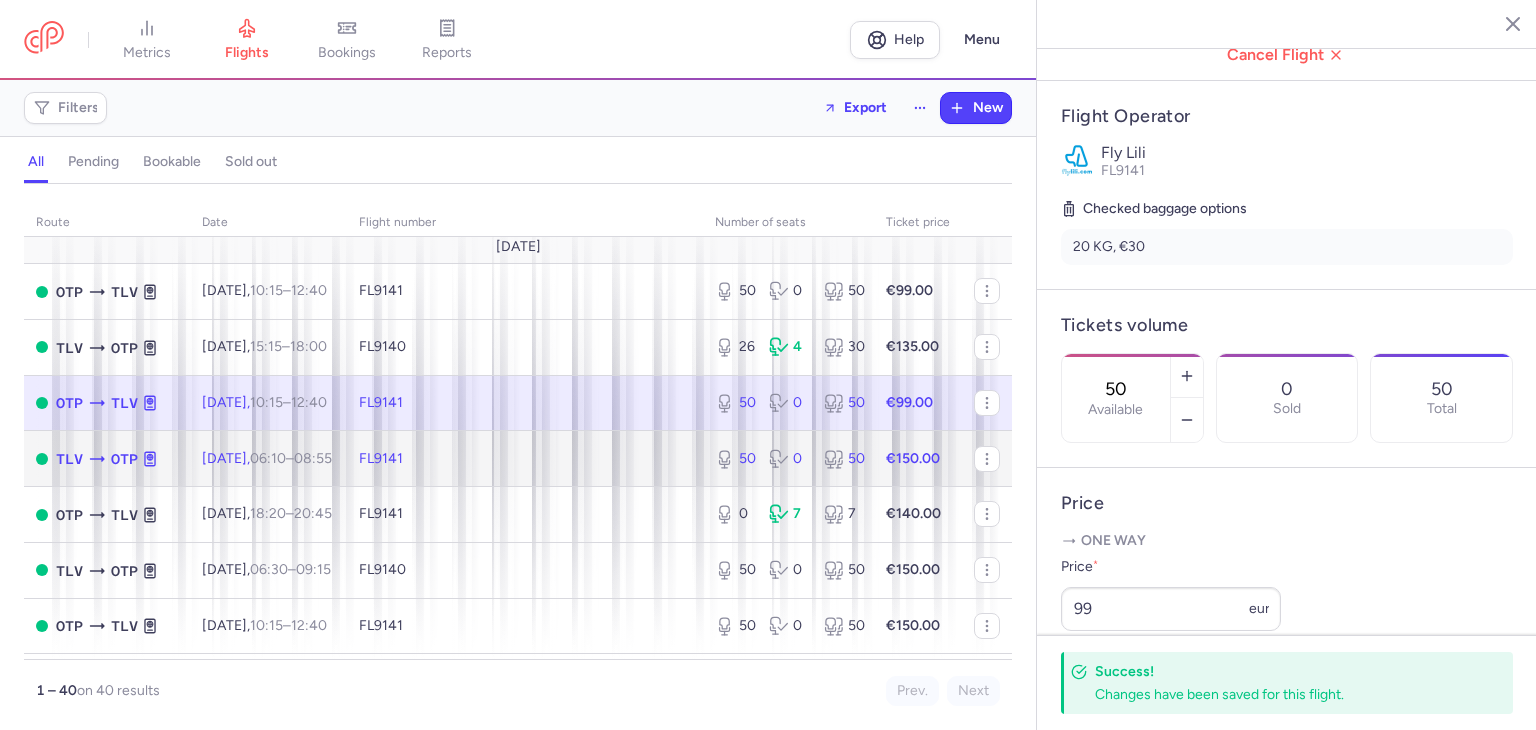 click on "FL9141" at bounding box center [525, 459] 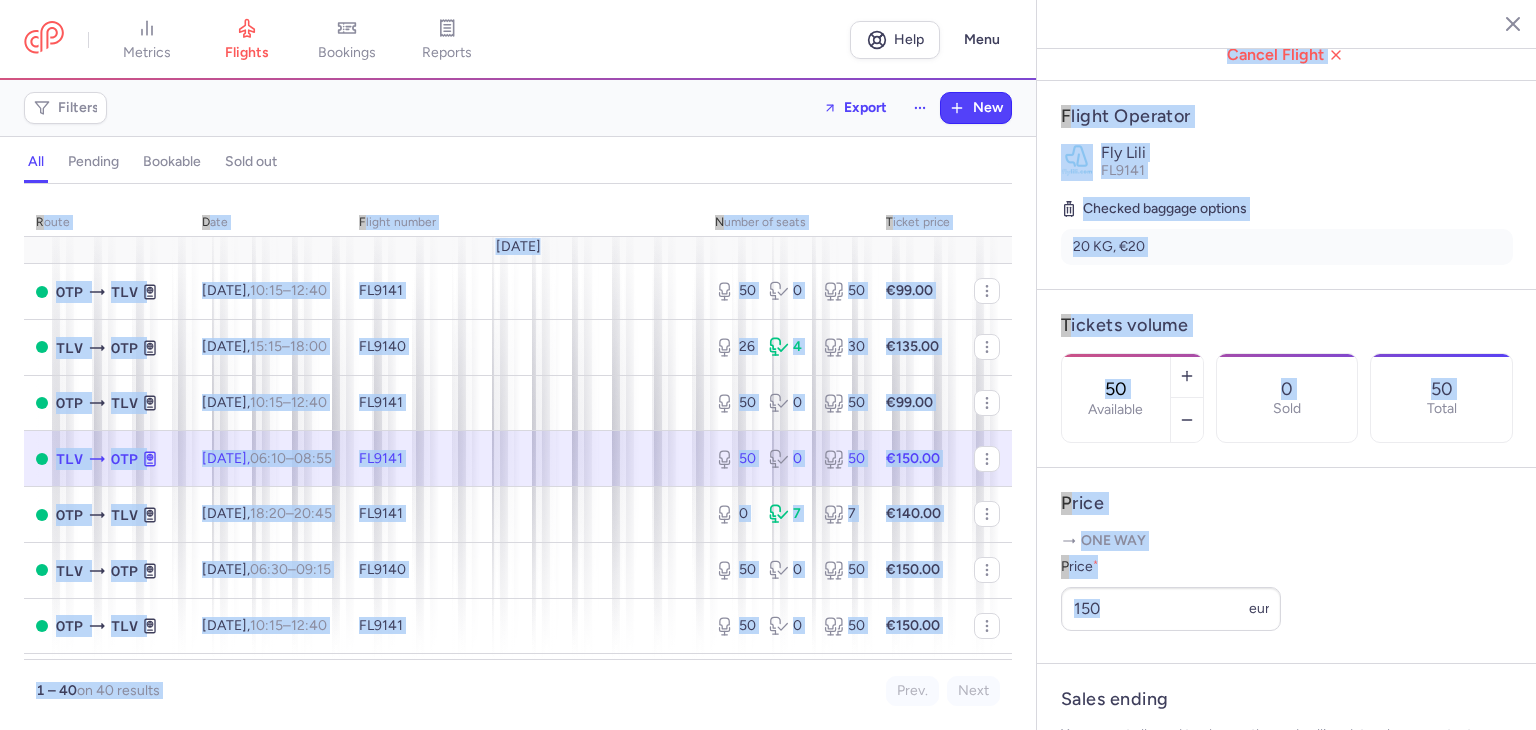 drag, startPoint x: 1069, startPoint y: 635, endPoint x: 1029, endPoint y: 636, distance: 40.012497 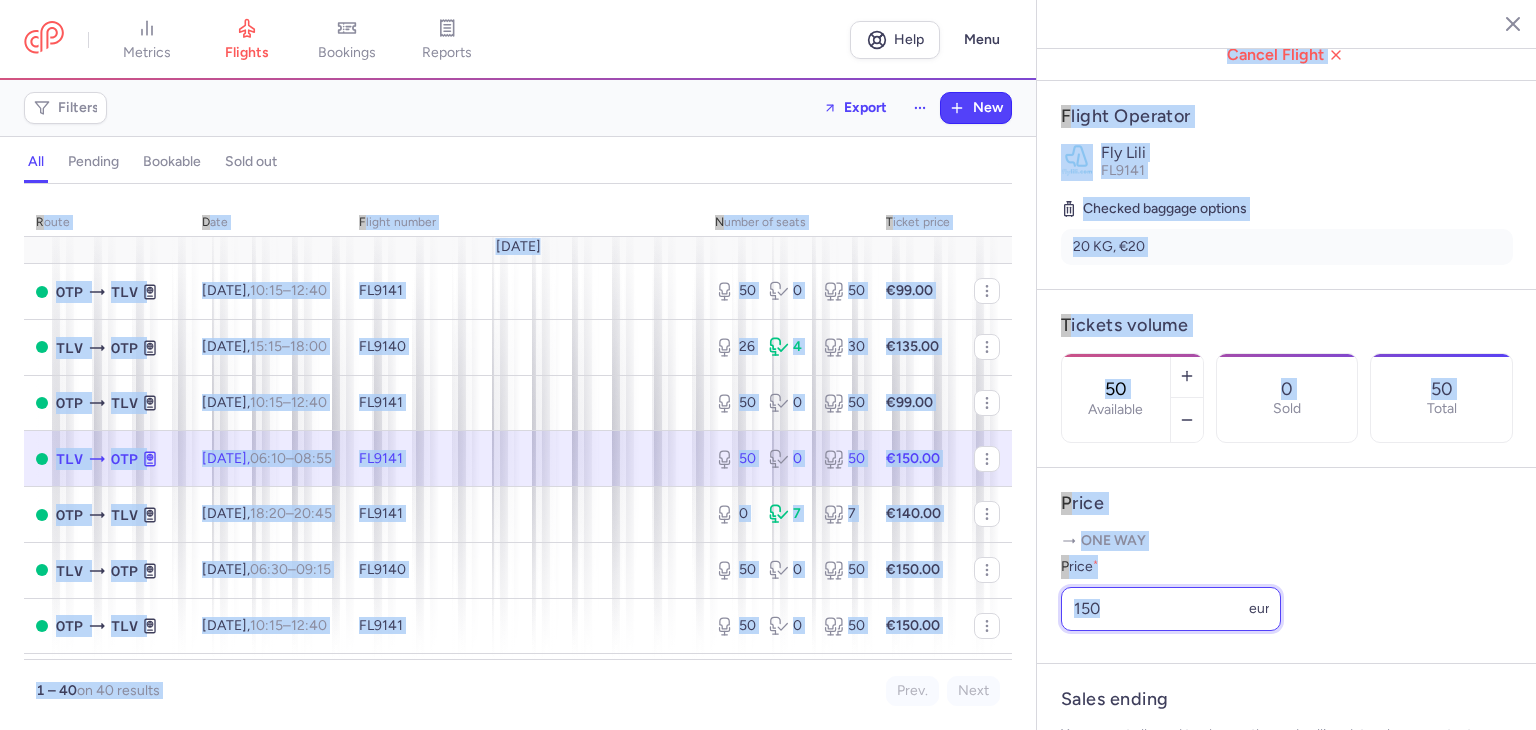 click on "150" at bounding box center (1171, 609) 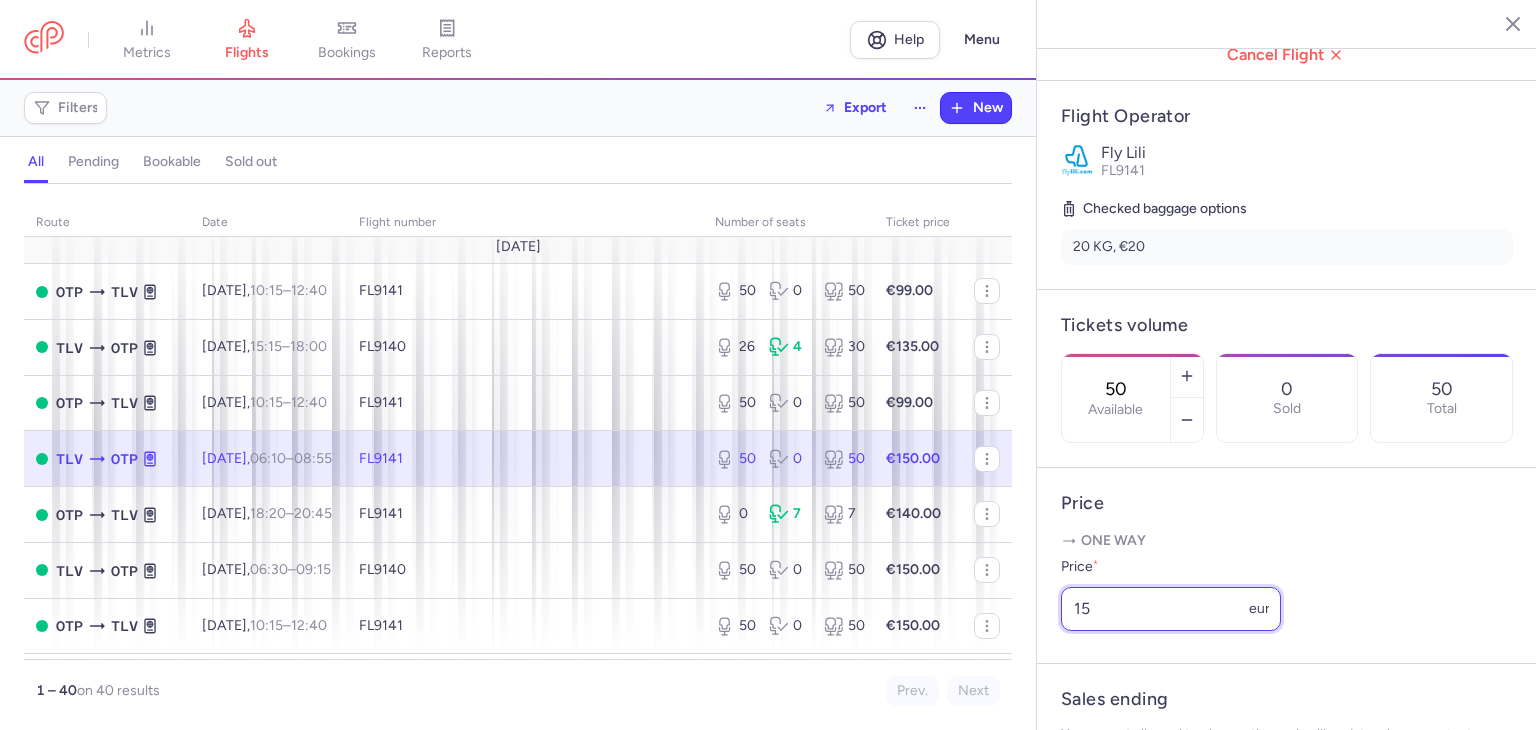 type on "1" 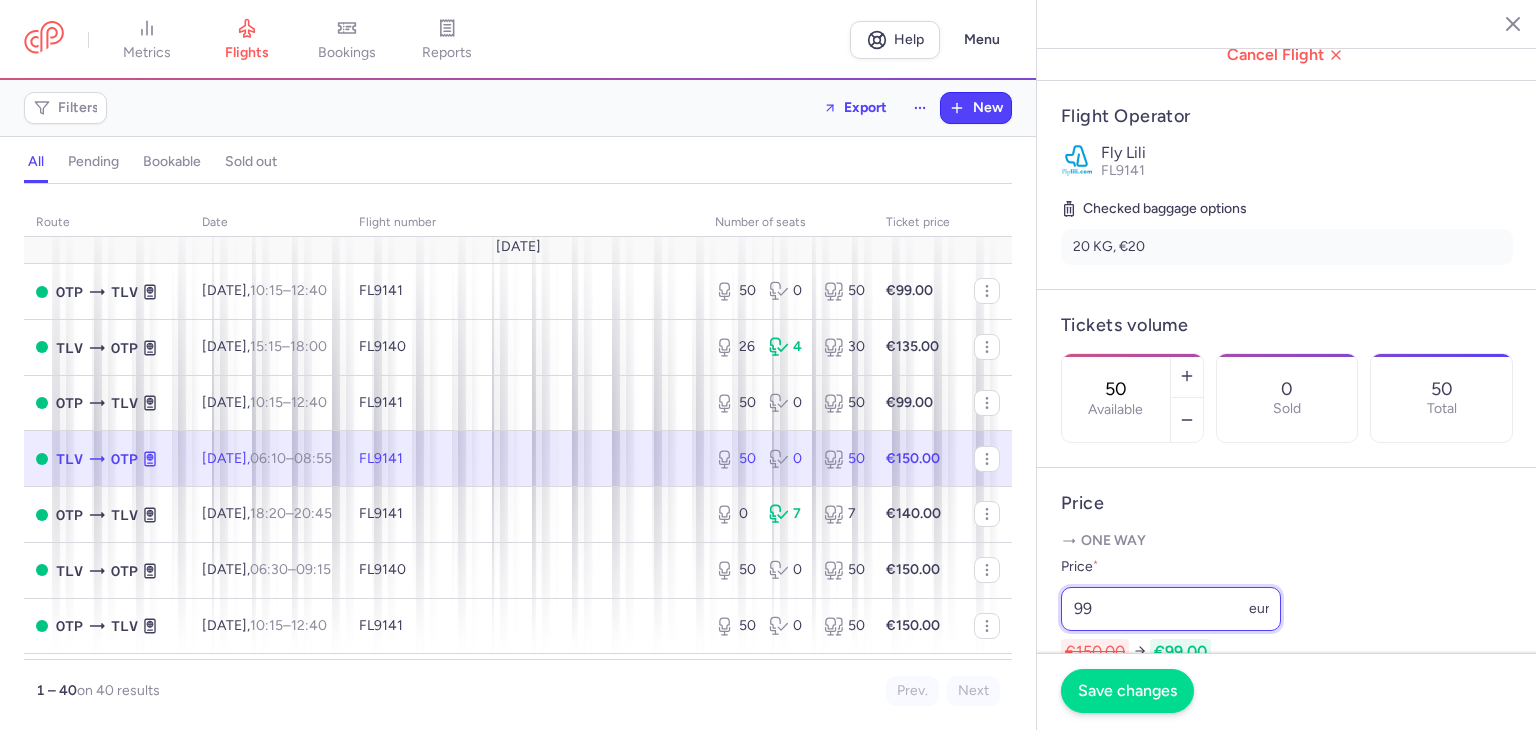 type on "99" 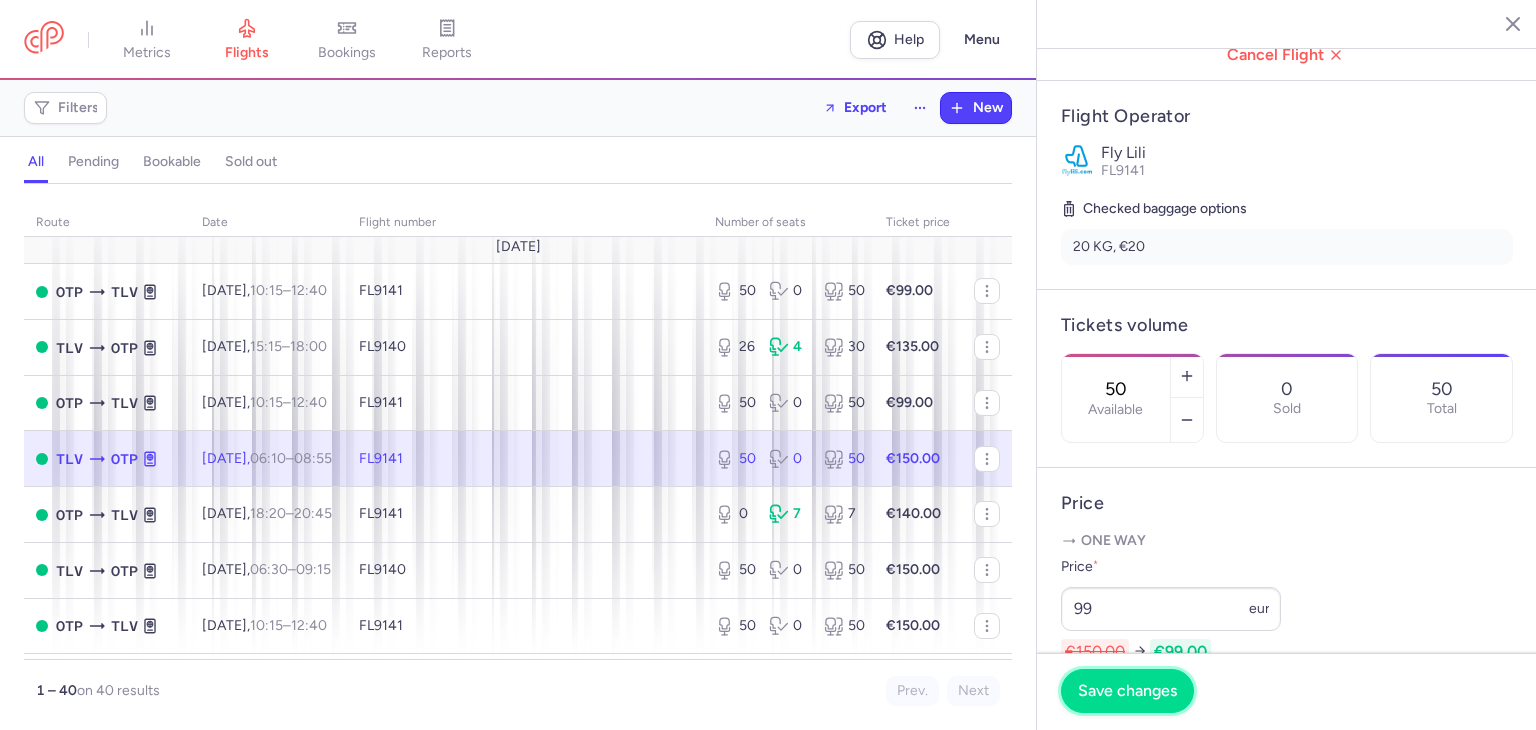 click on "Save changes" at bounding box center (1127, 691) 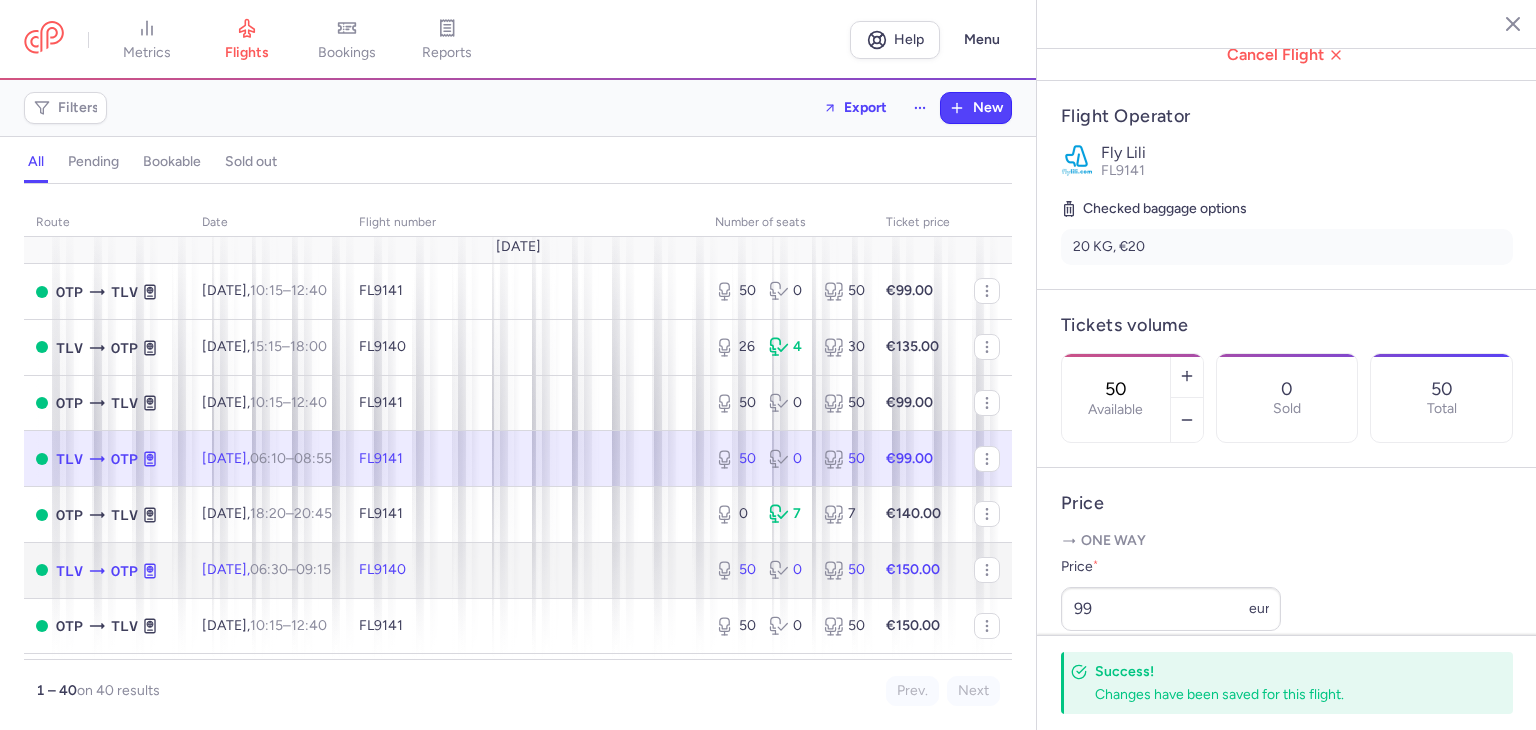 click on "FL9140" at bounding box center [525, 570] 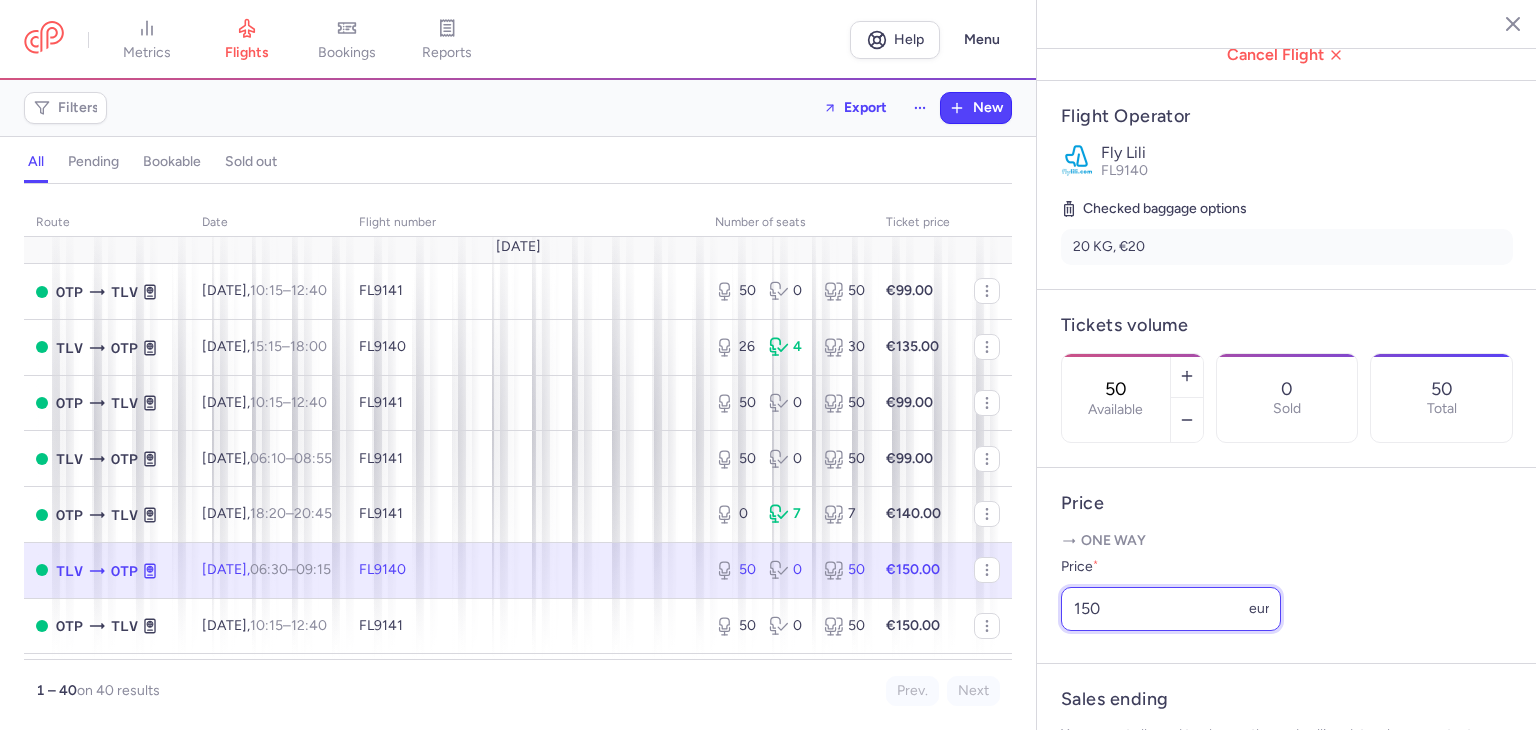 drag, startPoint x: 1118, startPoint y: 625, endPoint x: 977, endPoint y: 597, distance: 143.75327 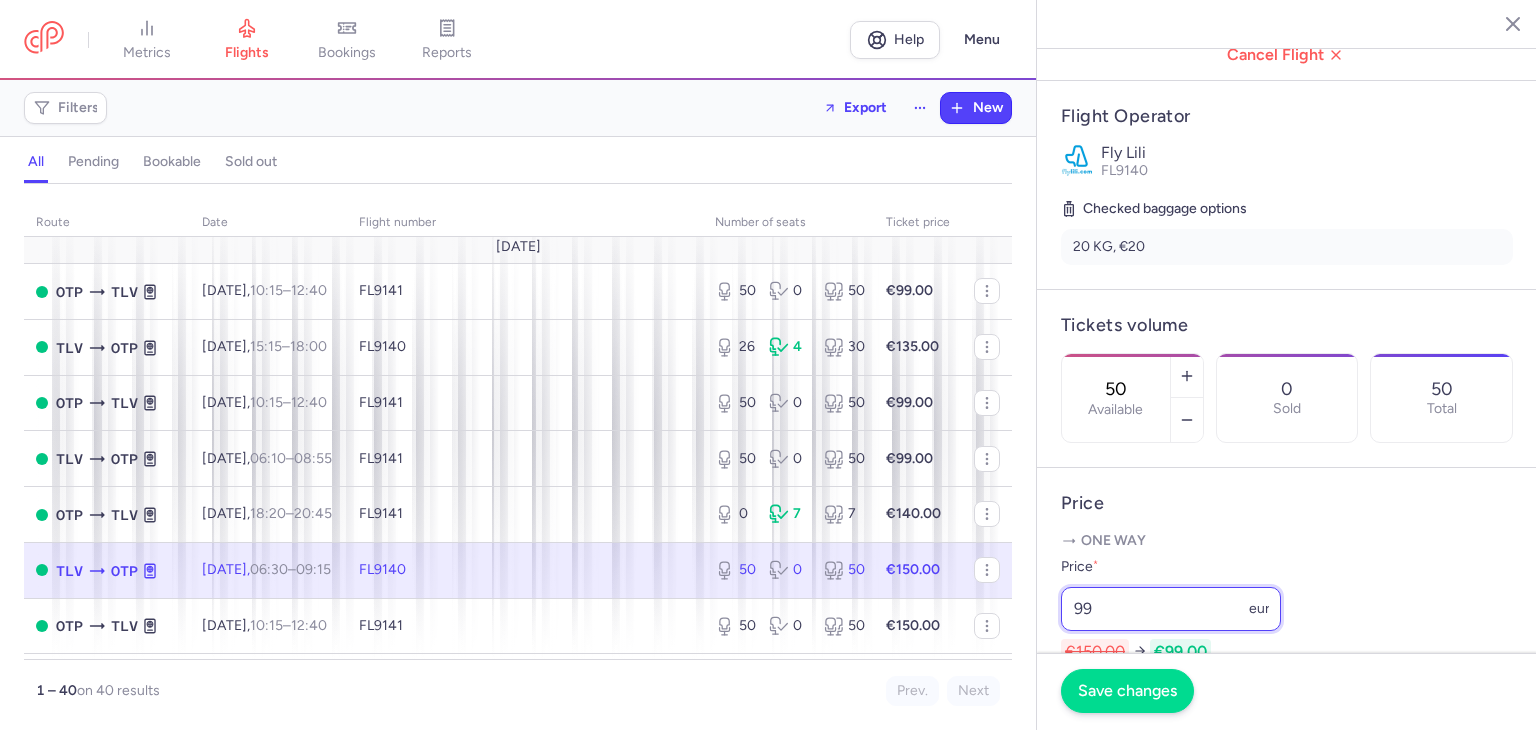 type on "99" 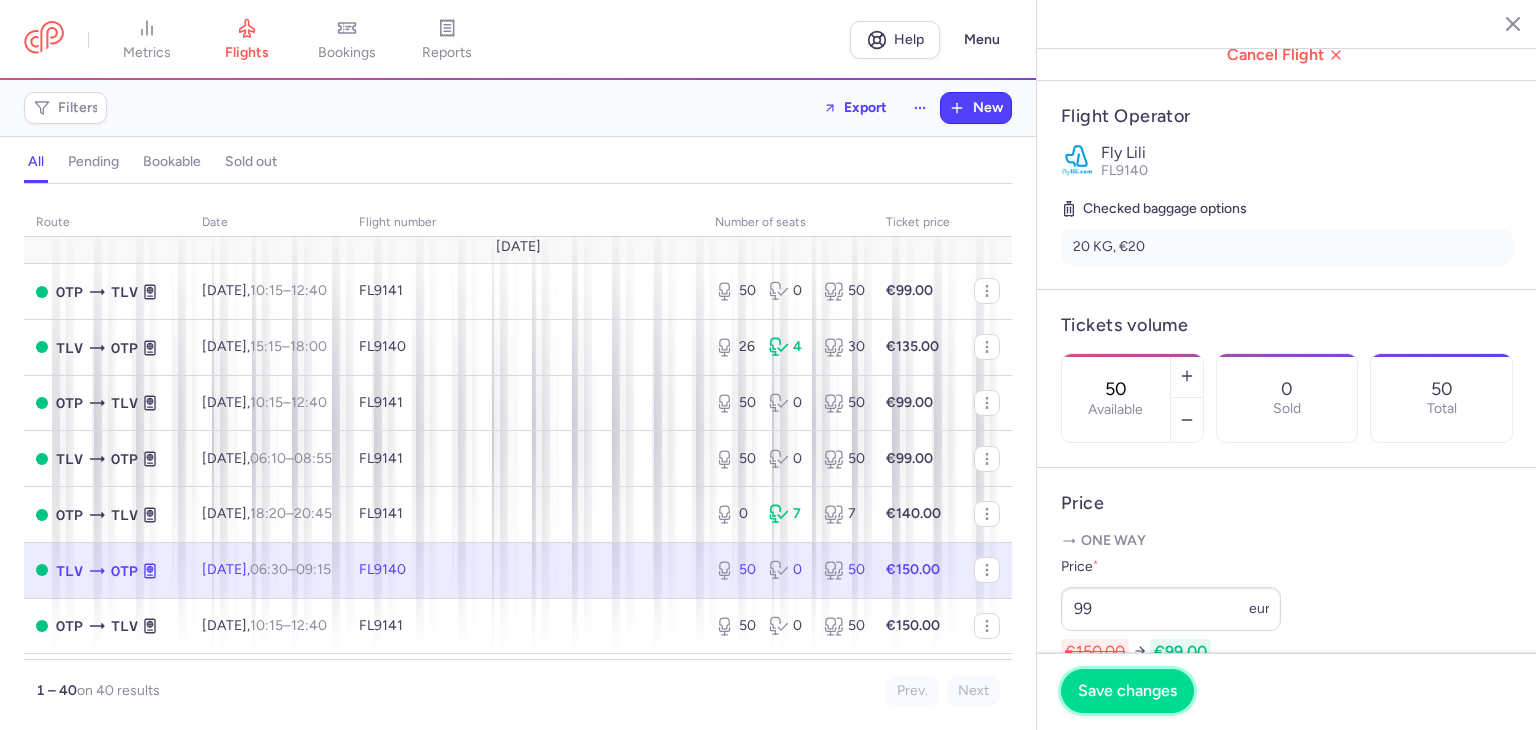 click on "Save changes" at bounding box center [1127, 691] 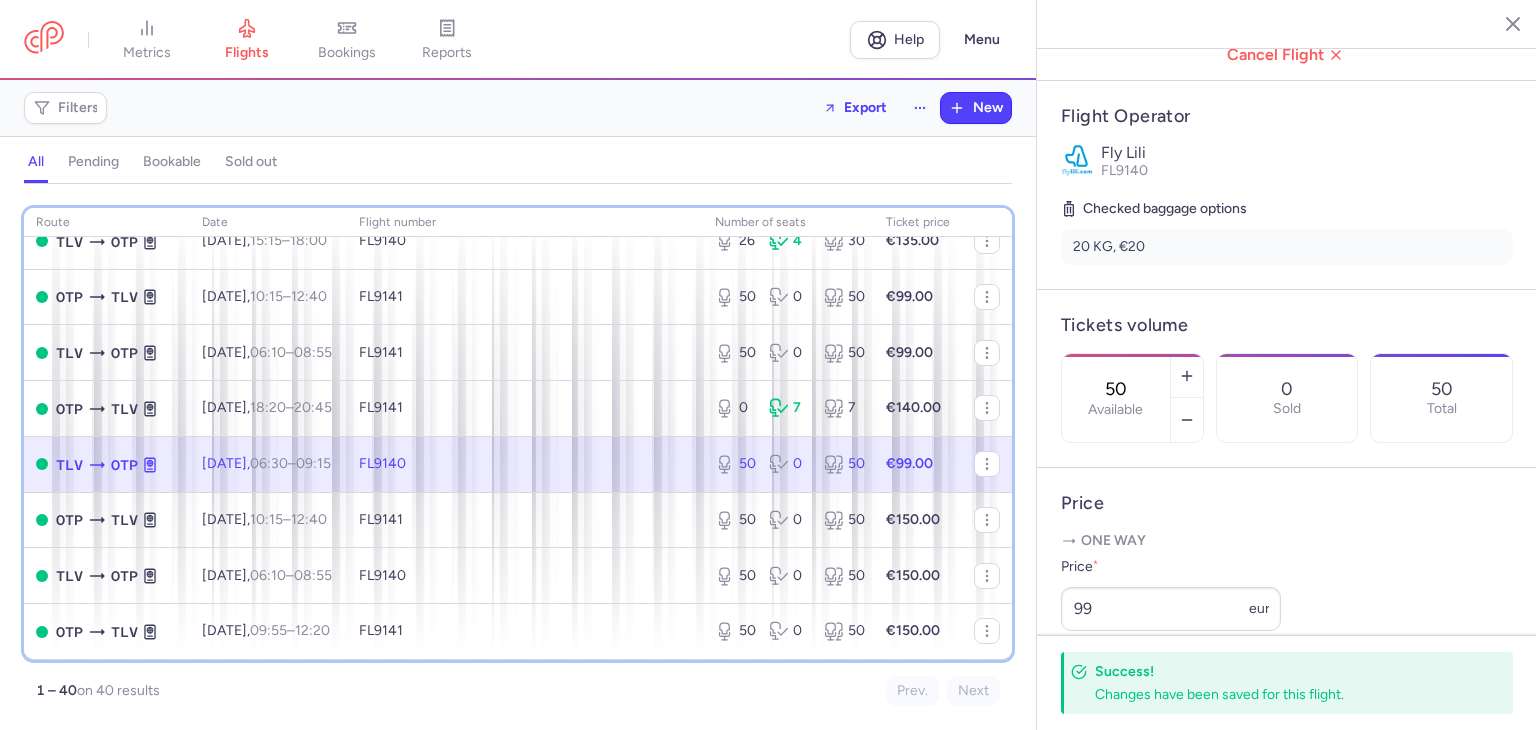 scroll, scrollTop: 1990, scrollLeft: 0, axis: vertical 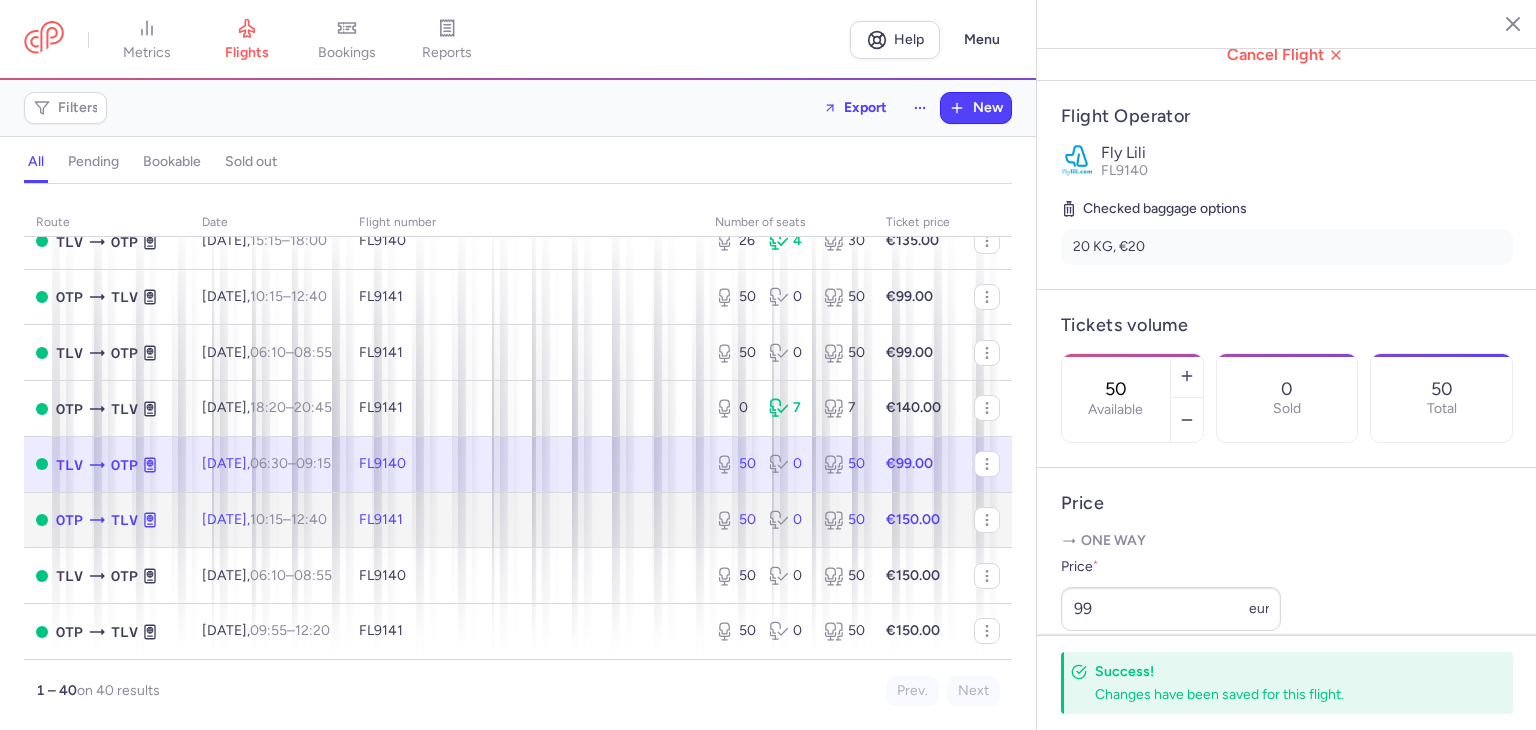 click on "FL9141" at bounding box center (525, 520) 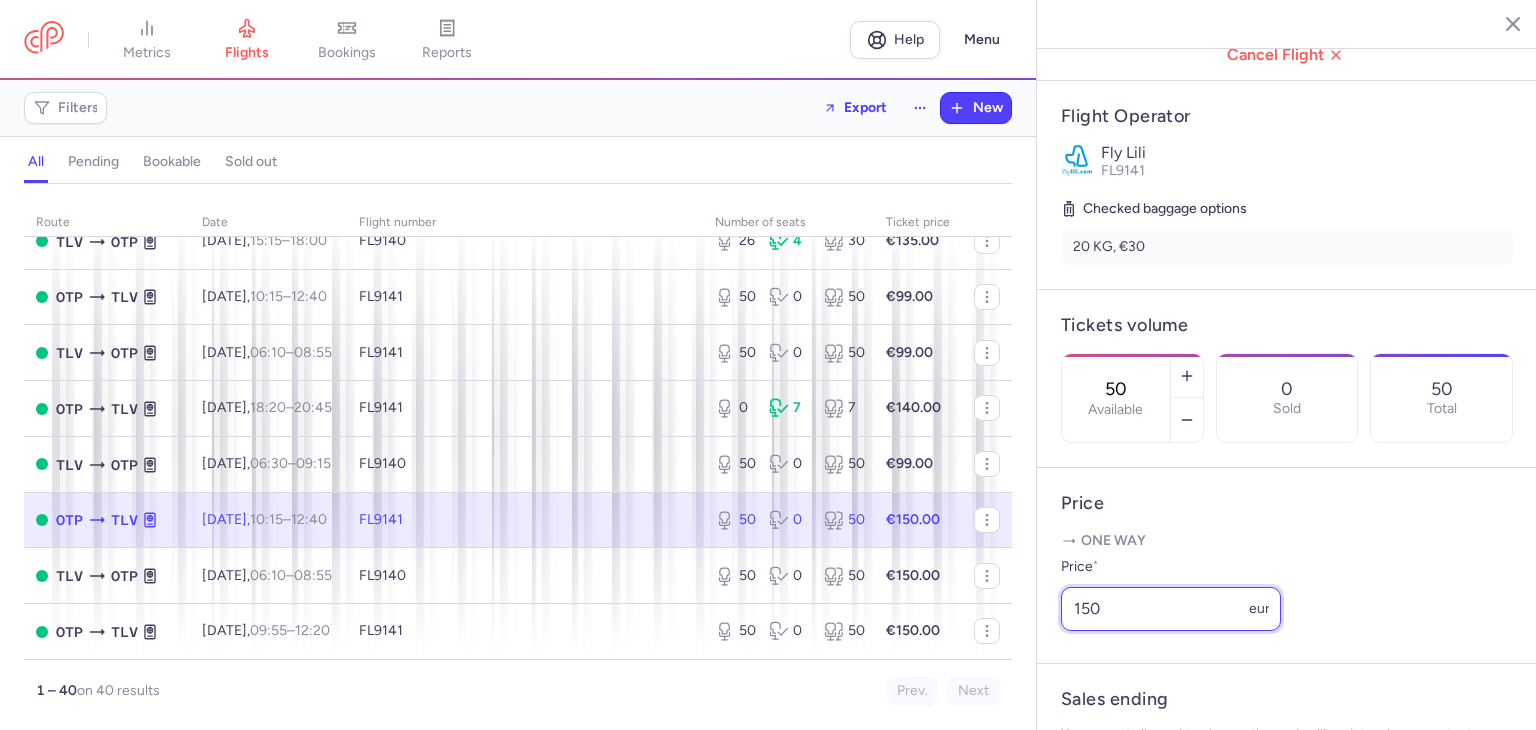drag, startPoint x: 1104, startPoint y: 642, endPoint x: 1012, endPoint y: 631, distance: 92.65527 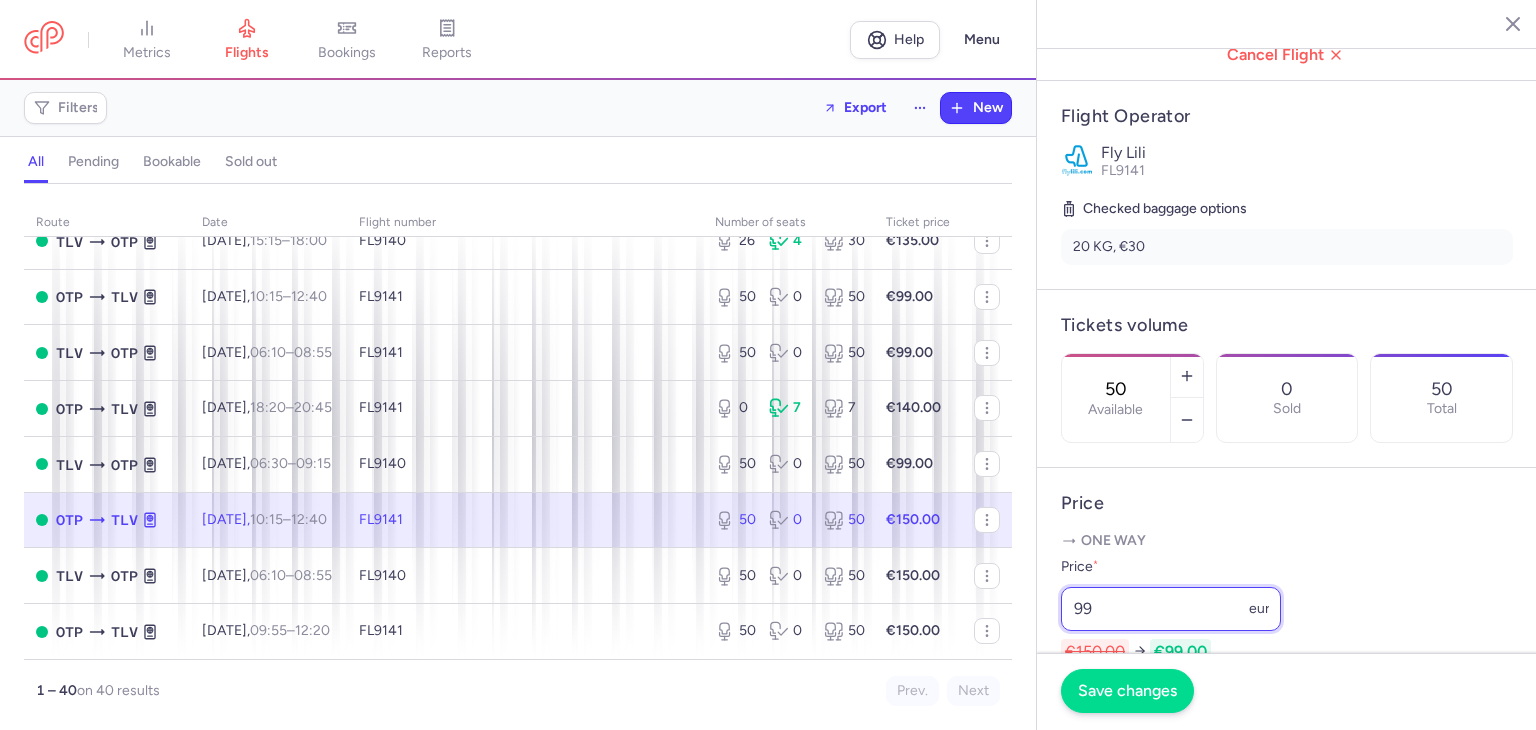 type on "99" 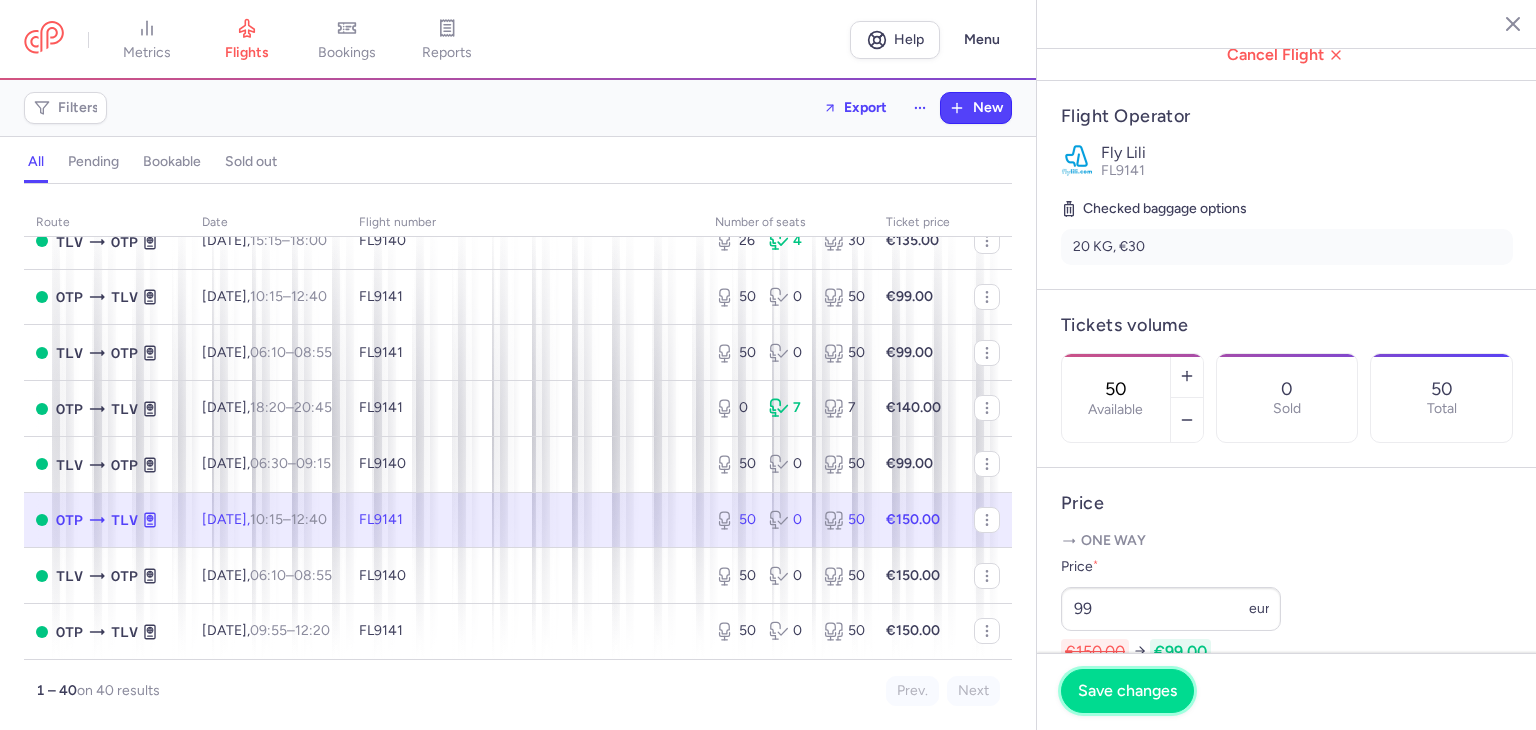 click on "Save changes" at bounding box center [1127, 691] 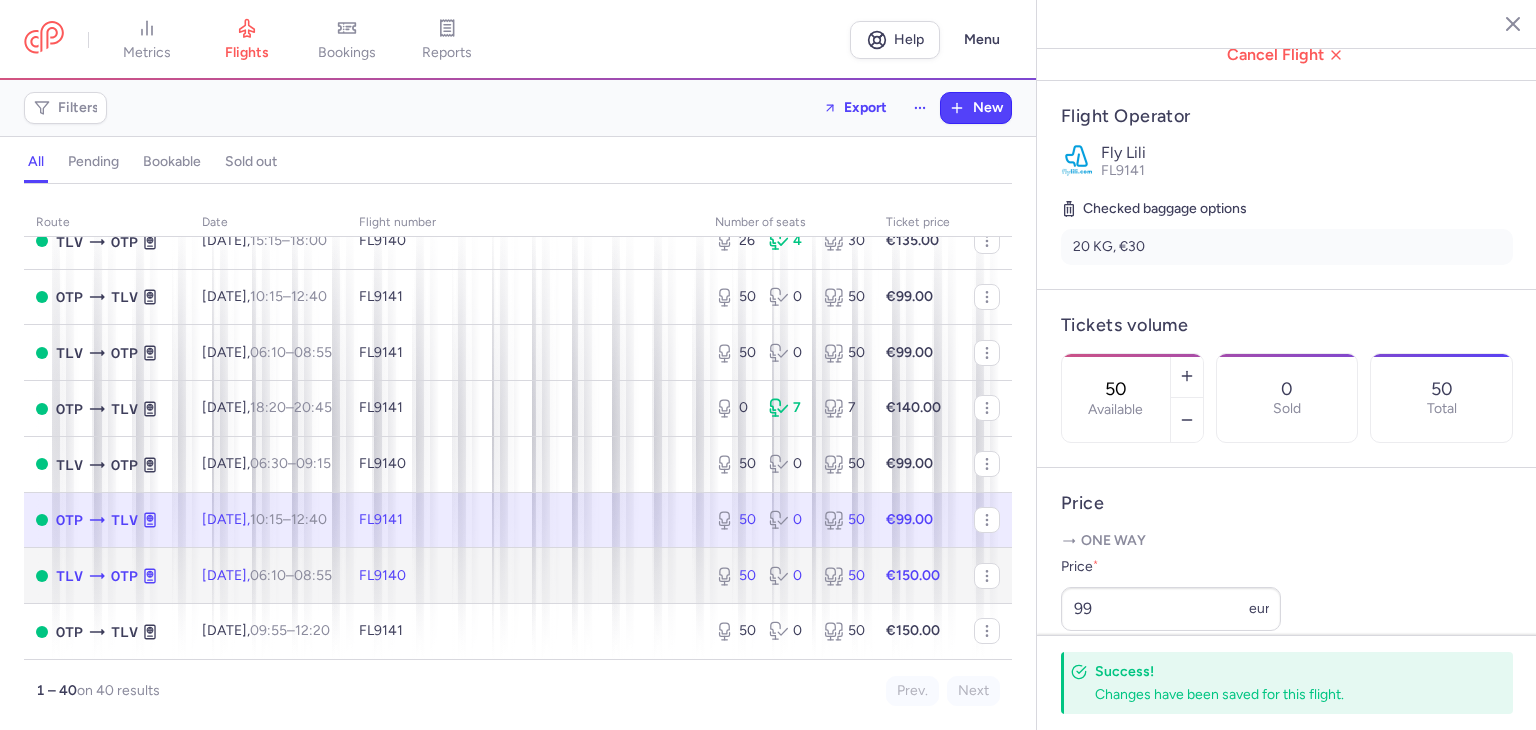 click on "FL9140" at bounding box center [525, 576] 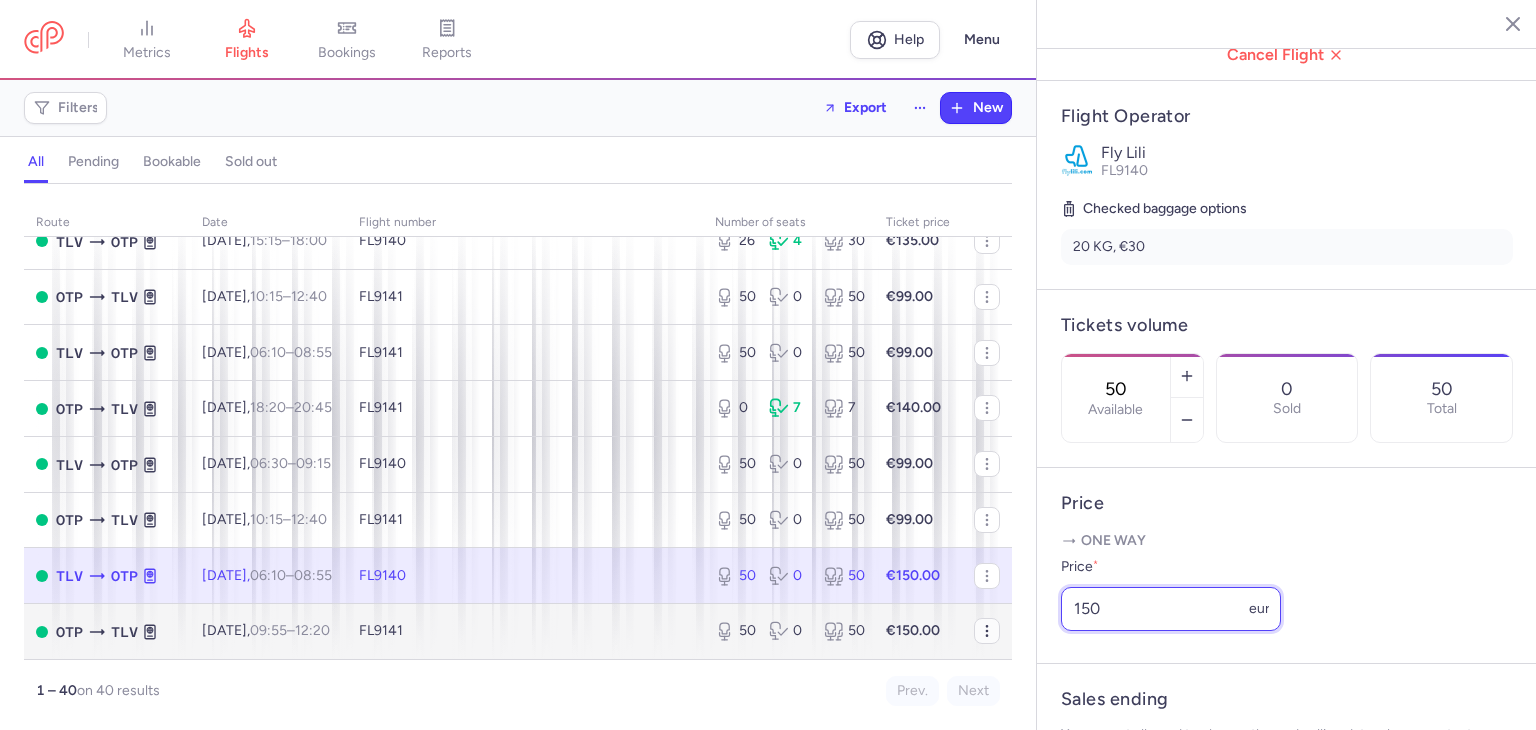 drag, startPoint x: 1121, startPoint y: 638, endPoint x: 974, endPoint y: 629, distance: 147.27525 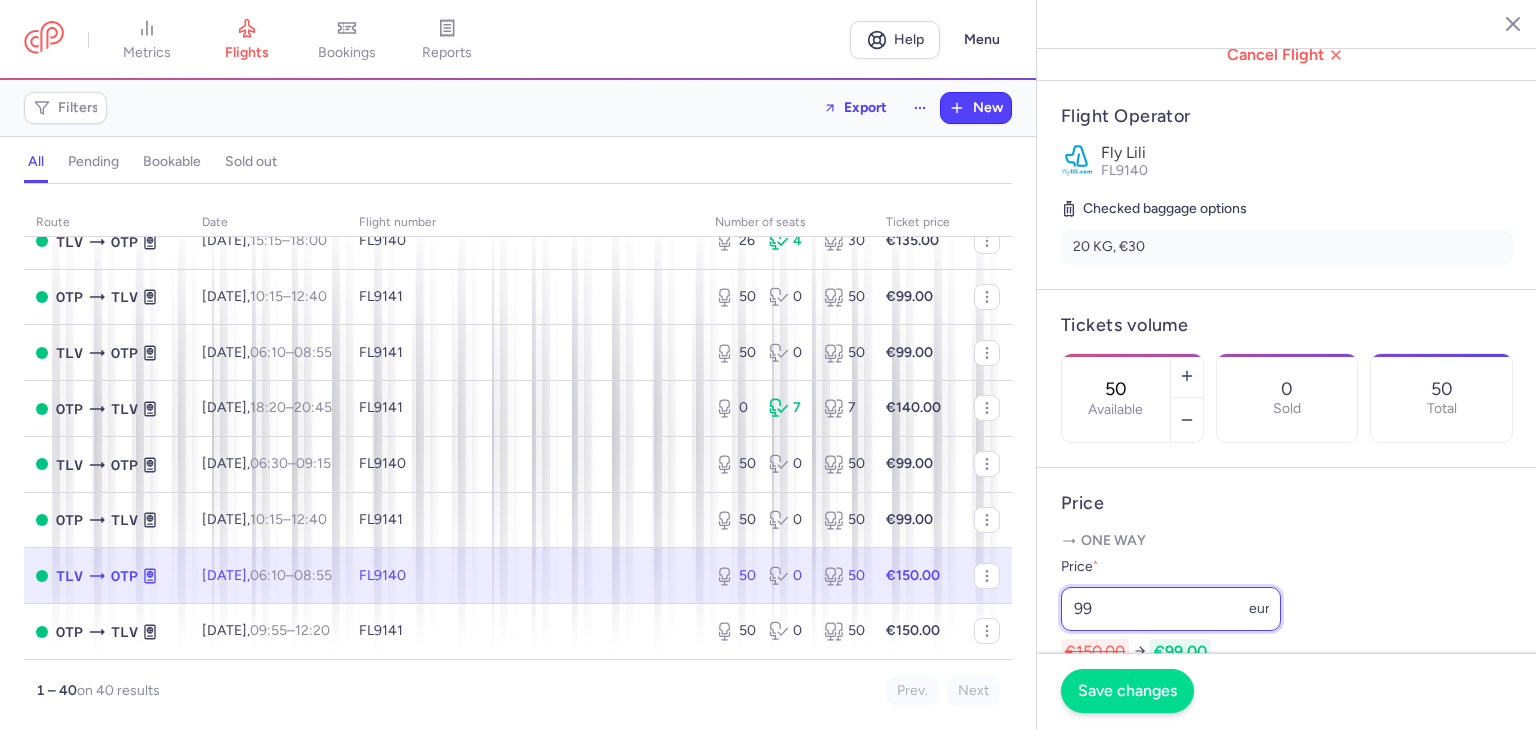 type on "99" 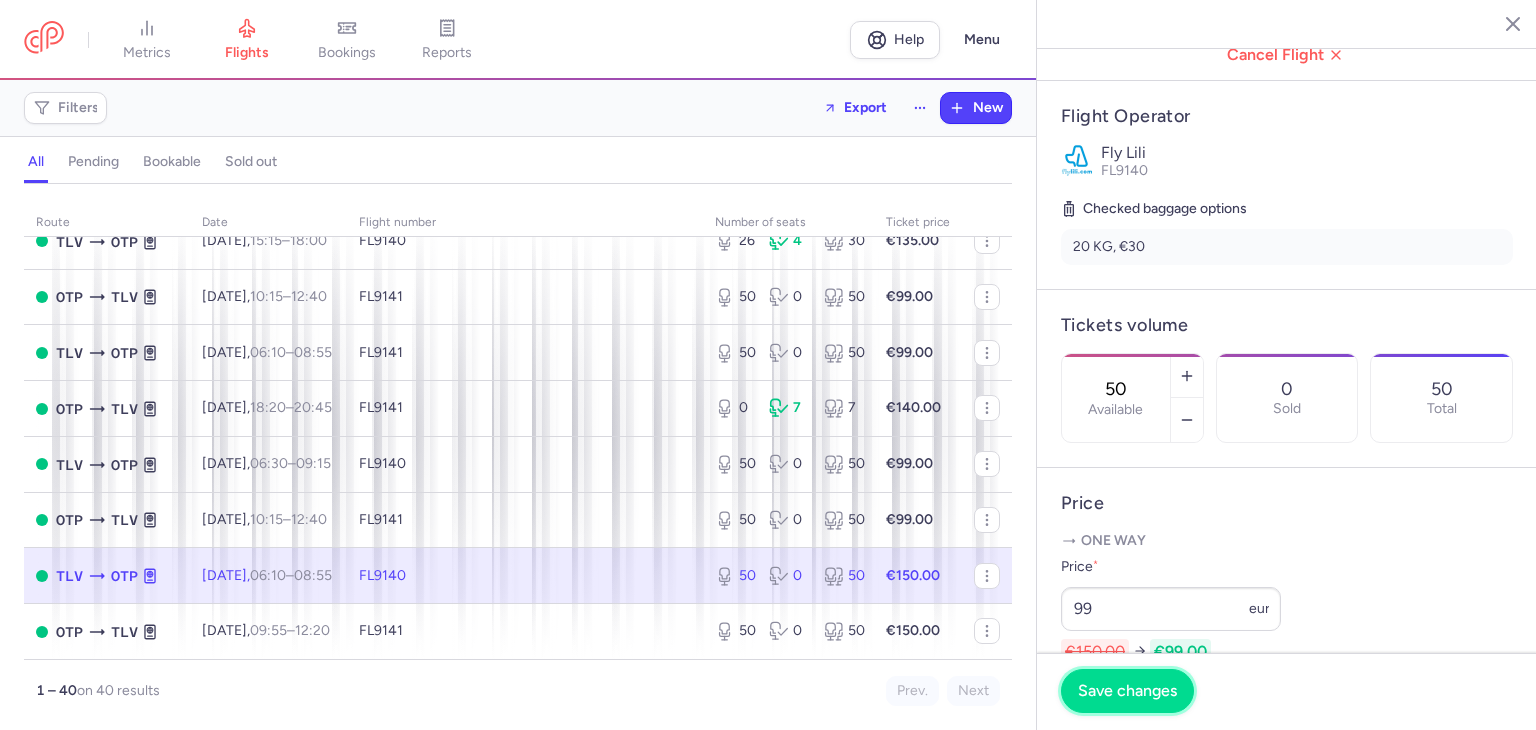 click on "Save changes" at bounding box center (1127, 691) 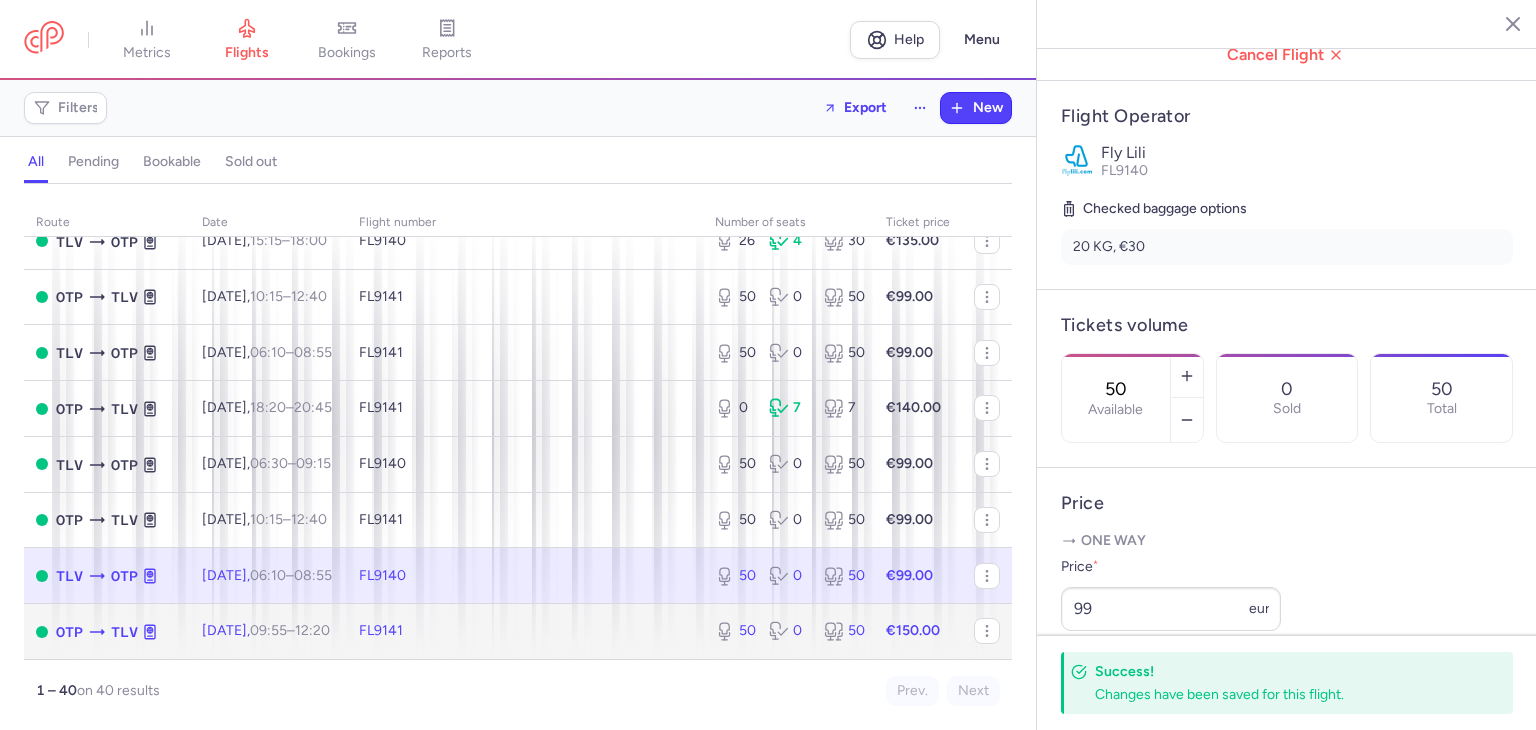 click on "FL9141" at bounding box center [525, 631] 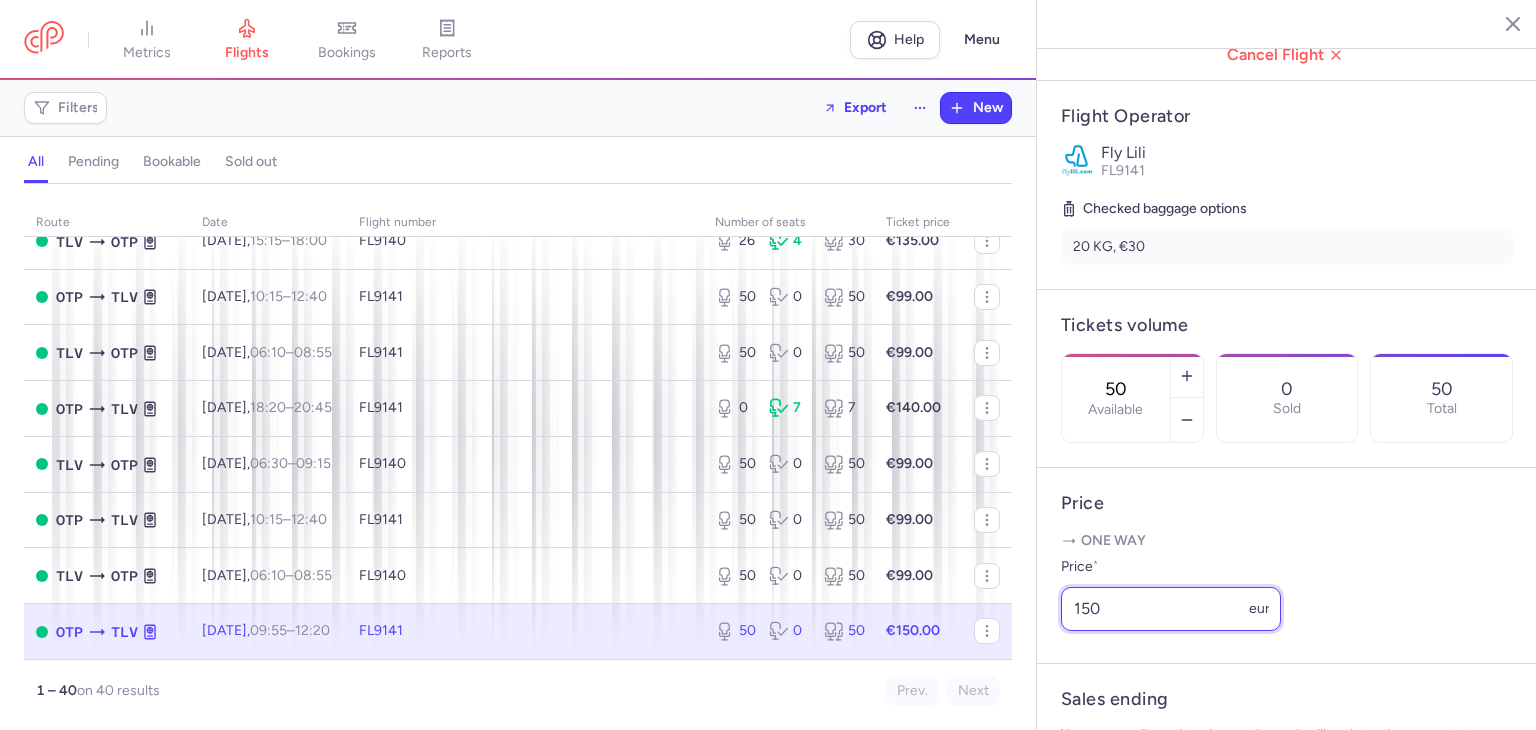 drag, startPoint x: 1127, startPoint y: 642, endPoint x: 1001, endPoint y: 645, distance: 126.035706 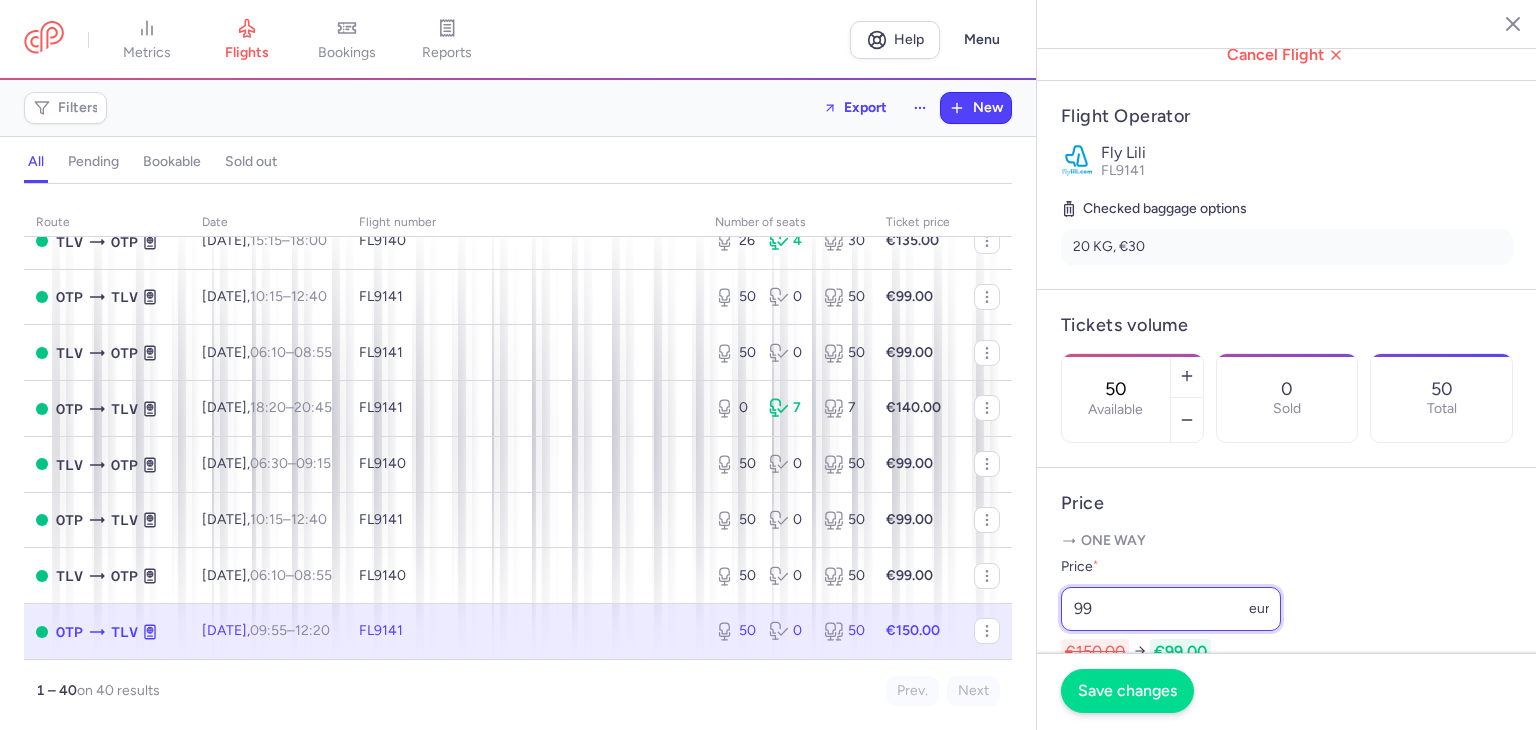 type on "99" 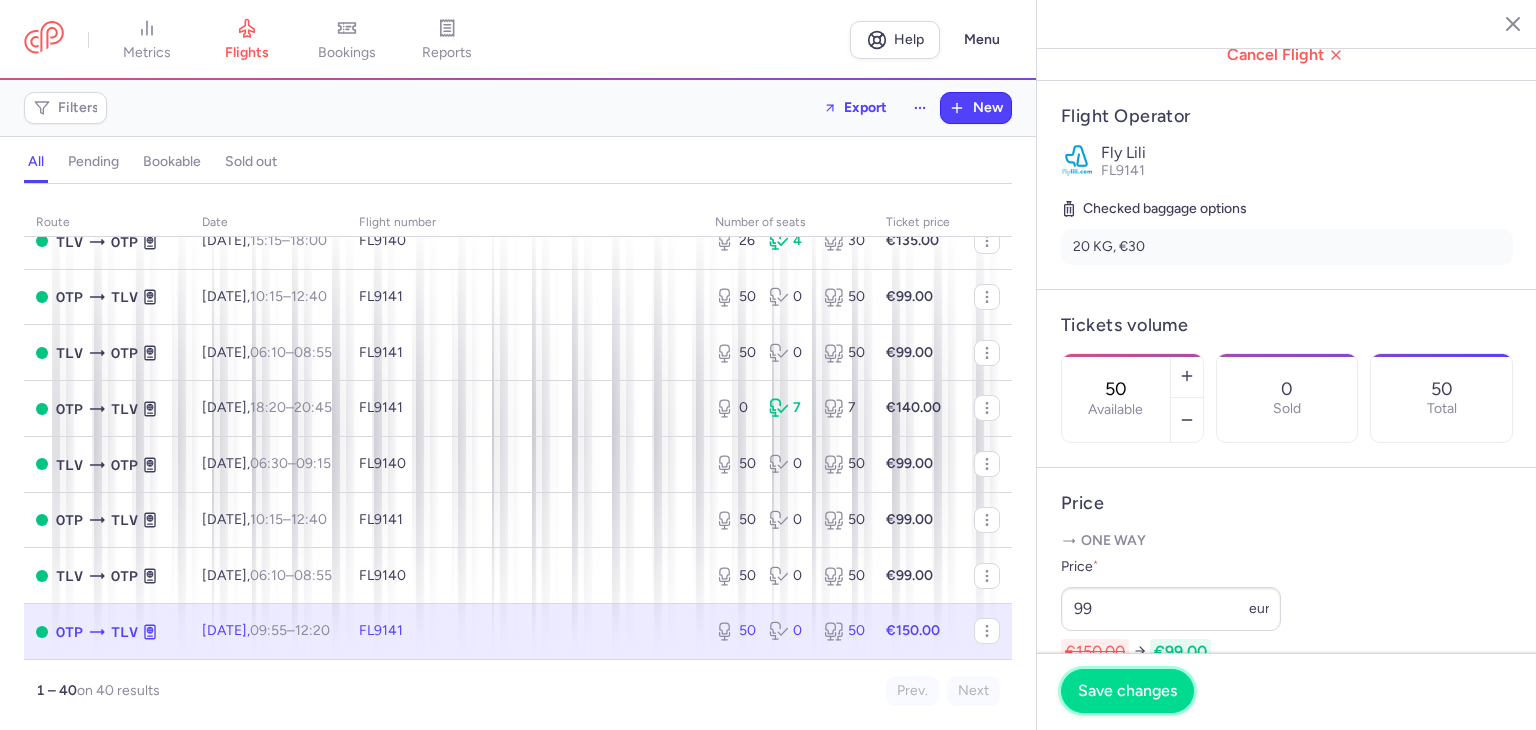 click on "Save changes" at bounding box center (1127, 691) 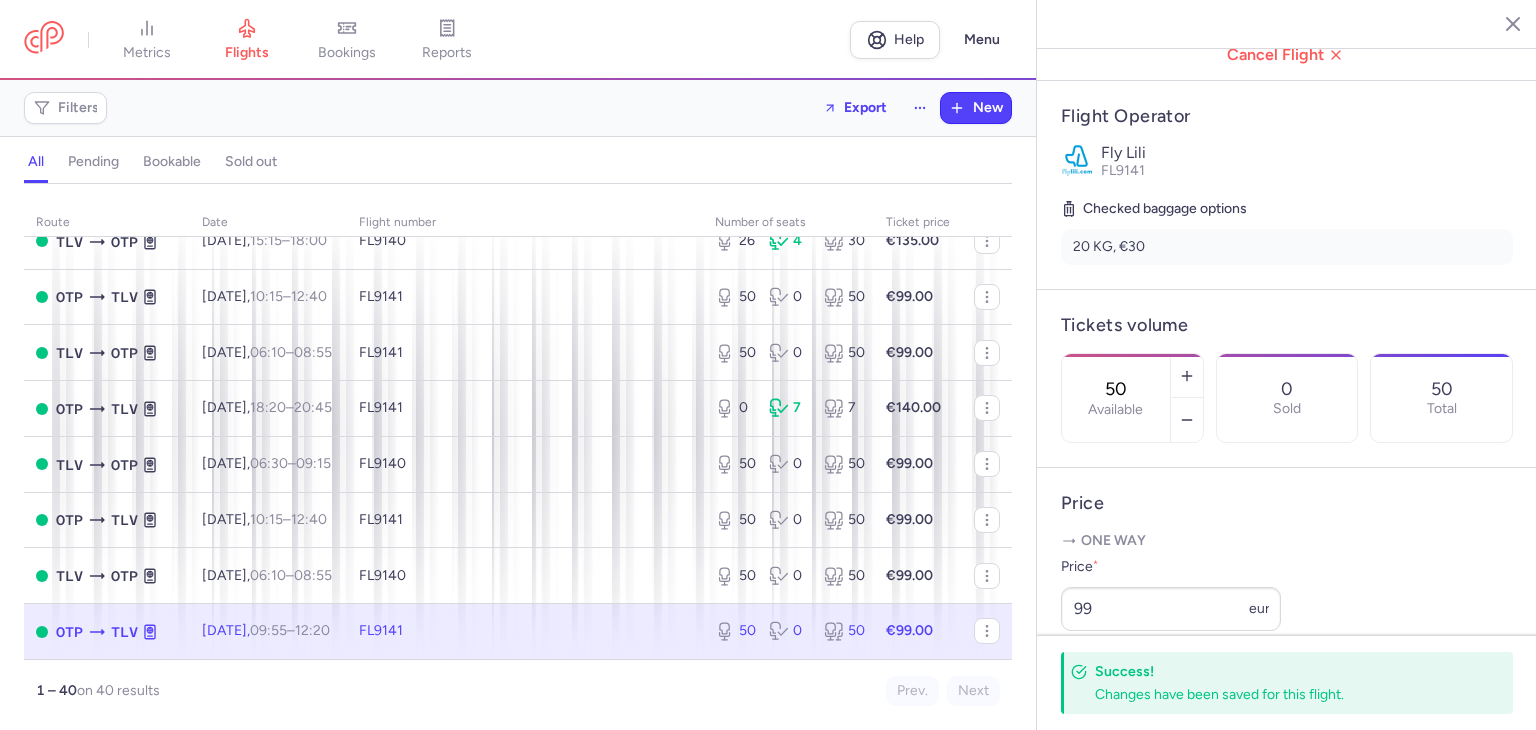 scroll, scrollTop: 0, scrollLeft: 0, axis: both 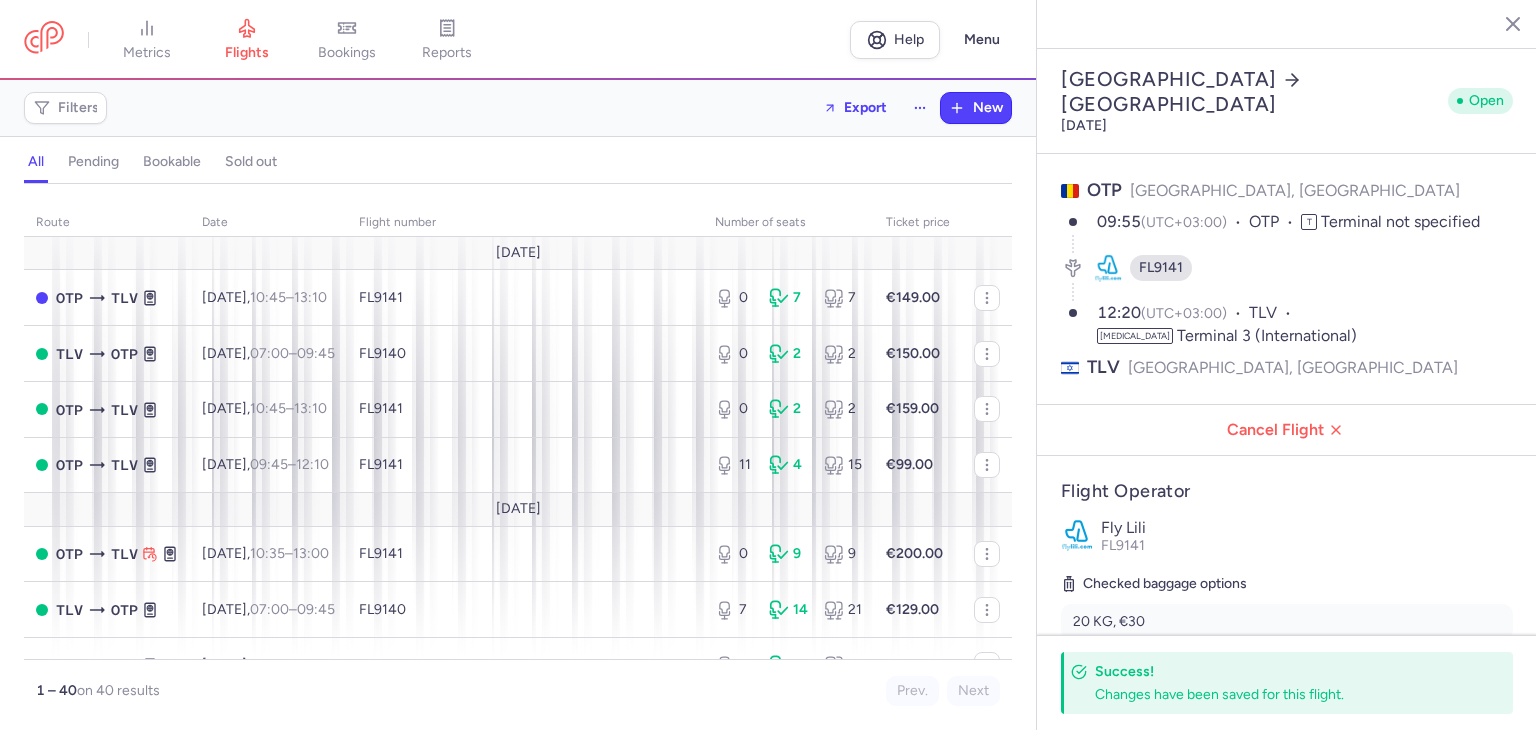 click 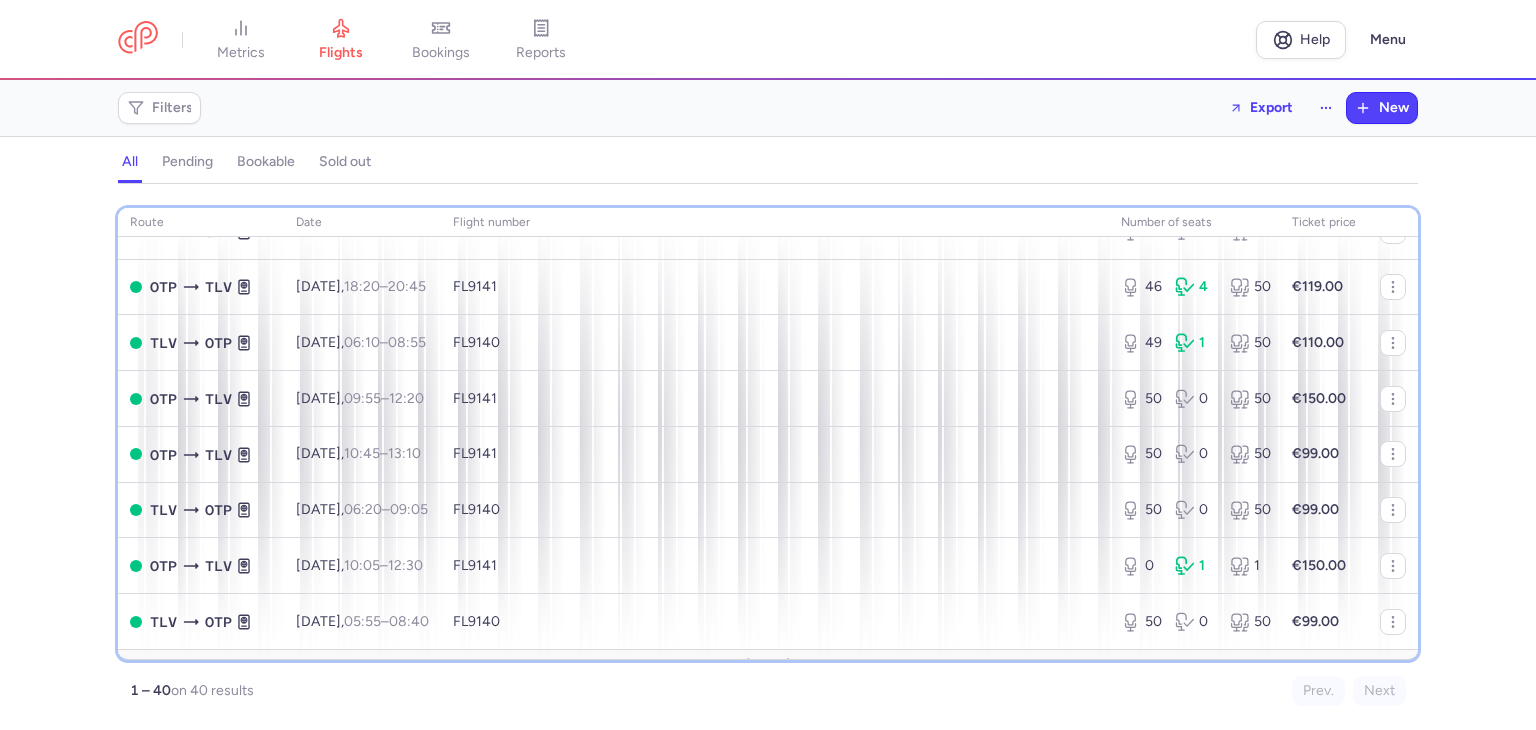 scroll, scrollTop: 0, scrollLeft: 0, axis: both 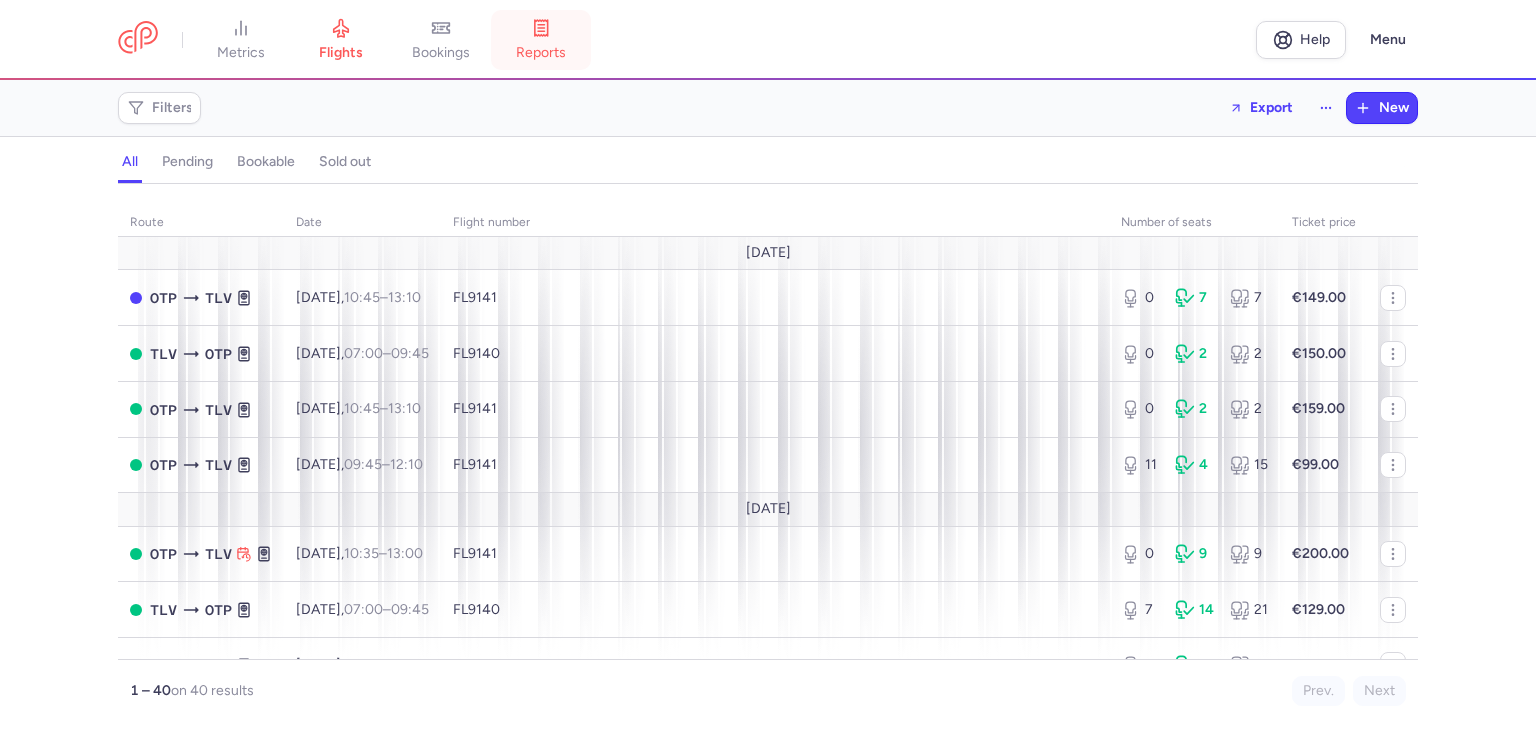 click on "reports" at bounding box center (541, 40) 